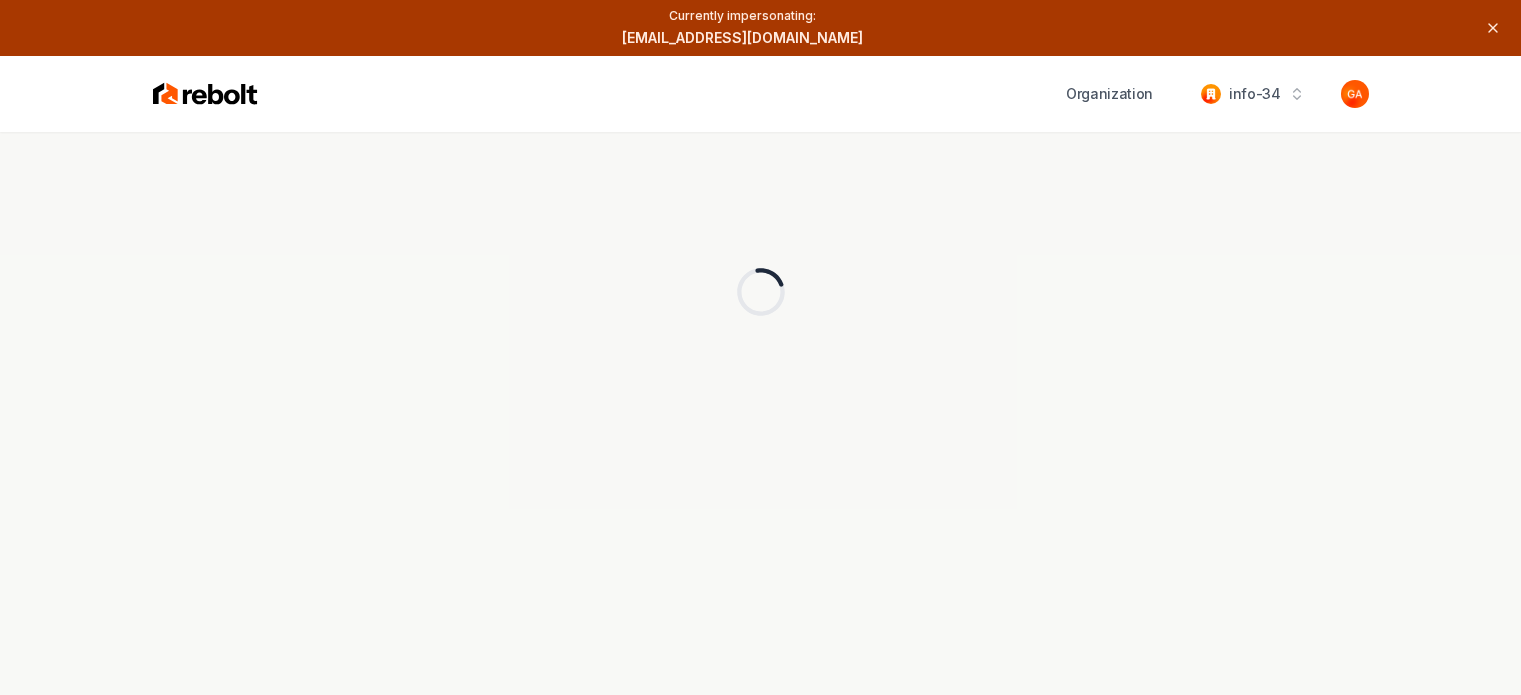 scroll, scrollTop: 0, scrollLeft: 0, axis: both 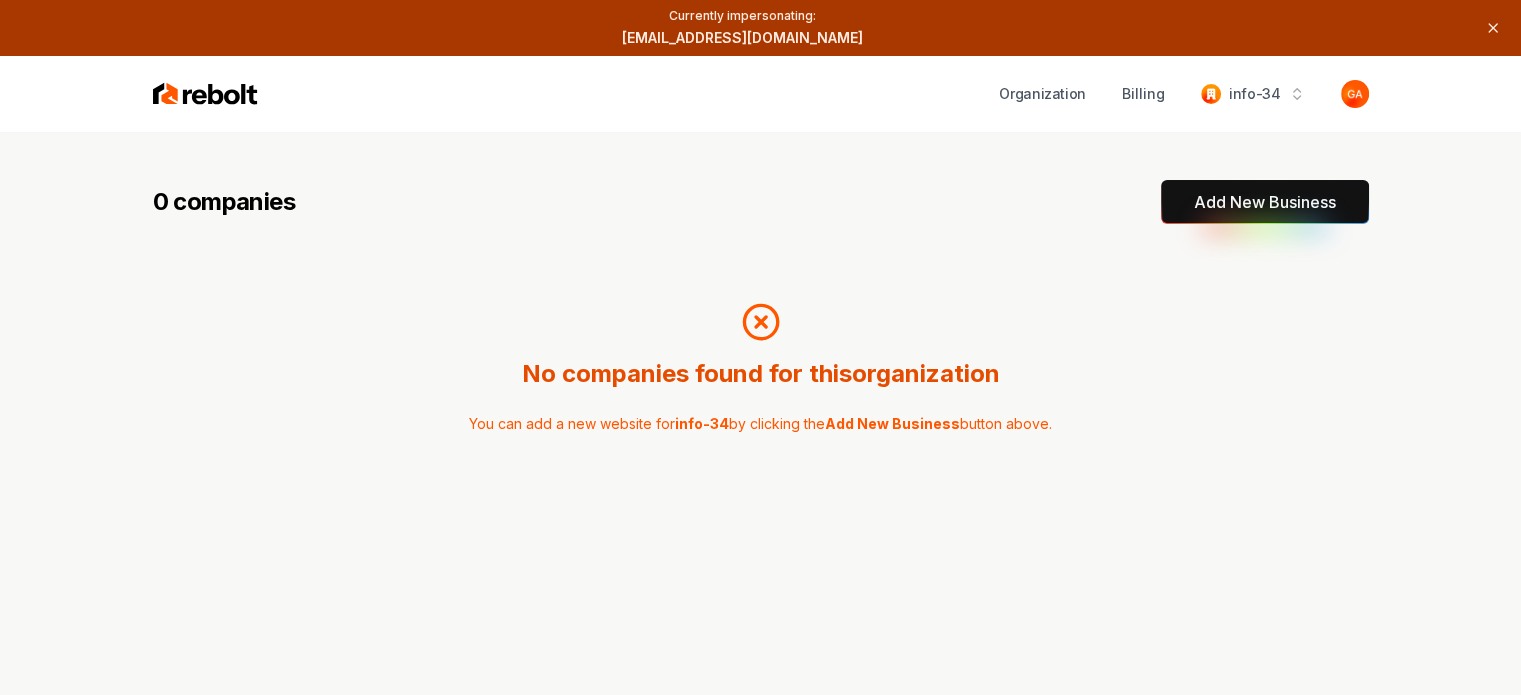click on "Add New Business" at bounding box center (1265, 202) 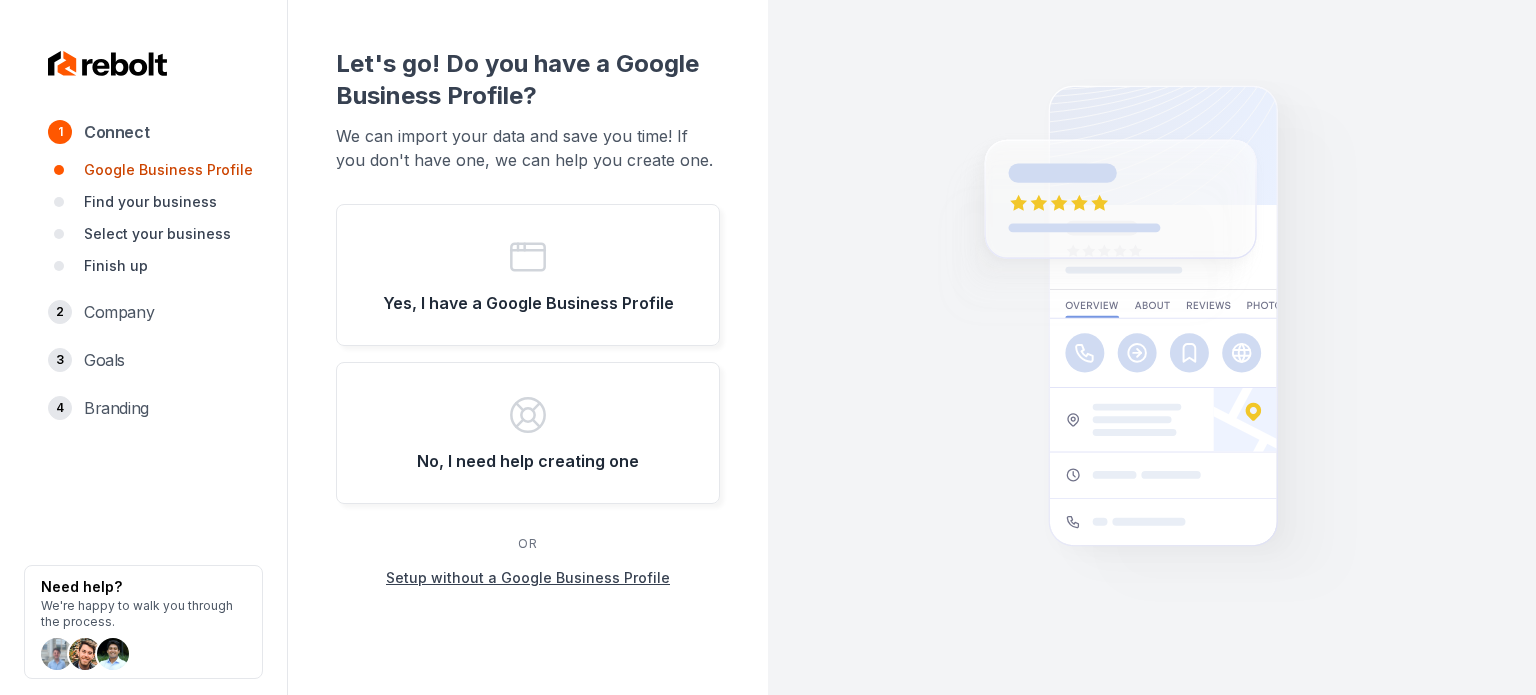 click on "Let's go! Do you have a Google Business Profile? We can import your data and save you time! If you don't have one, we can help you create one. Yes, I have a Google Business Profile No, I need help creating one OR Setup without a Google Business Profile" at bounding box center (528, 318) 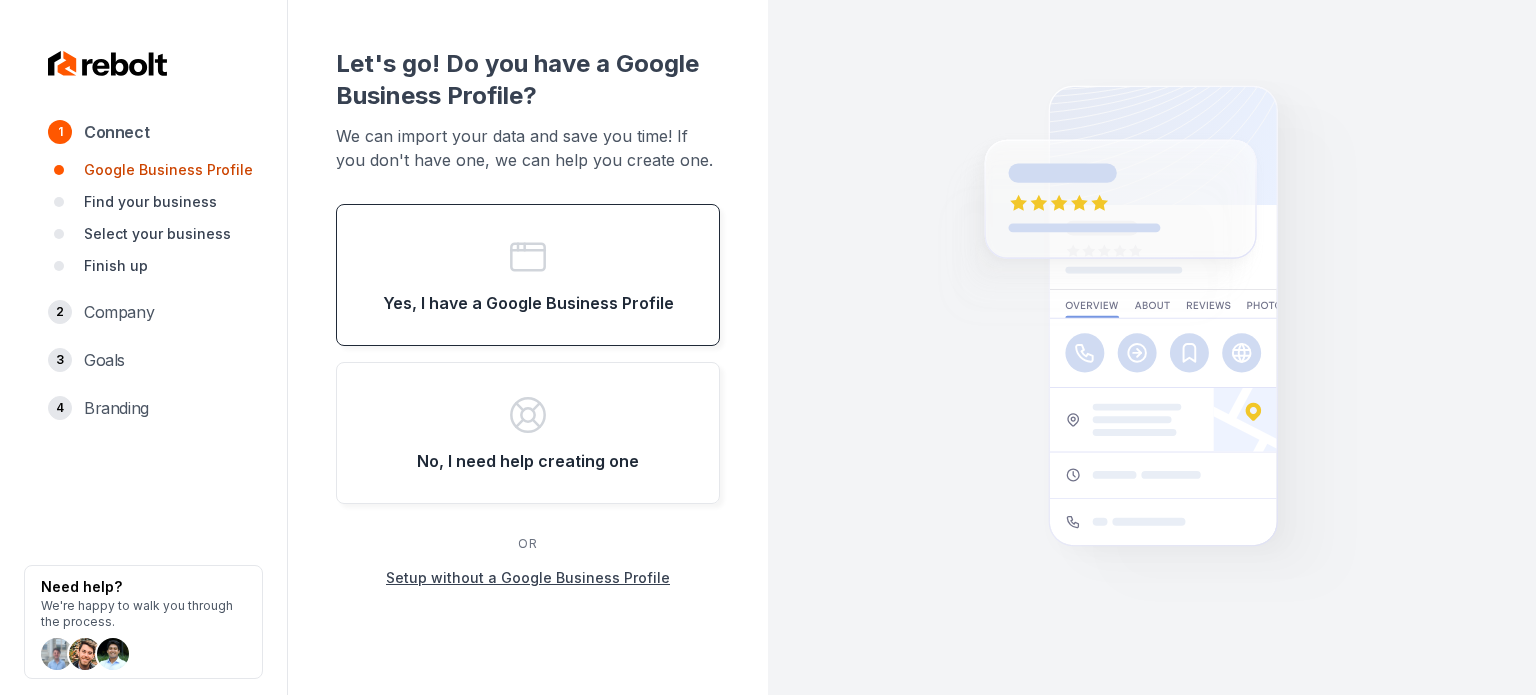 click on "Yes, I have a Google Business Profile" at bounding box center [528, 275] 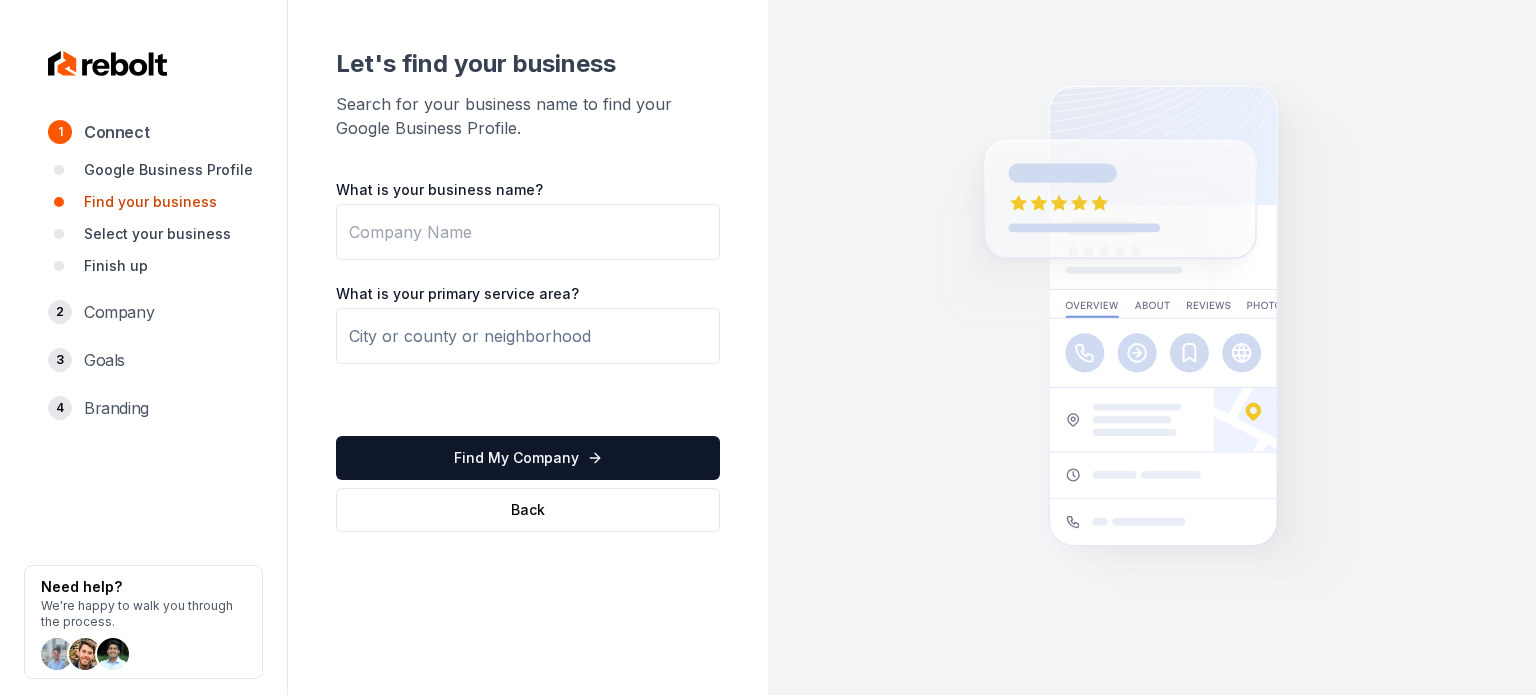 drag, startPoint x: 334, startPoint y: 235, endPoint x: 360, endPoint y: 232, distance: 26.172504 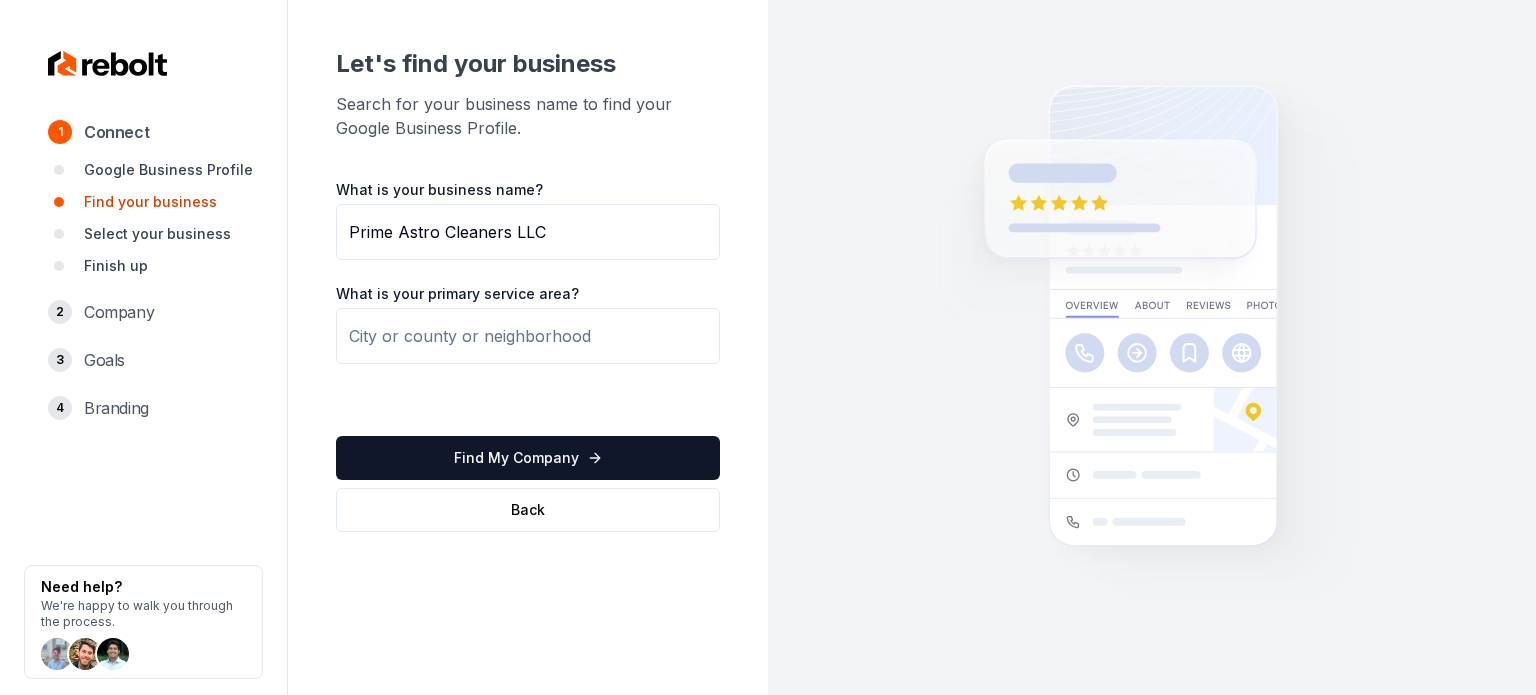 type on "Prime Astro Cleaners LLC" 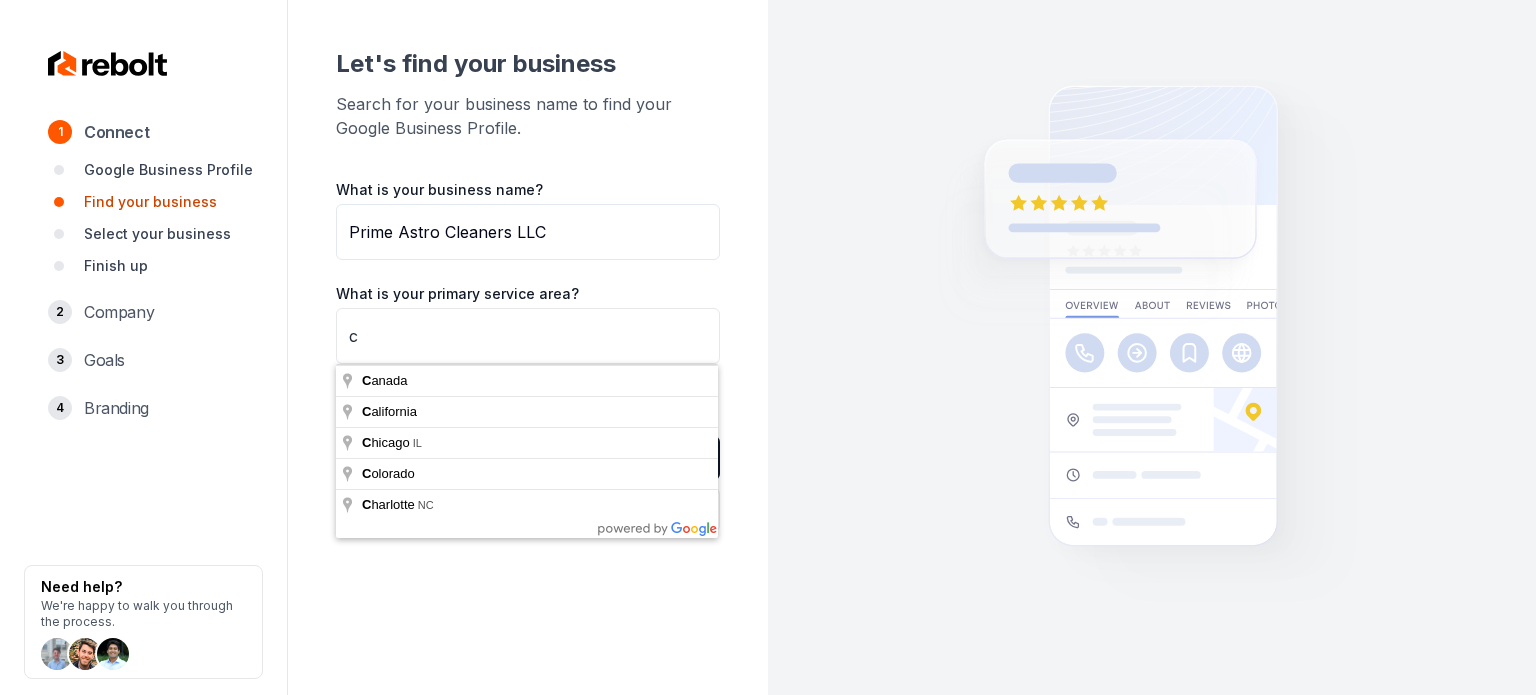 type on "c" 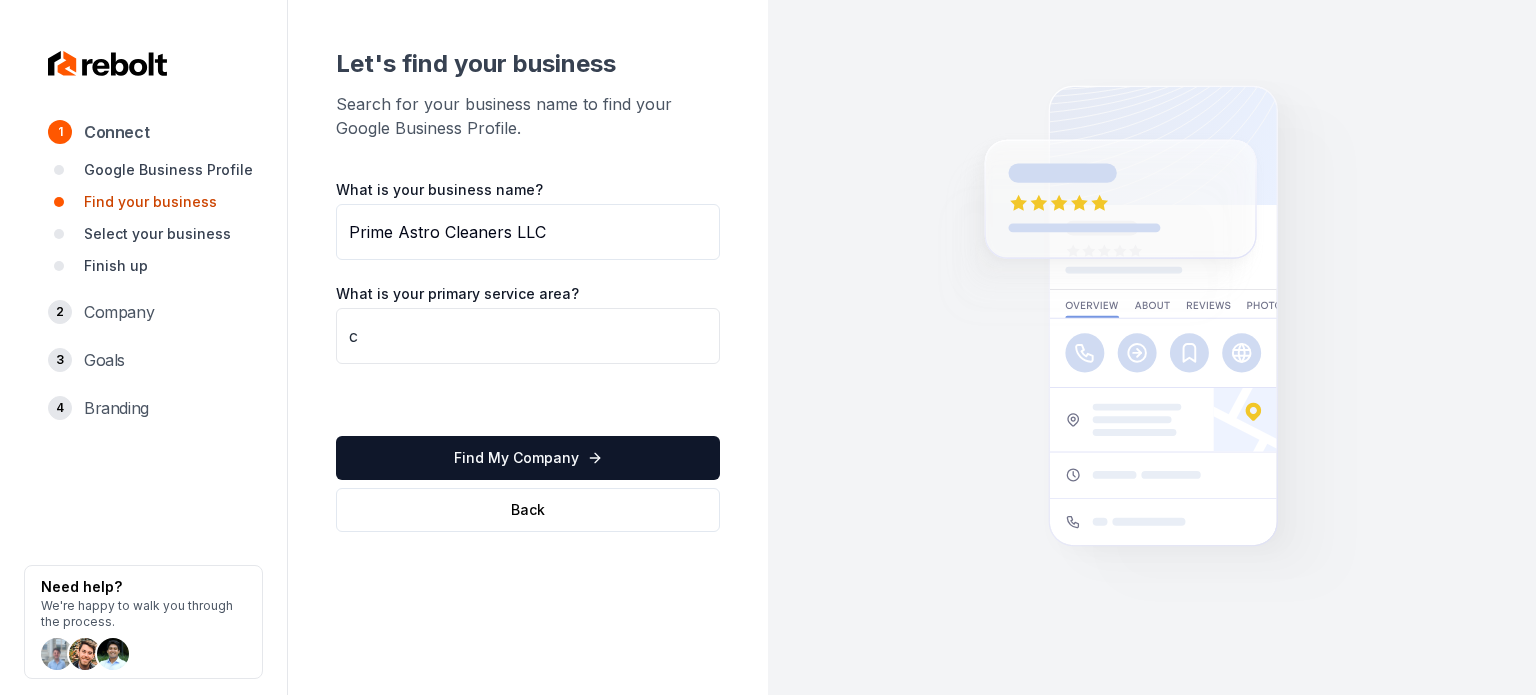 click at bounding box center [1152, 347] 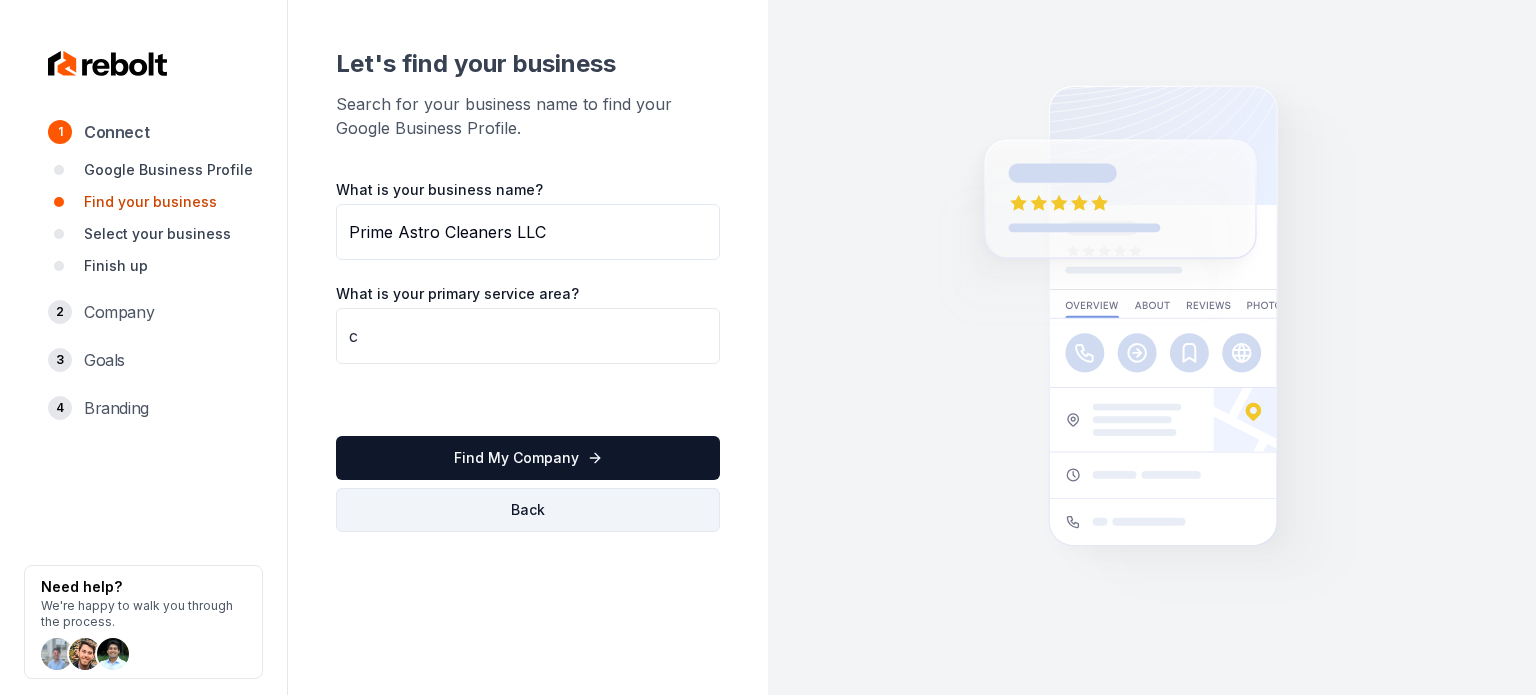 click on "Back" at bounding box center (528, 510) 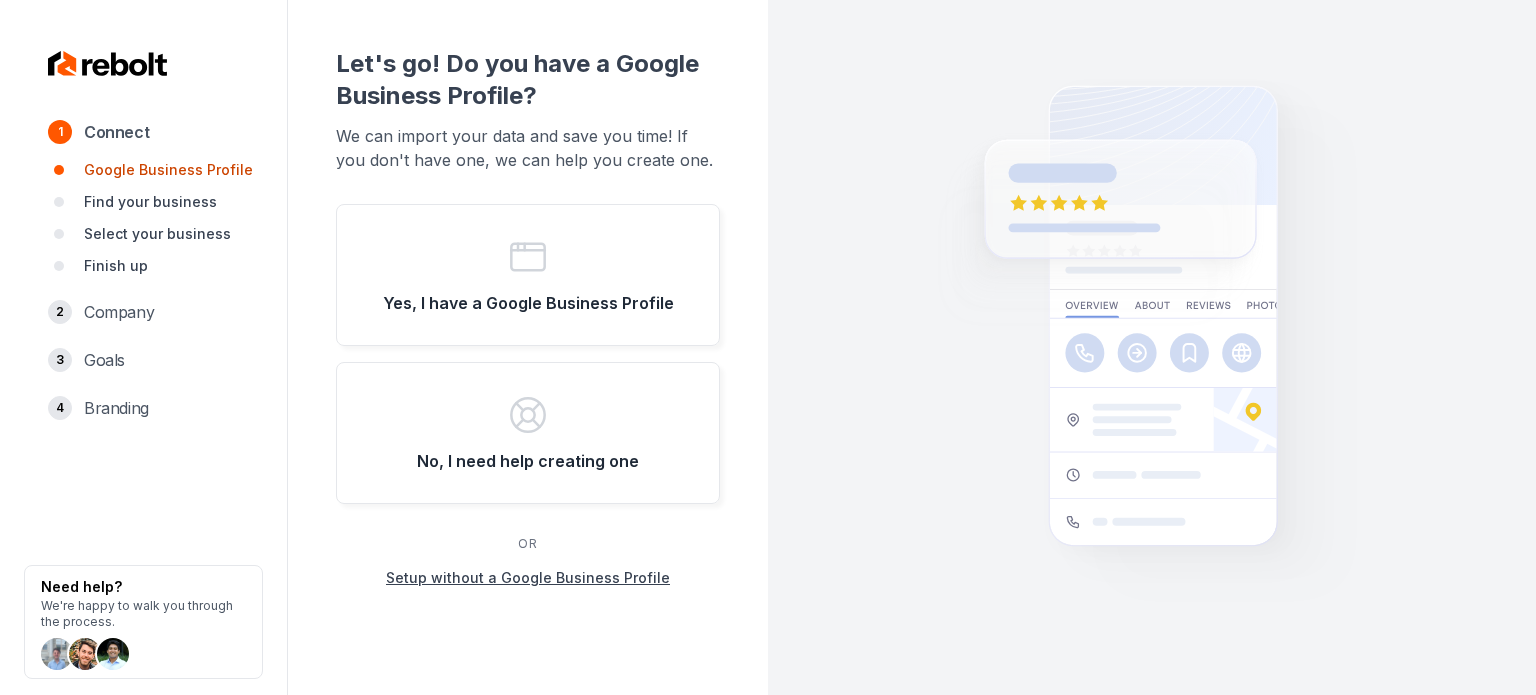 click on "Setup without a Google Business Profile" at bounding box center (528, 578) 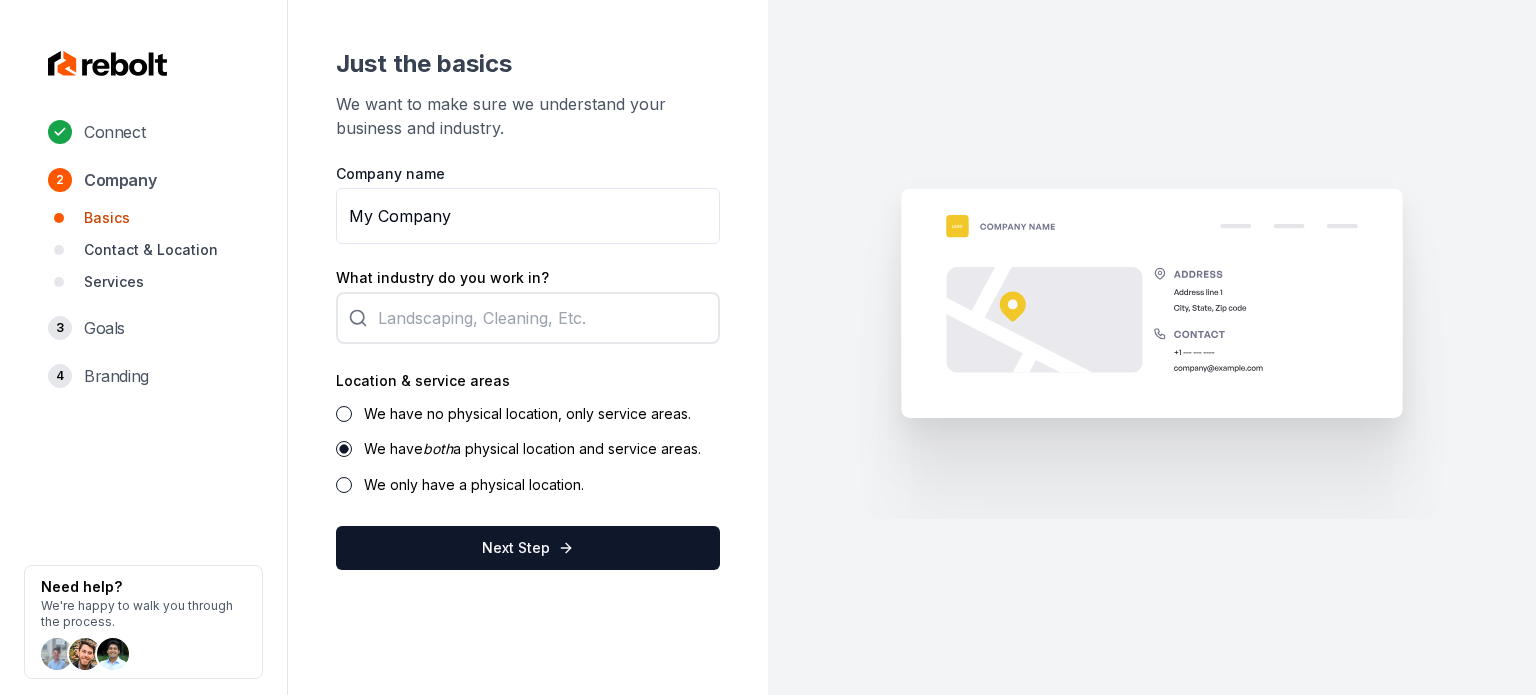 click on "My Company" at bounding box center [528, 216] 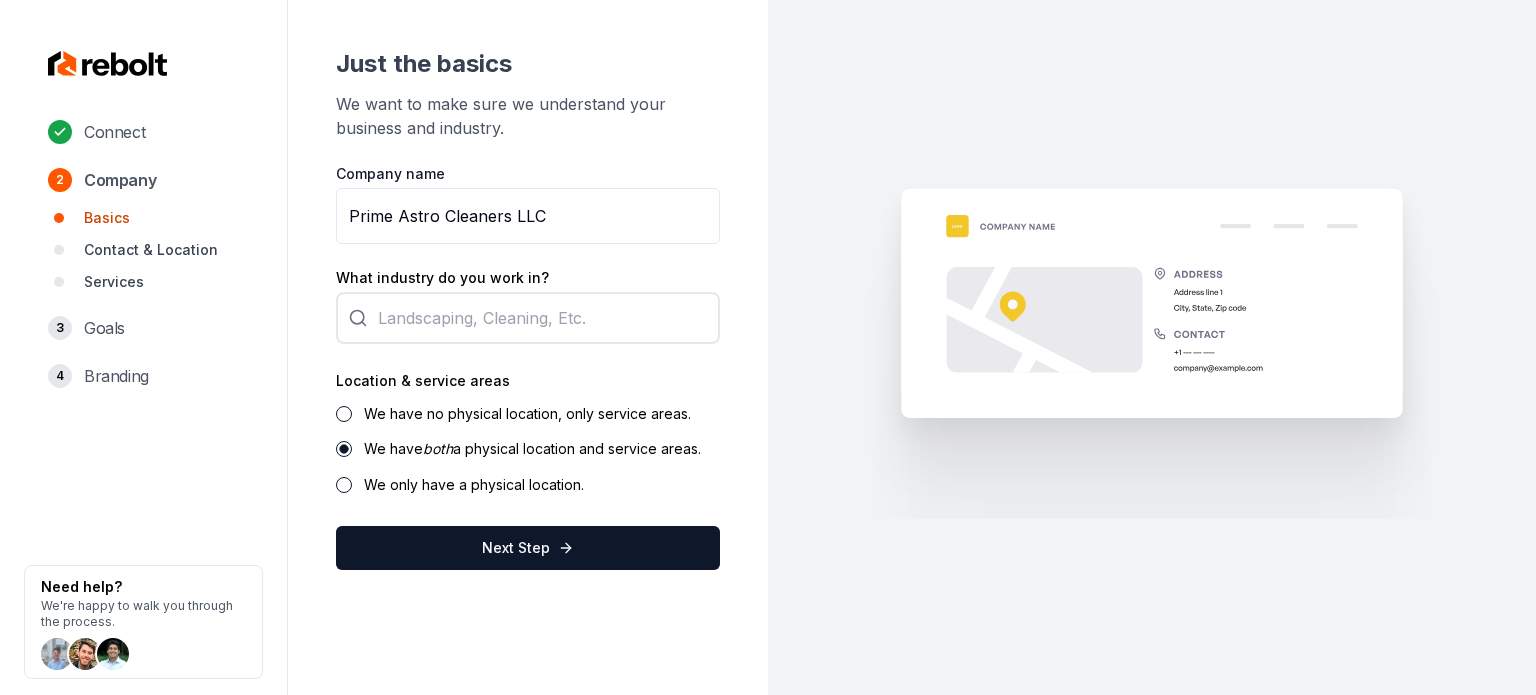 type on "Prime Astro Cleaners LLC" 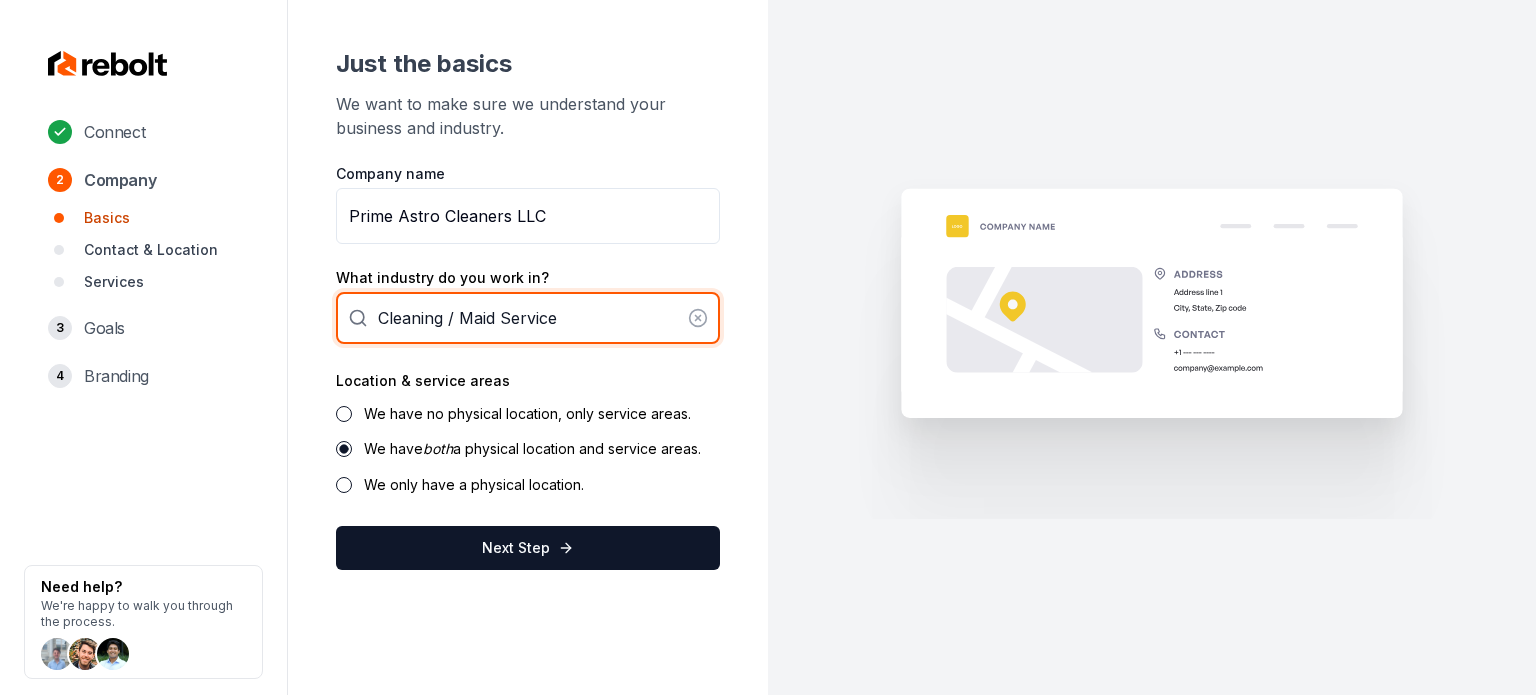 type on "Cleaning / Maid Service" 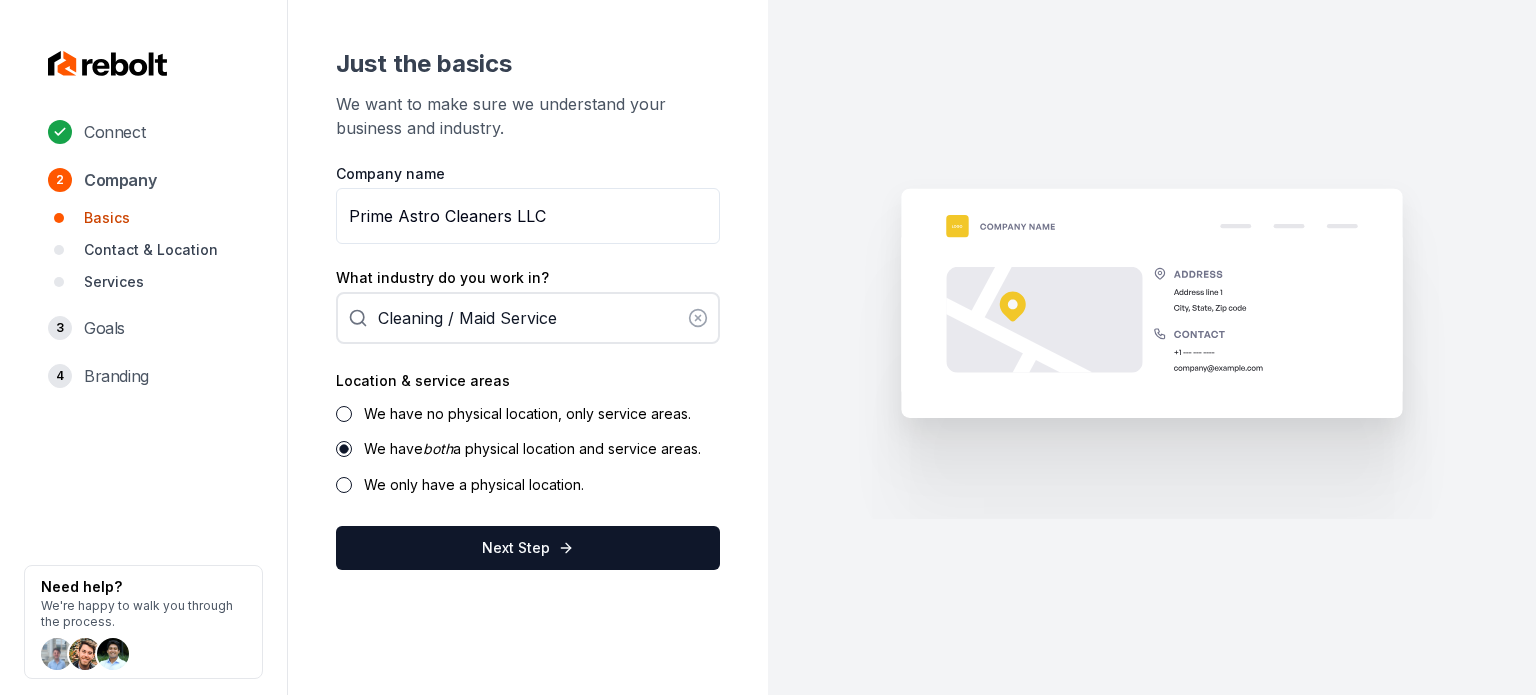 click on "We have no physical location, only service areas." at bounding box center [527, 413] 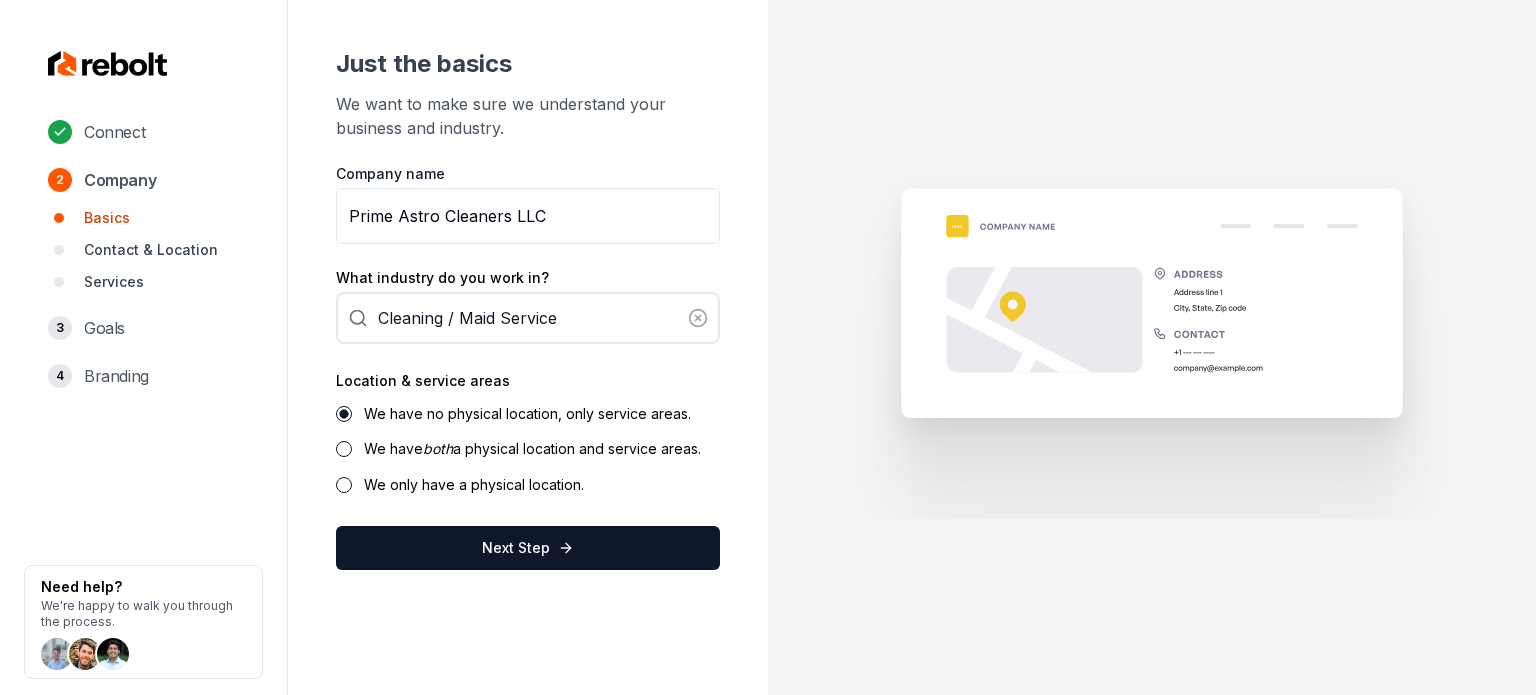 click on "Just the basics We want to make sure we understand your business and industry. Company name Prime Astro Cleaners LLC What industry do you work in? Cleaning / Maid Service Location & service areas We have no physical location, only service areas. We have  both  a physical location and service areas. We only have a physical location. Next Step" at bounding box center [528, 309] 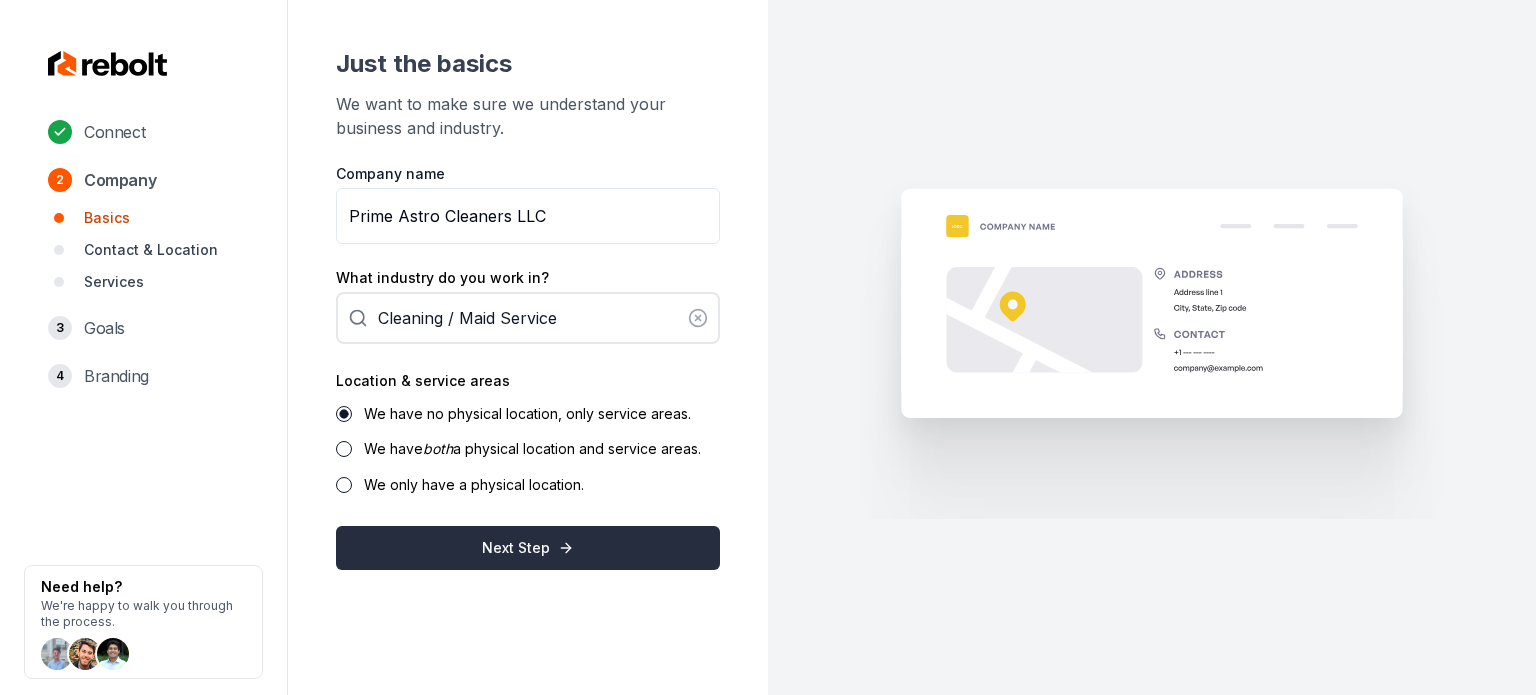 click on "Next Step" at bounding box center [528, 548] 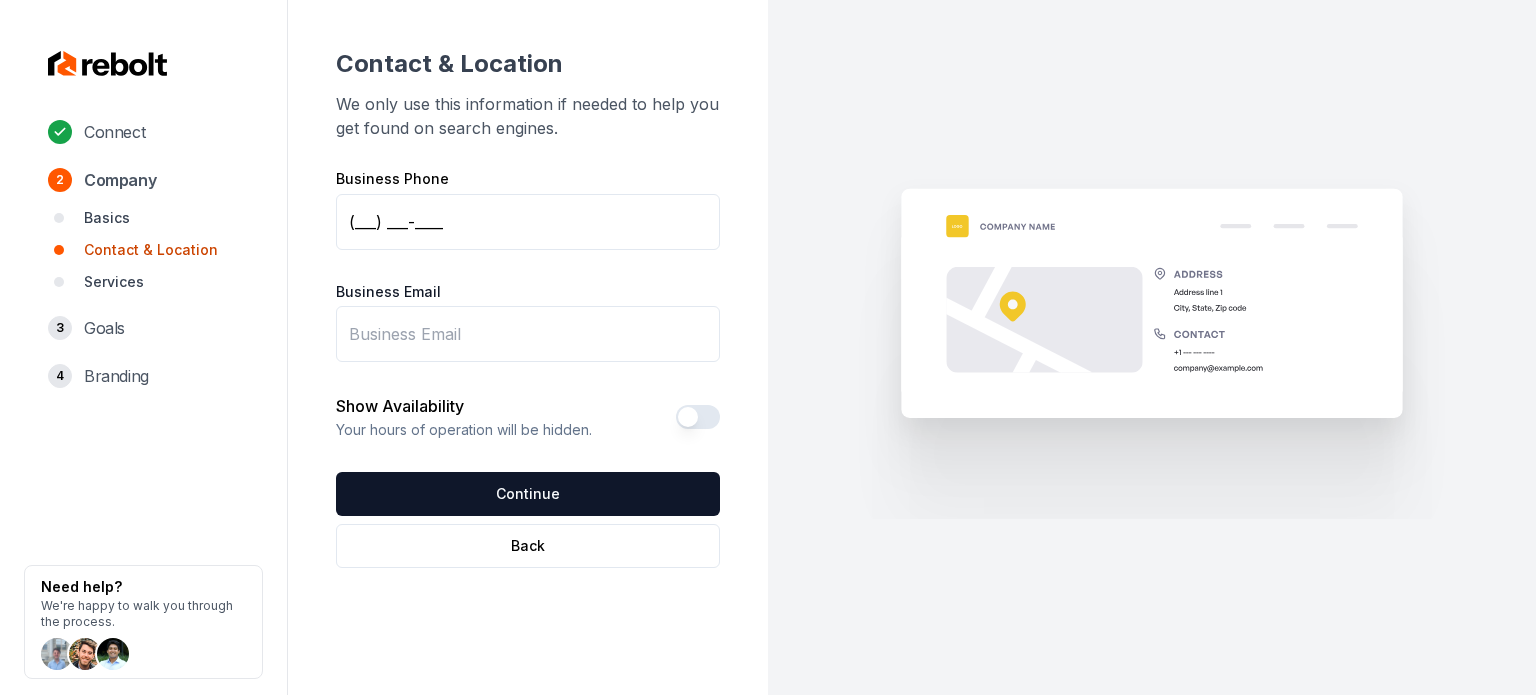 click on "(___) ___-____" at bounding box center [528, 222] 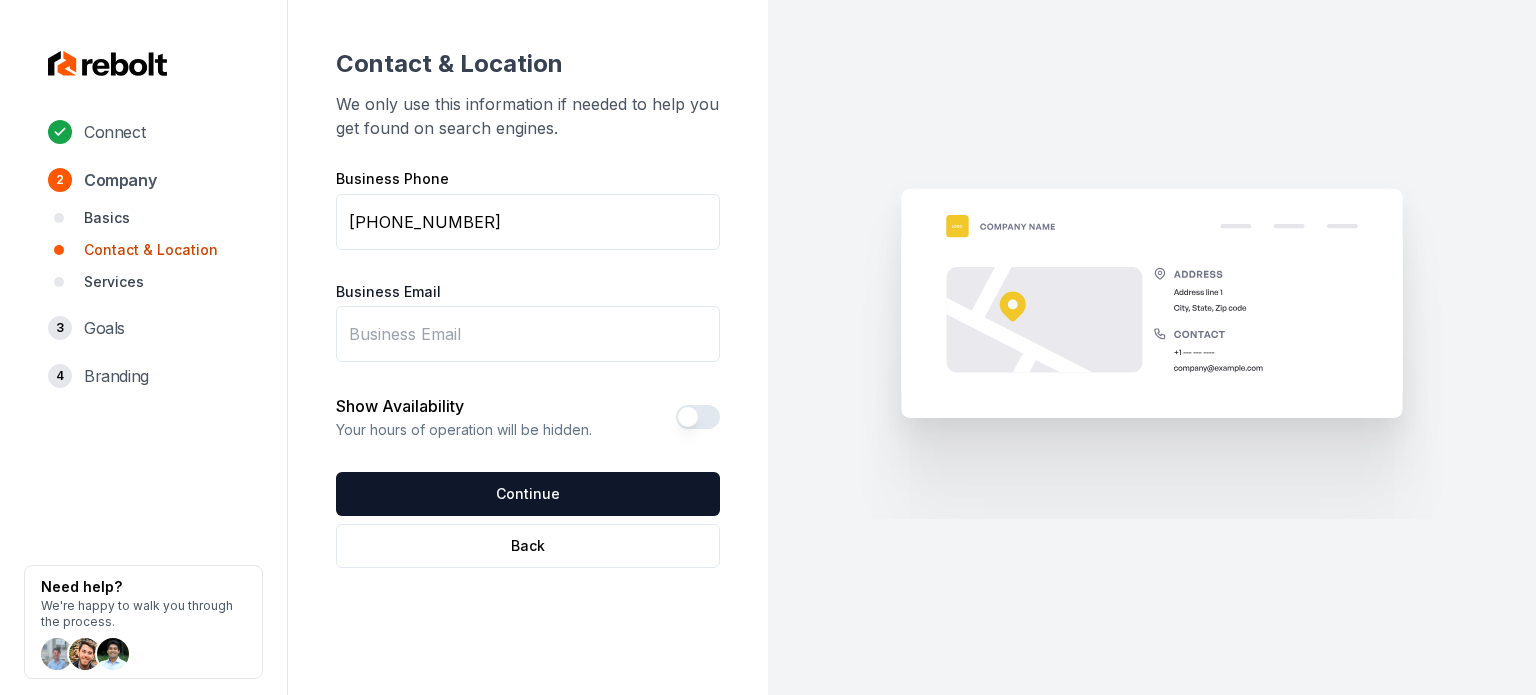 type on "[PHONE_NUMBER]" 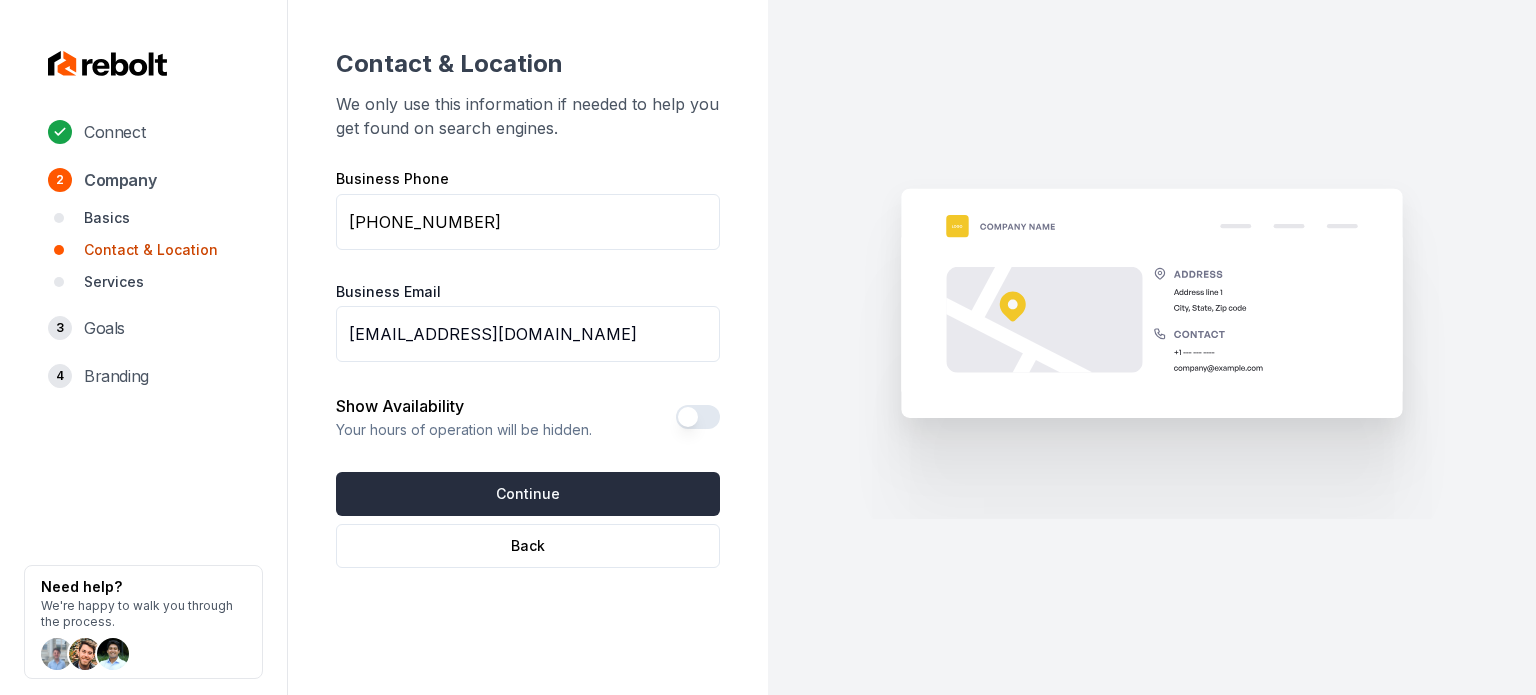 type on "[EMAIL_ADDRESS][DOMAIN_NAME]" 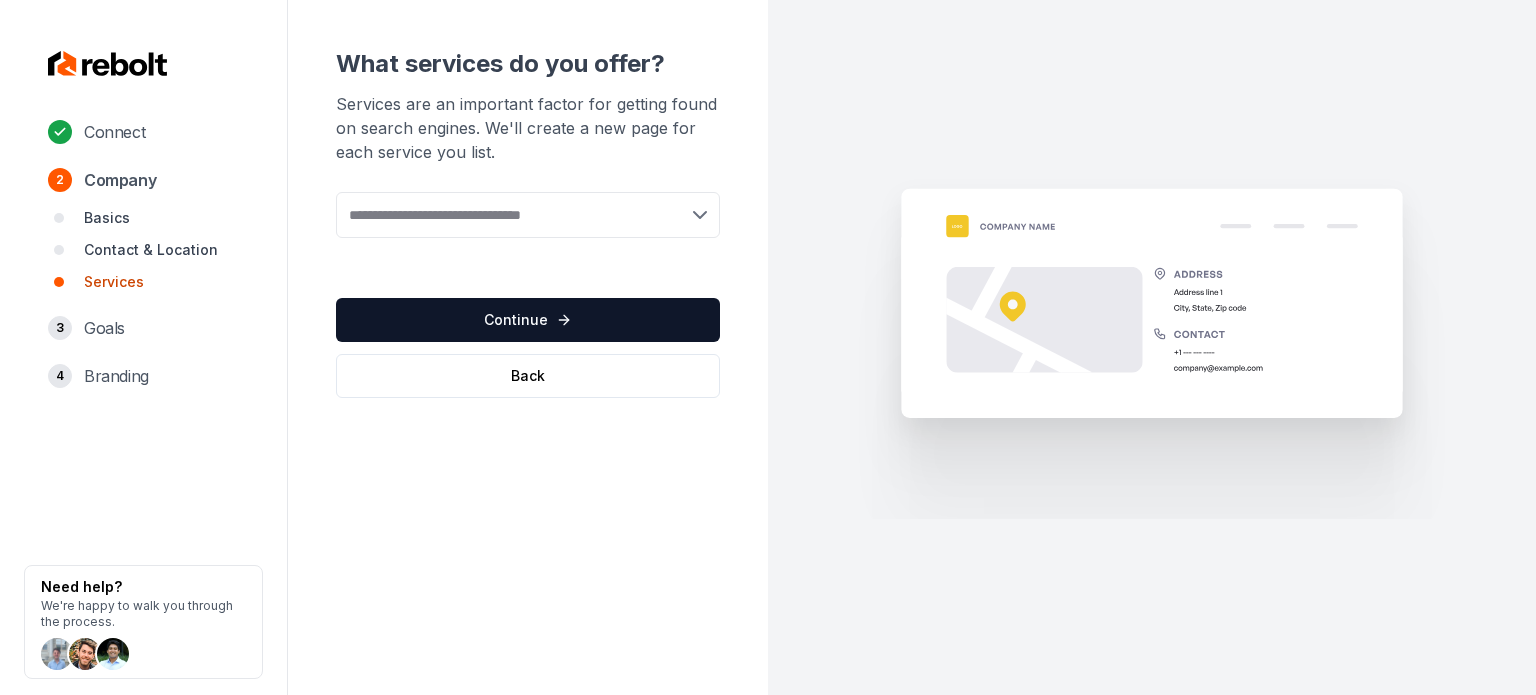 drag, startPoint x: 1533, startPoint y: 529, endPoint x: 1421, endPoint y: 499, distance: 115.948265 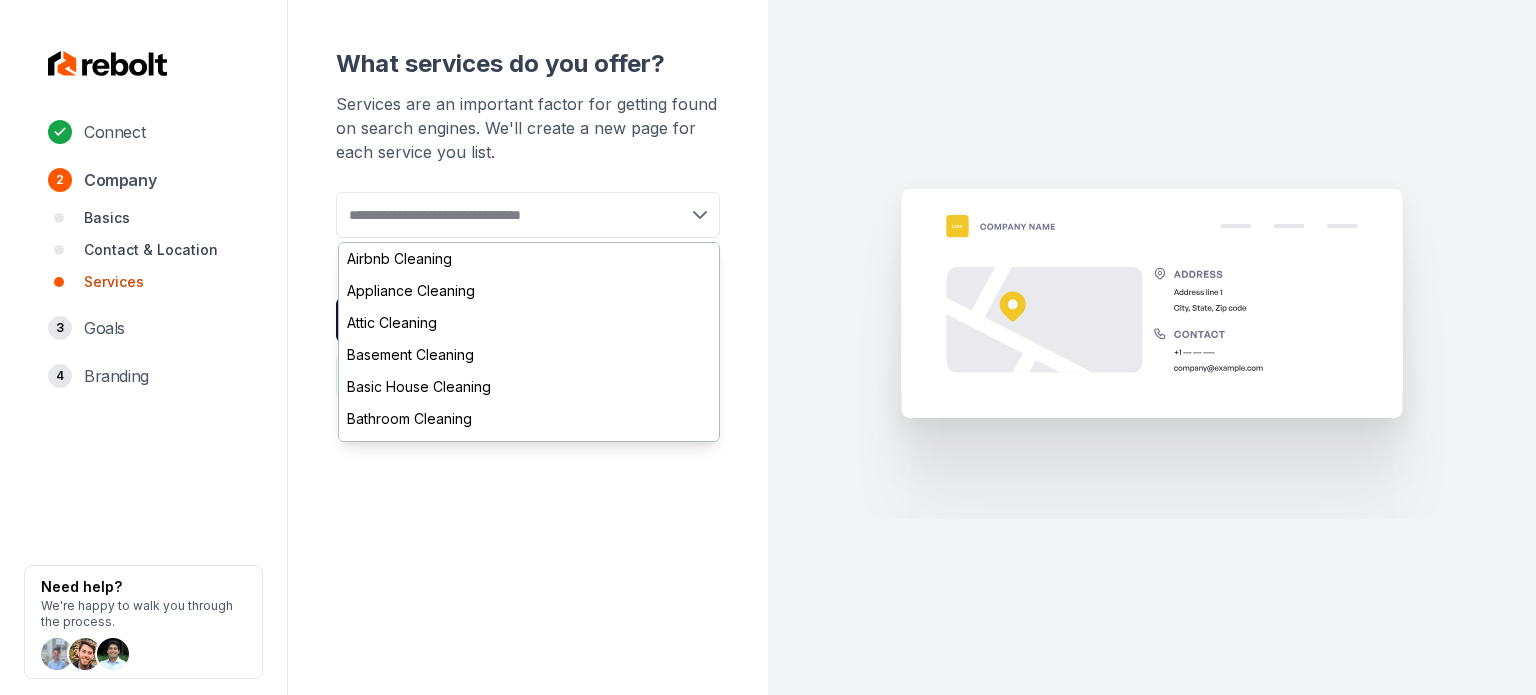 drag, startPoint x: 395, startPoint y: 227, endPoint x: 401, endPoint y: 208, distance: 19.924858 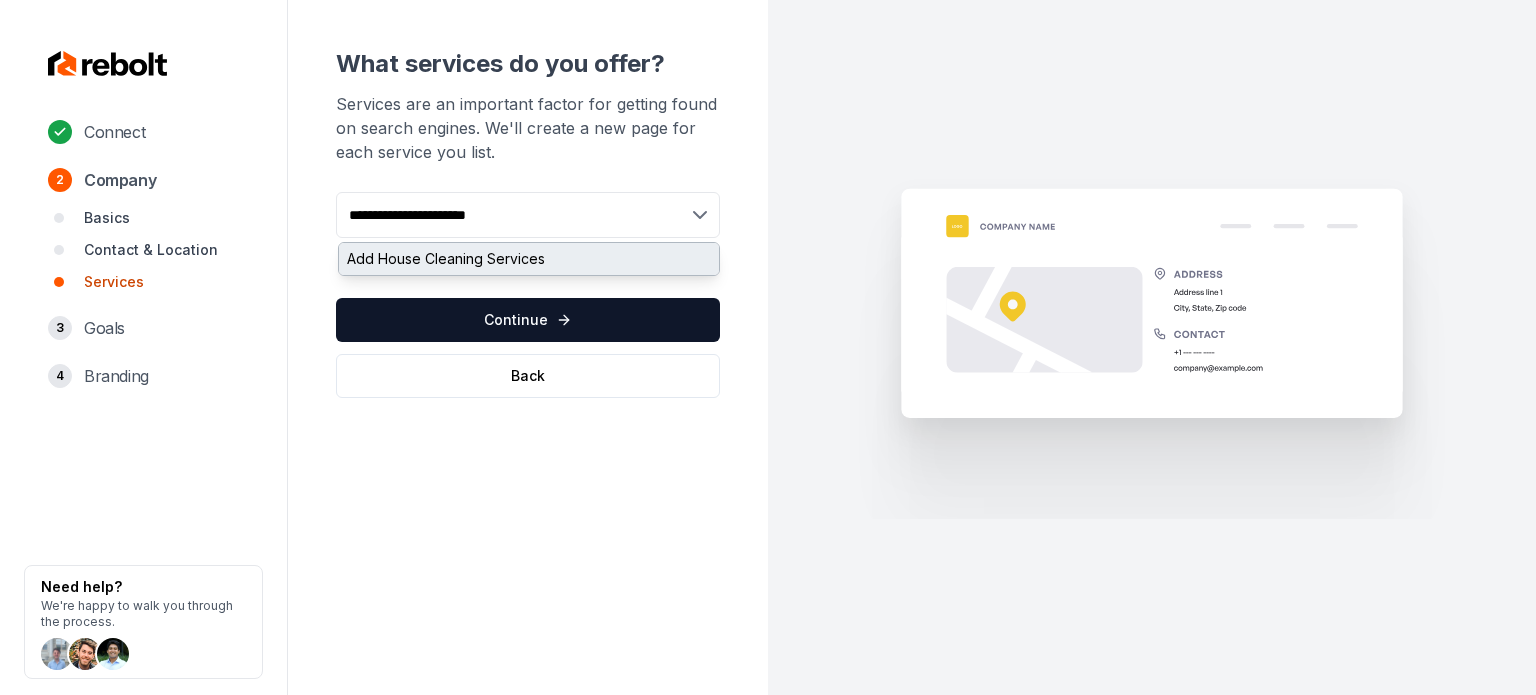 type on "**********" 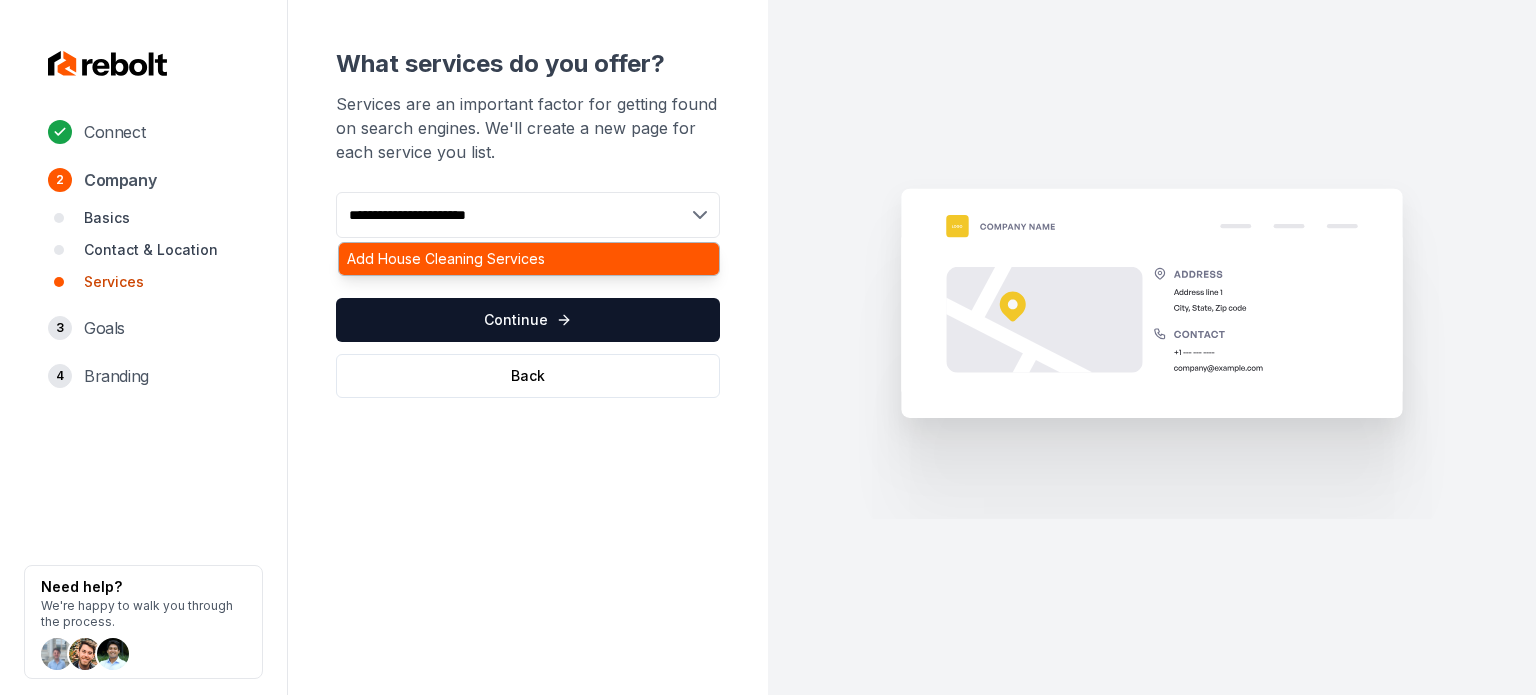 click on "Add House Cleaning Services" at bounding box center [529, 259] 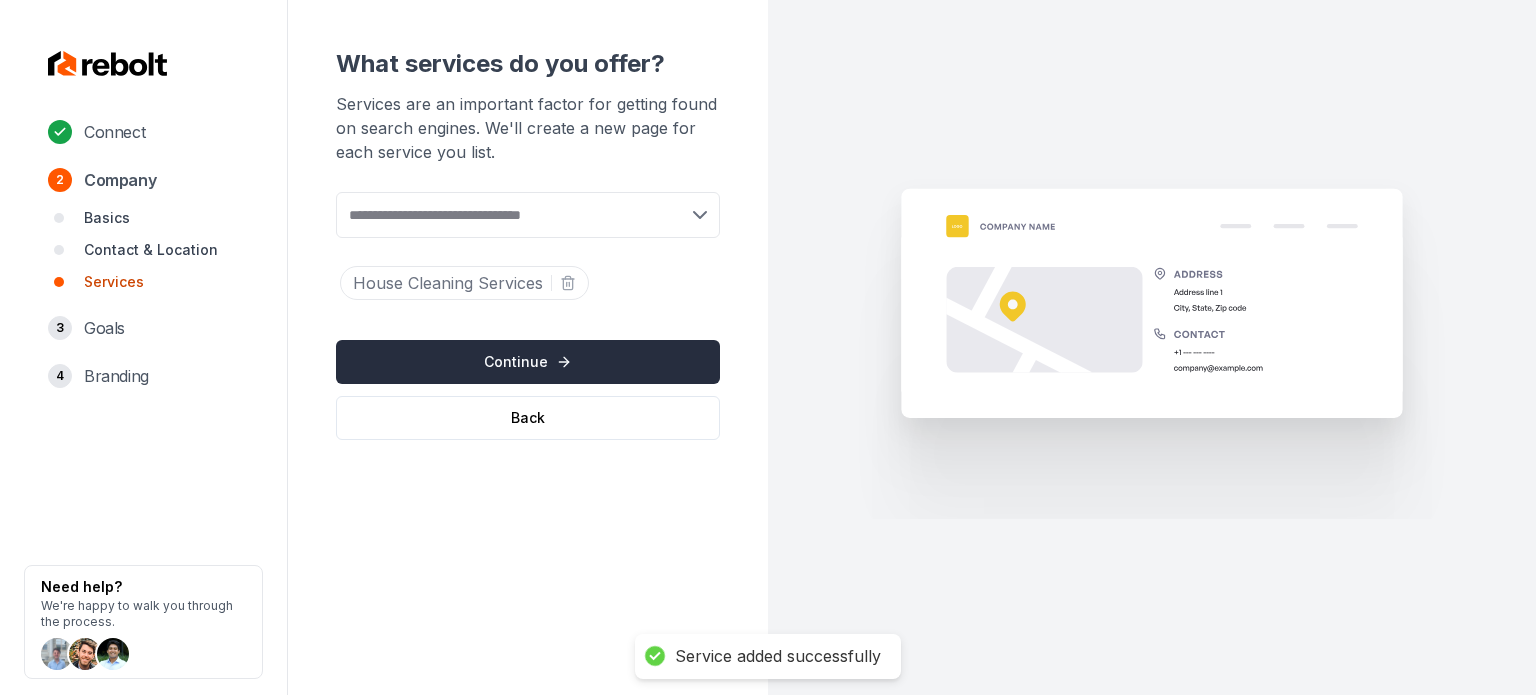 click on "Continue" at bounding box center (528, 362) 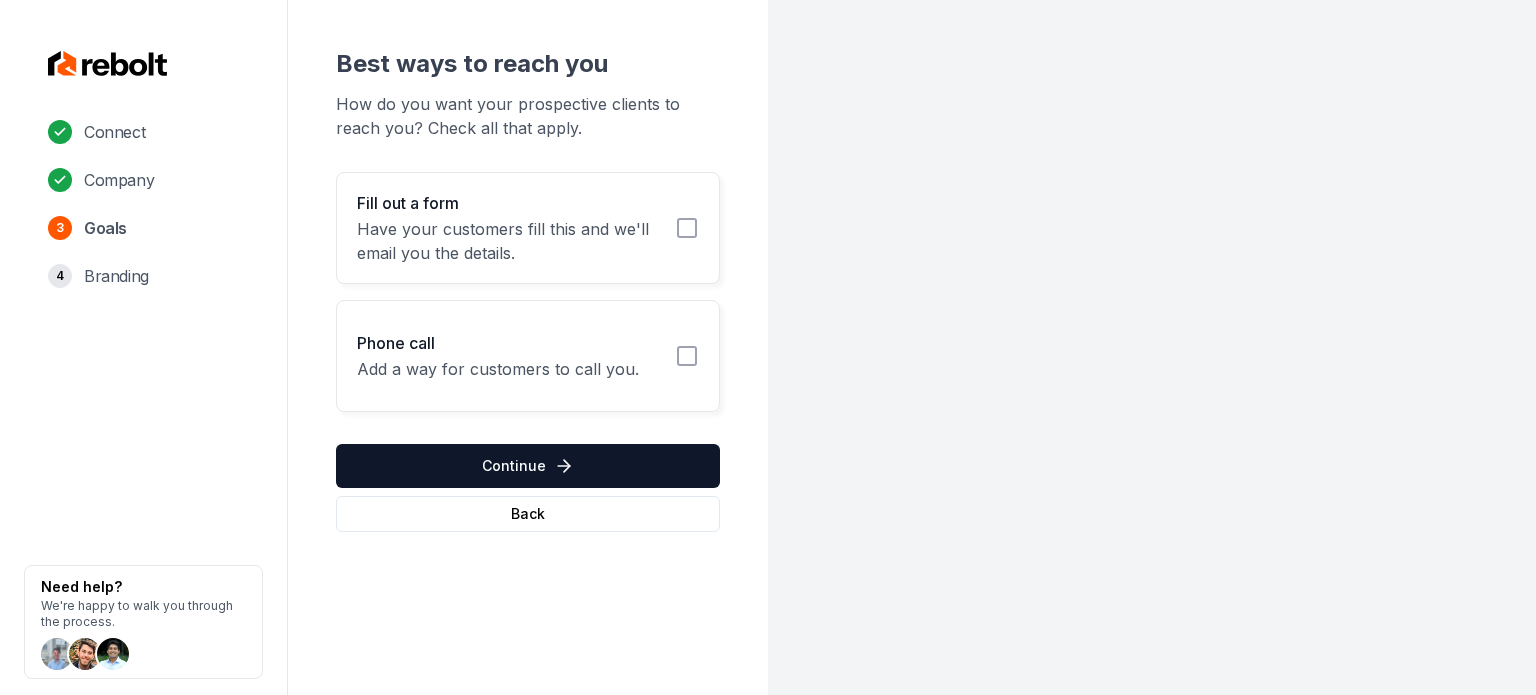 click on "Fill out a form Have your customers fill this and we'll email you the details." at bounding box center [528, 228] 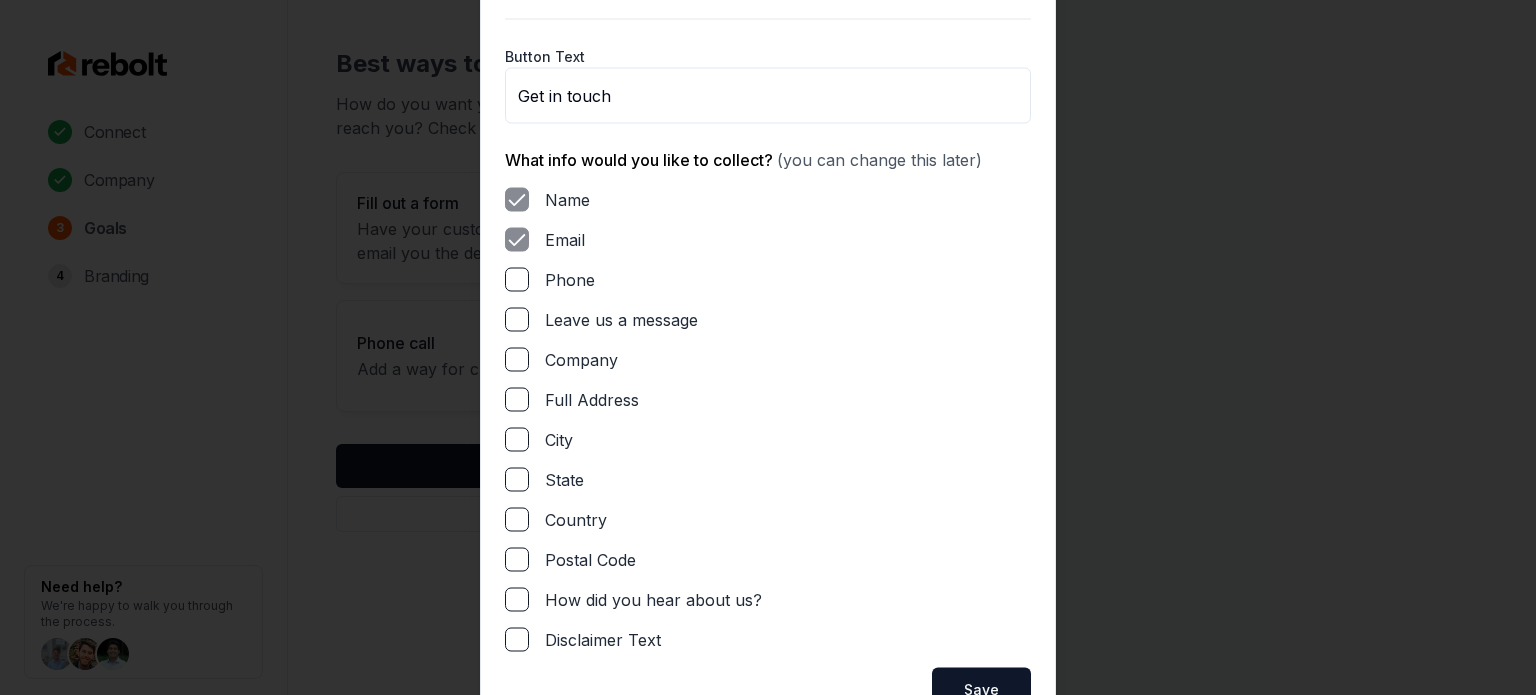 click on "Phone" at bounding box center [517, 279] 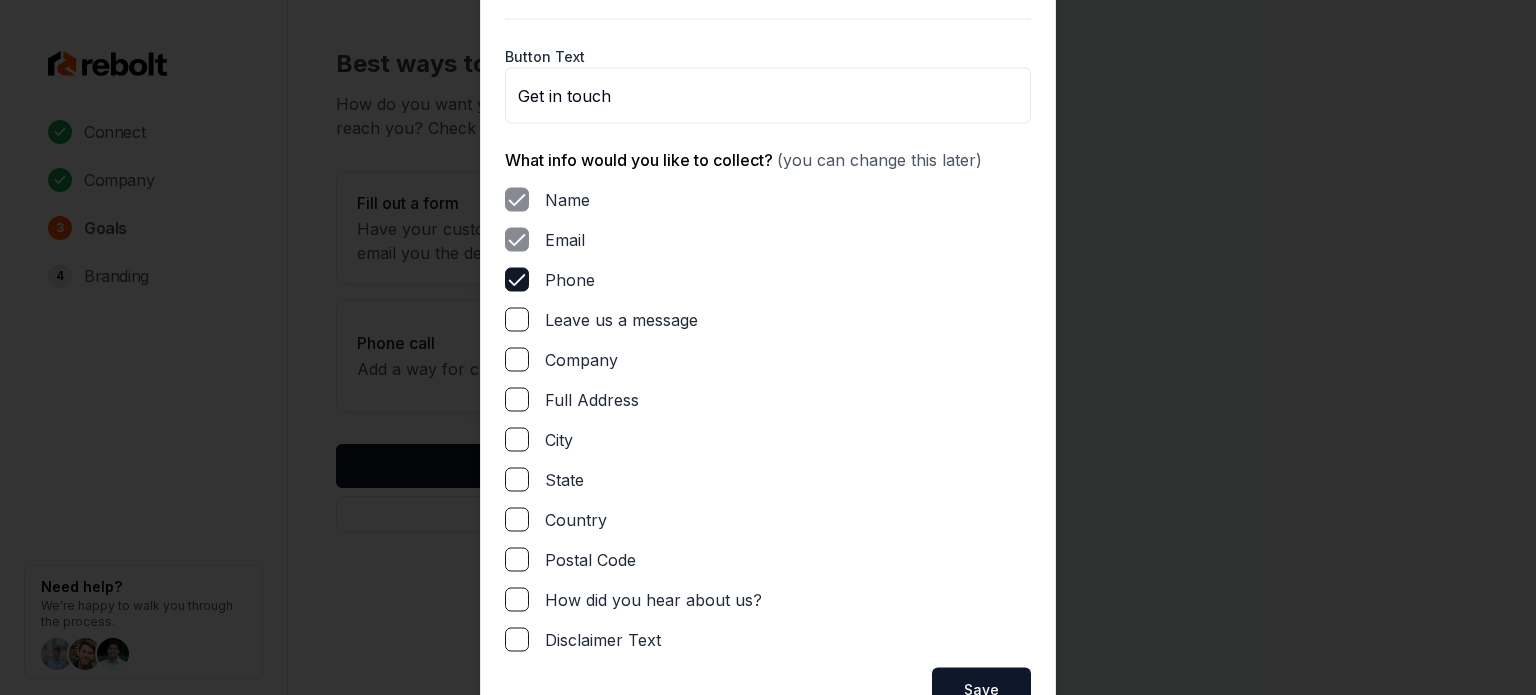 click on "Name Email Phone Leave us a message Company Full Address City State Country Postal Code How did you hear about us? Disclaimer Text" at bounding box center [768, 419] 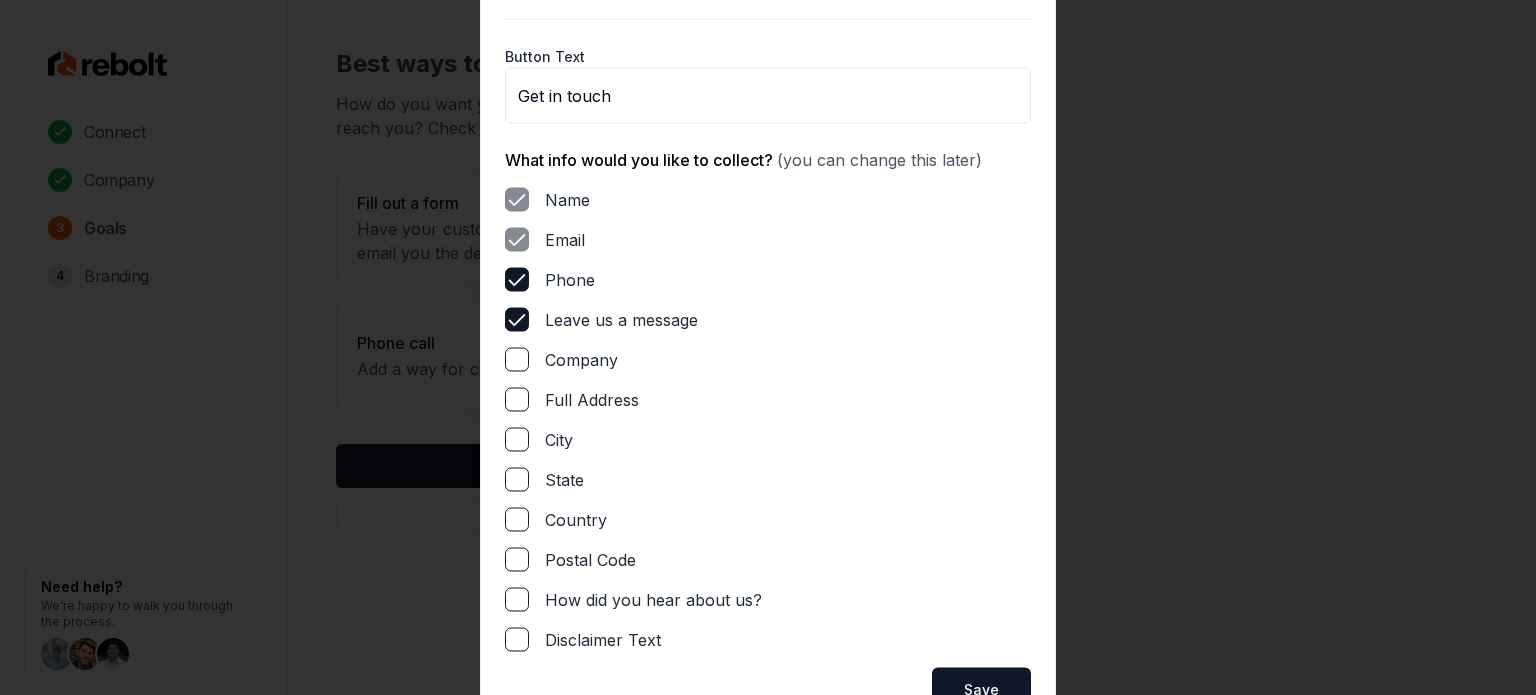 click on "Full Address" at bounding box center (517, 399) 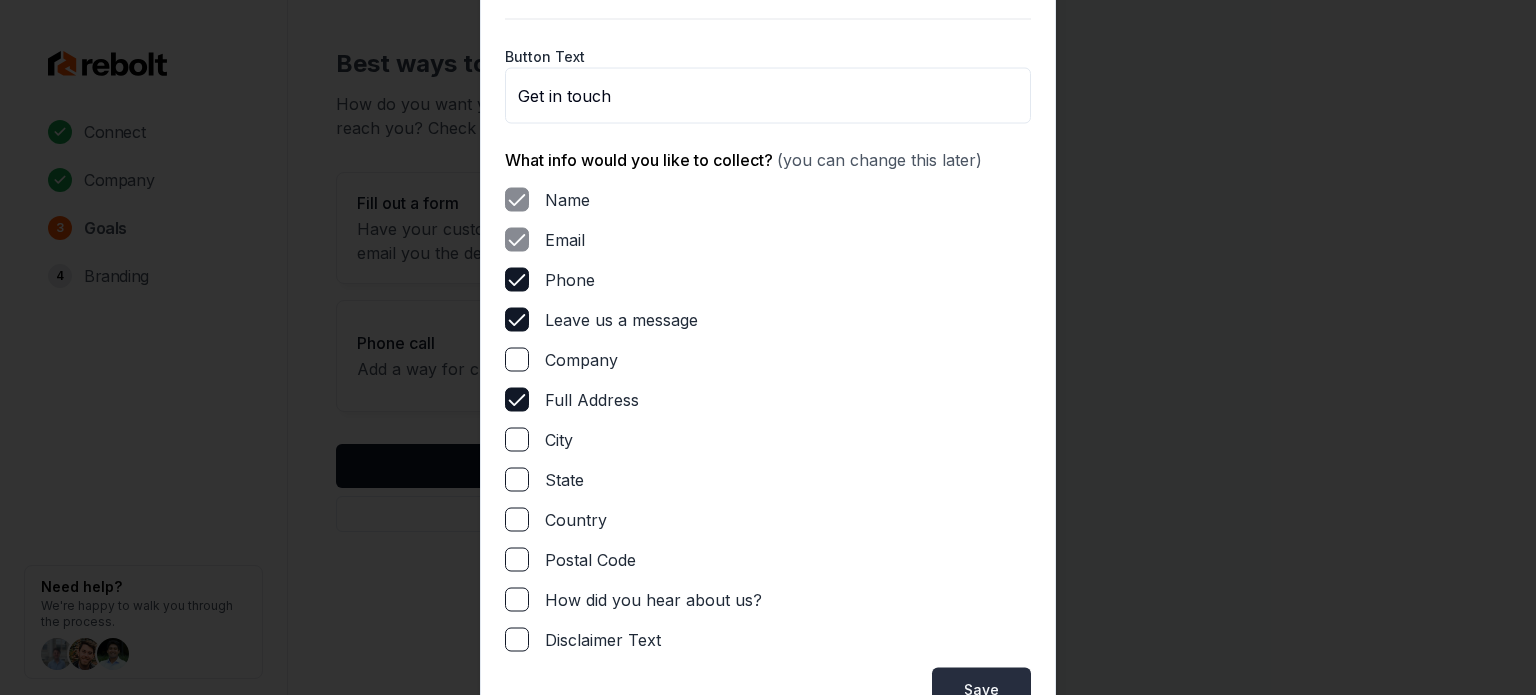 click on "Save" at bounding box center [981, 689] 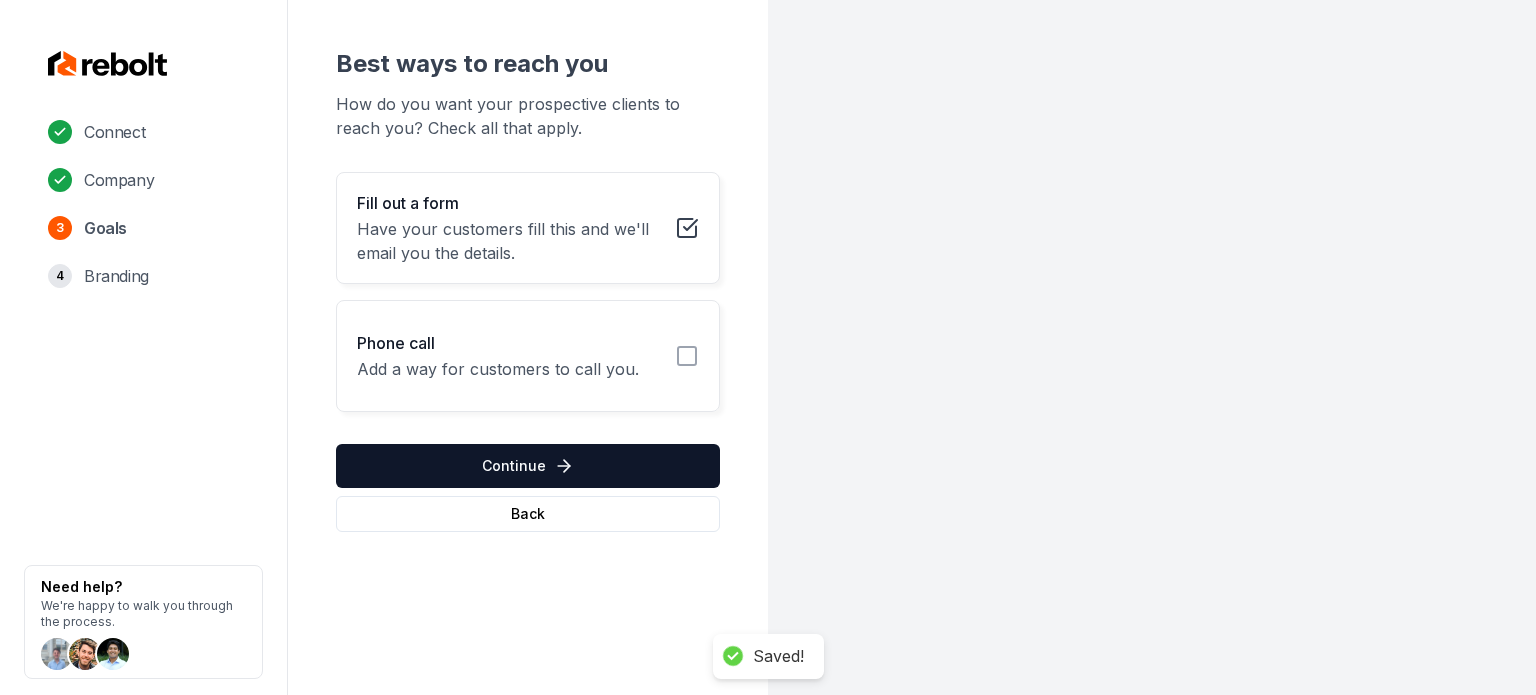 click on "Phone call Add a way for customers to call you." at bounding box center (528, 356) 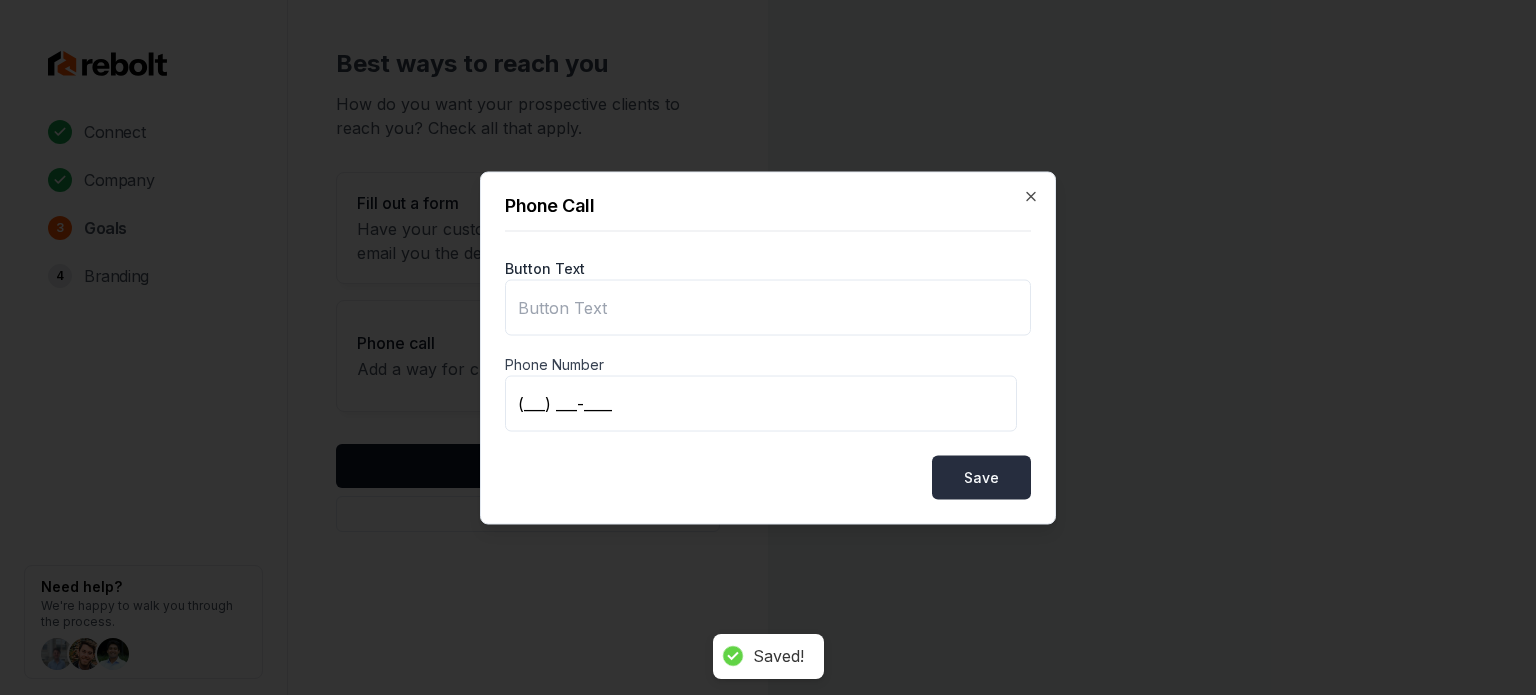 type on "Call us" 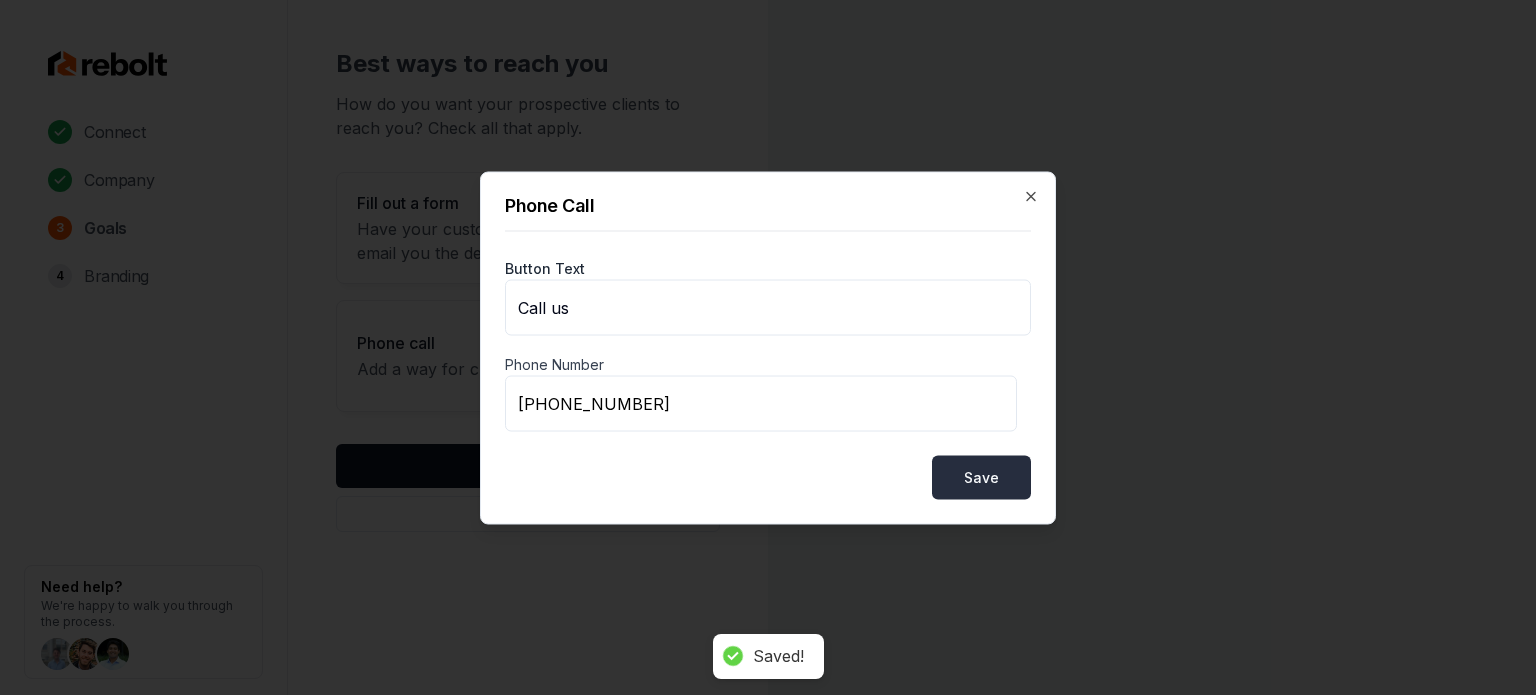 click on "Save" at bounding box center [981, 477] 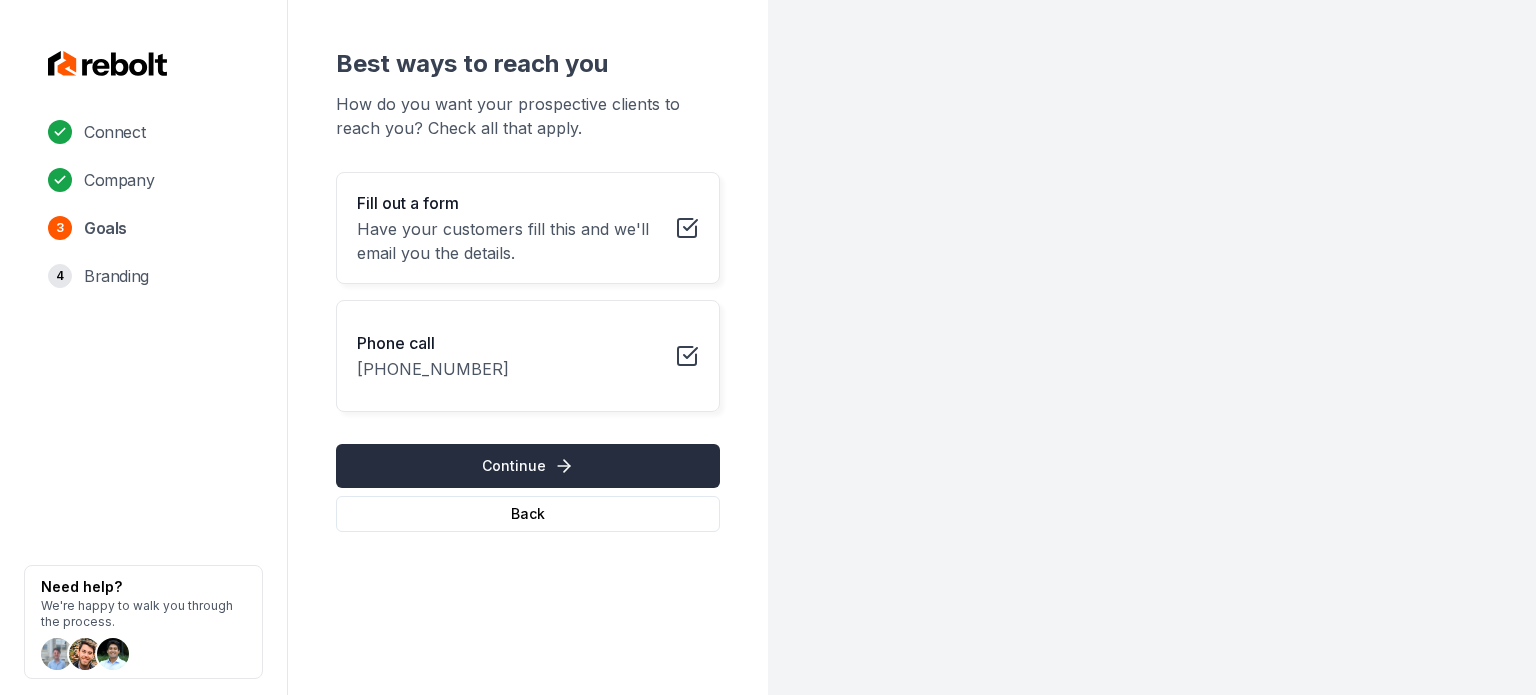 click on "Continue" at bounding box center [528, 466] 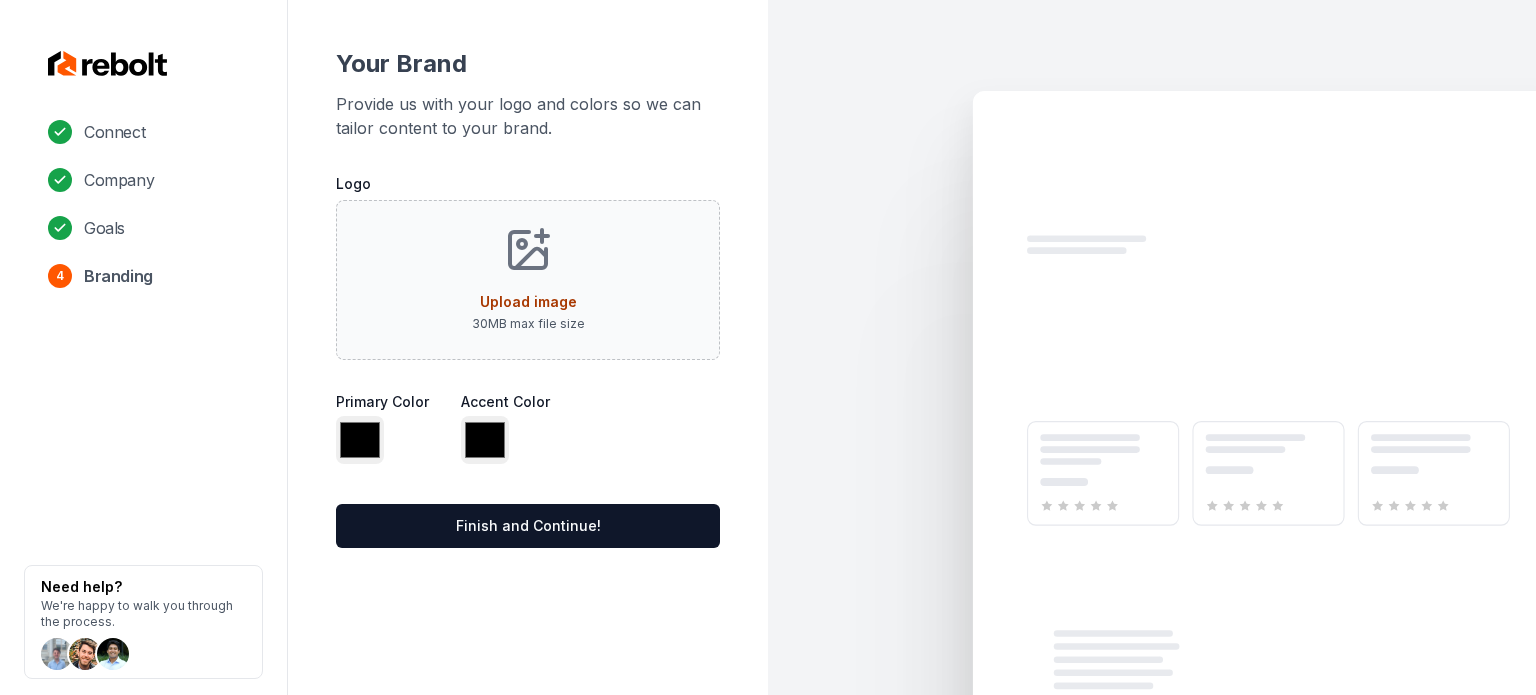 type on "*******" 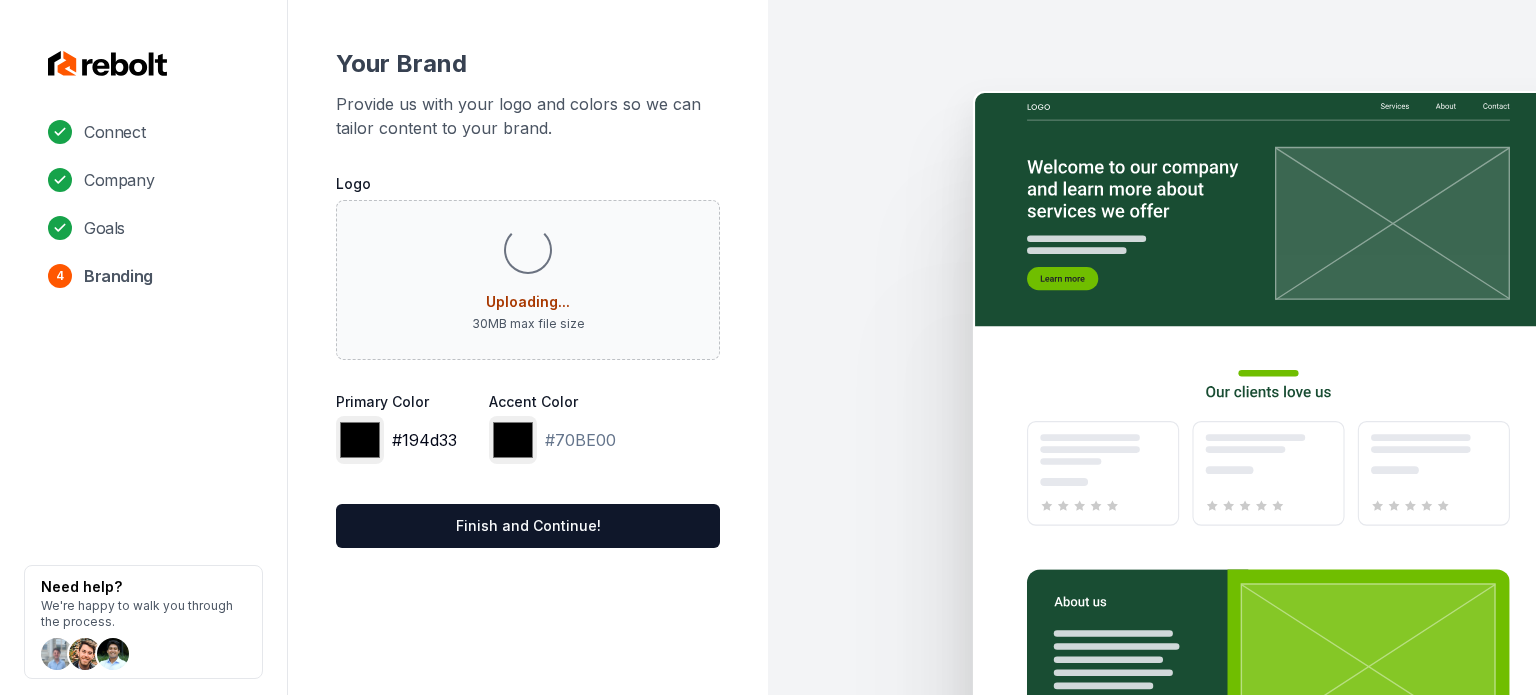 click on "*******" at bounding box center [360, 440] 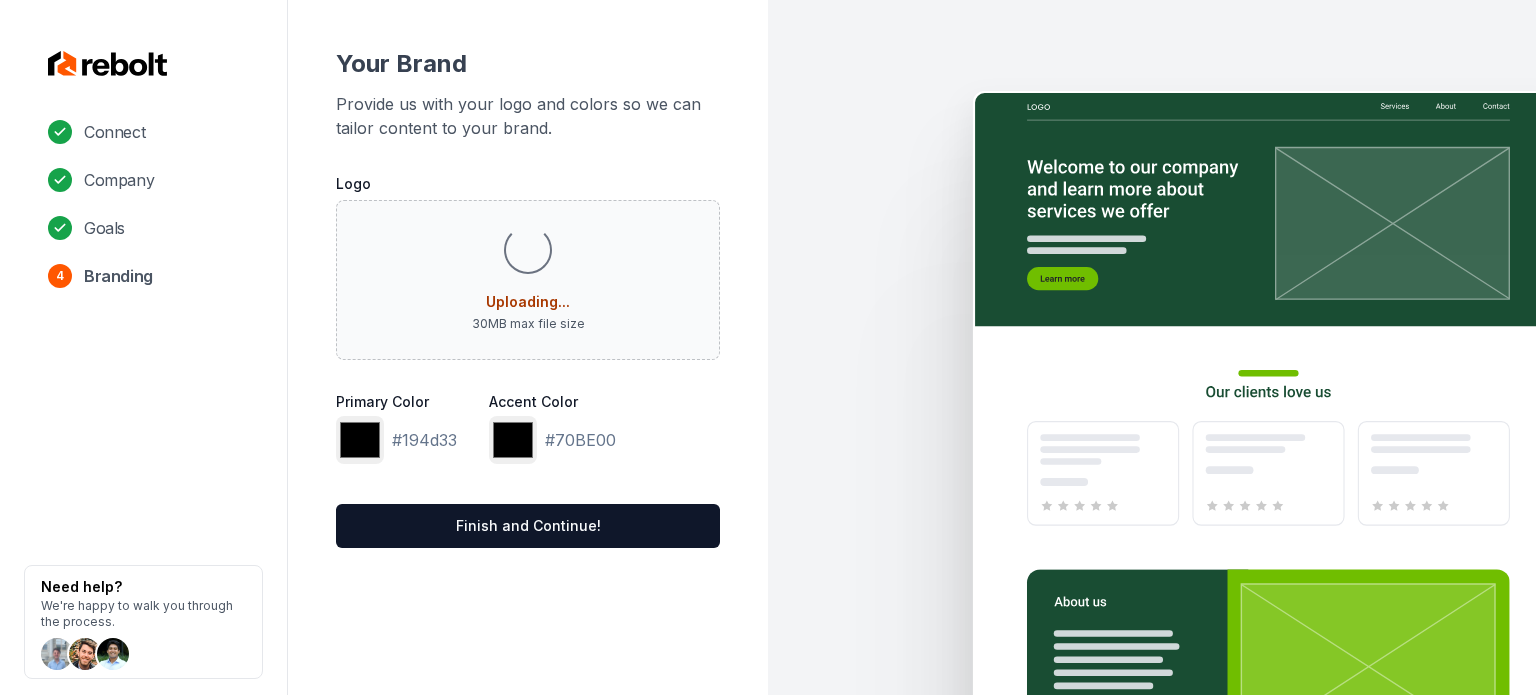 click on "Connect Company Goals 4 Branding Need help? We're happy to walk you through the process." at bounding box center [144, 347] 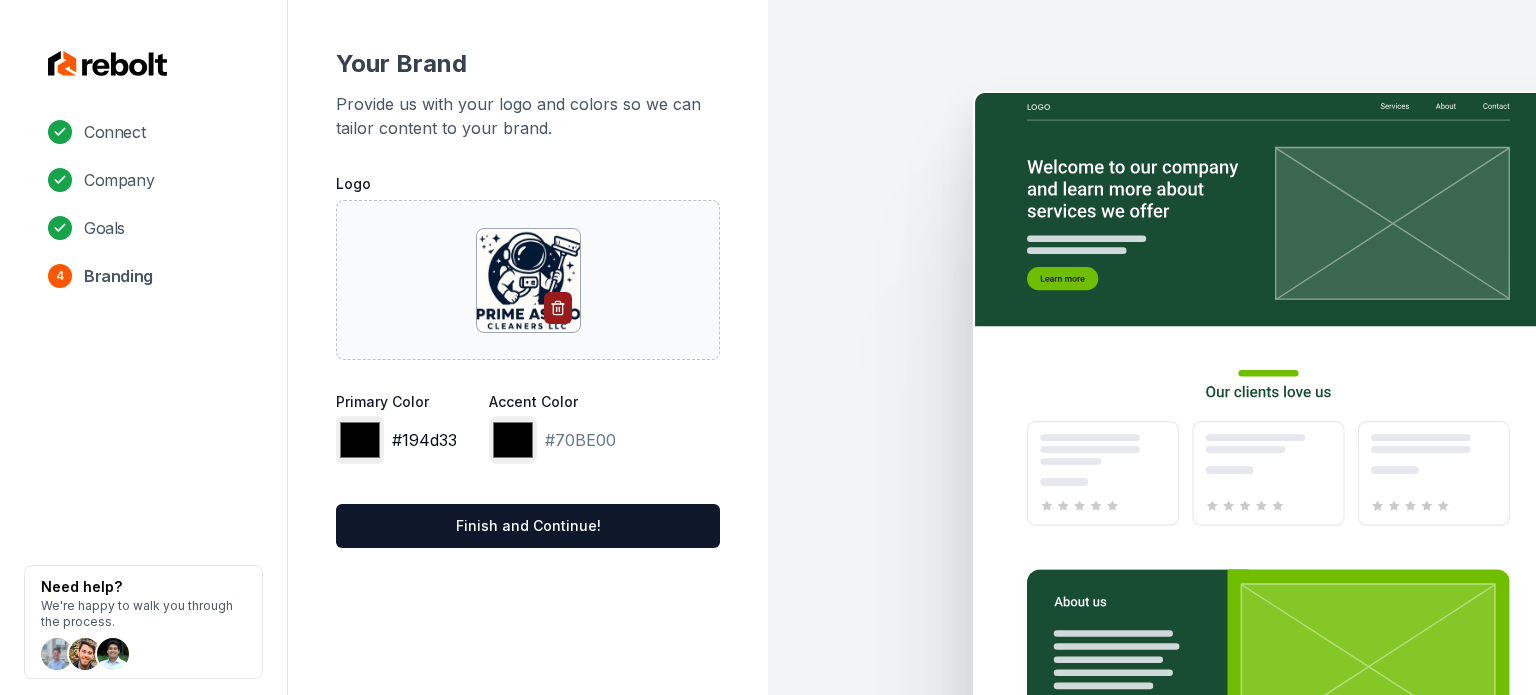 click on "*******" at bounding box center (360, 440) 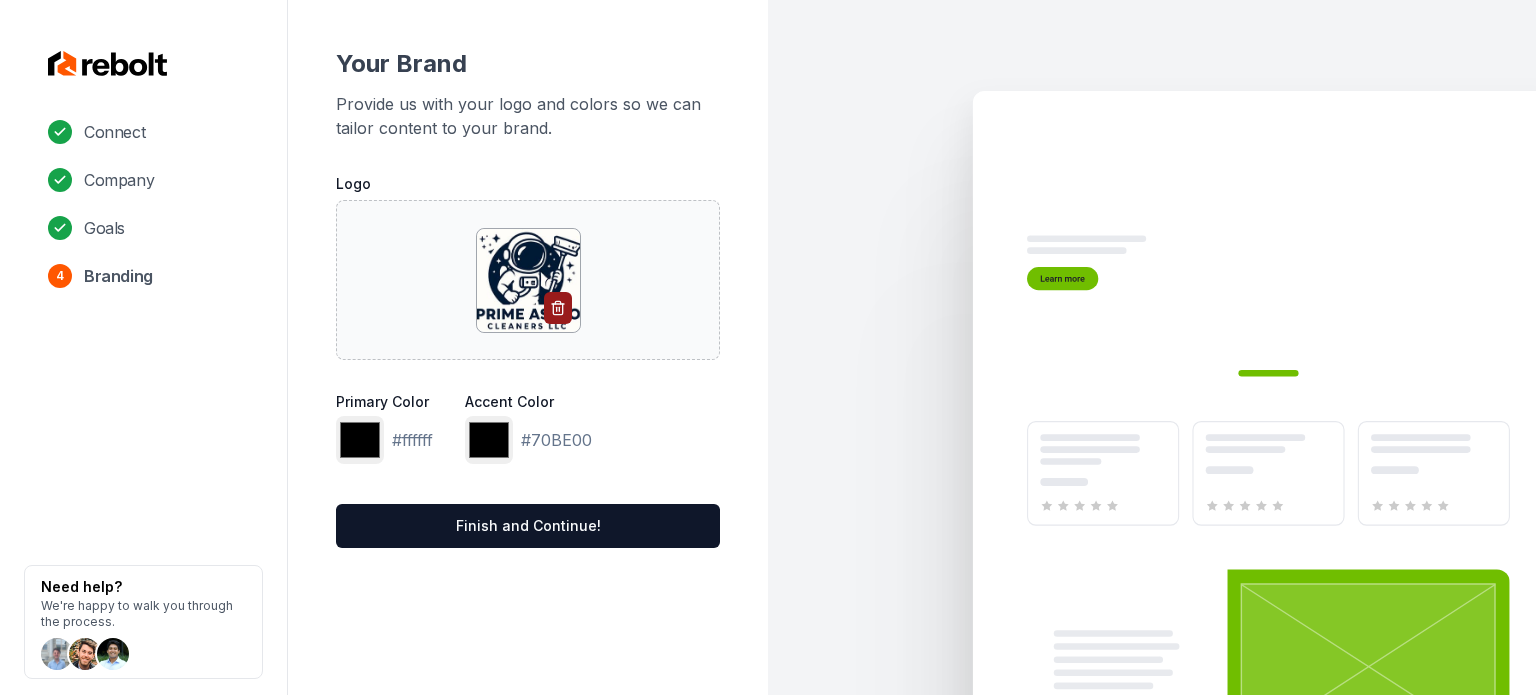 type on "*******" 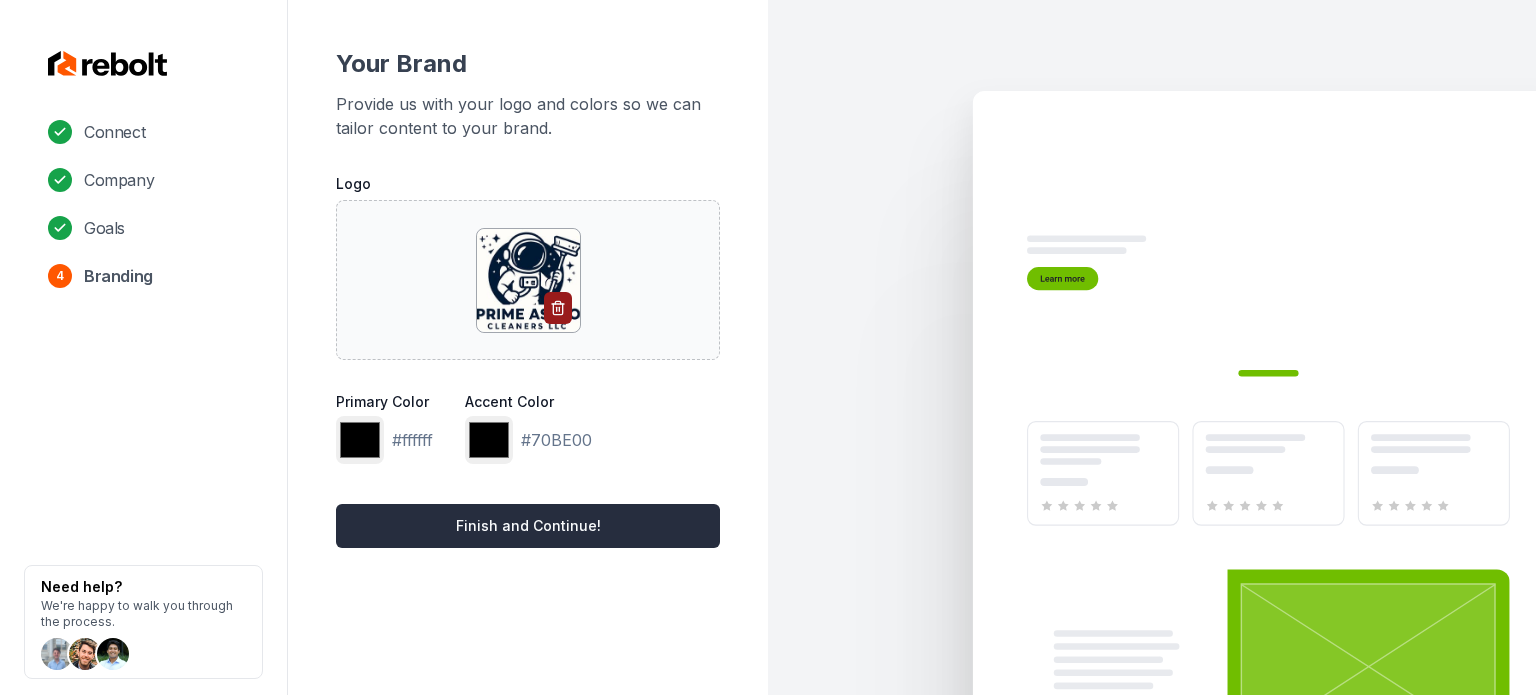 click on "Finish and Continue!" at bounding box center (528, 526) 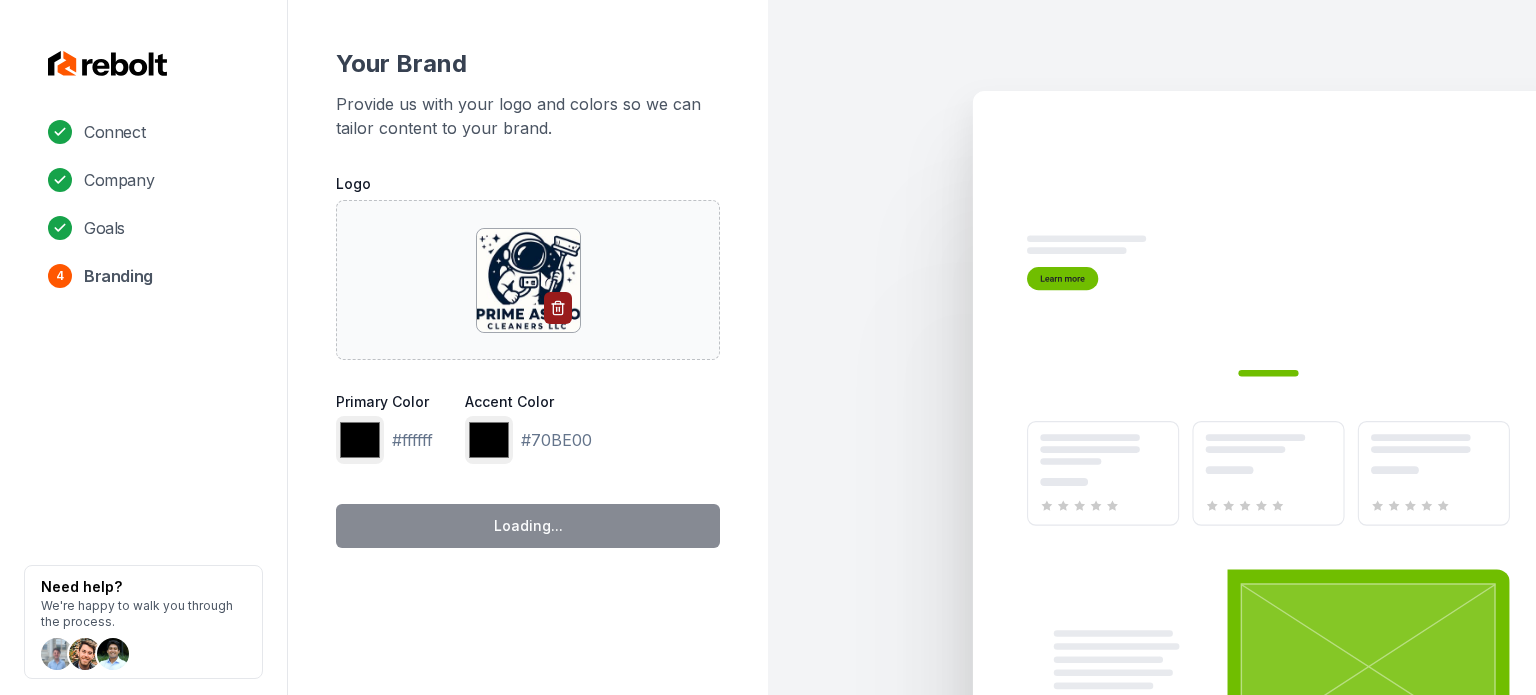 type on "*******" 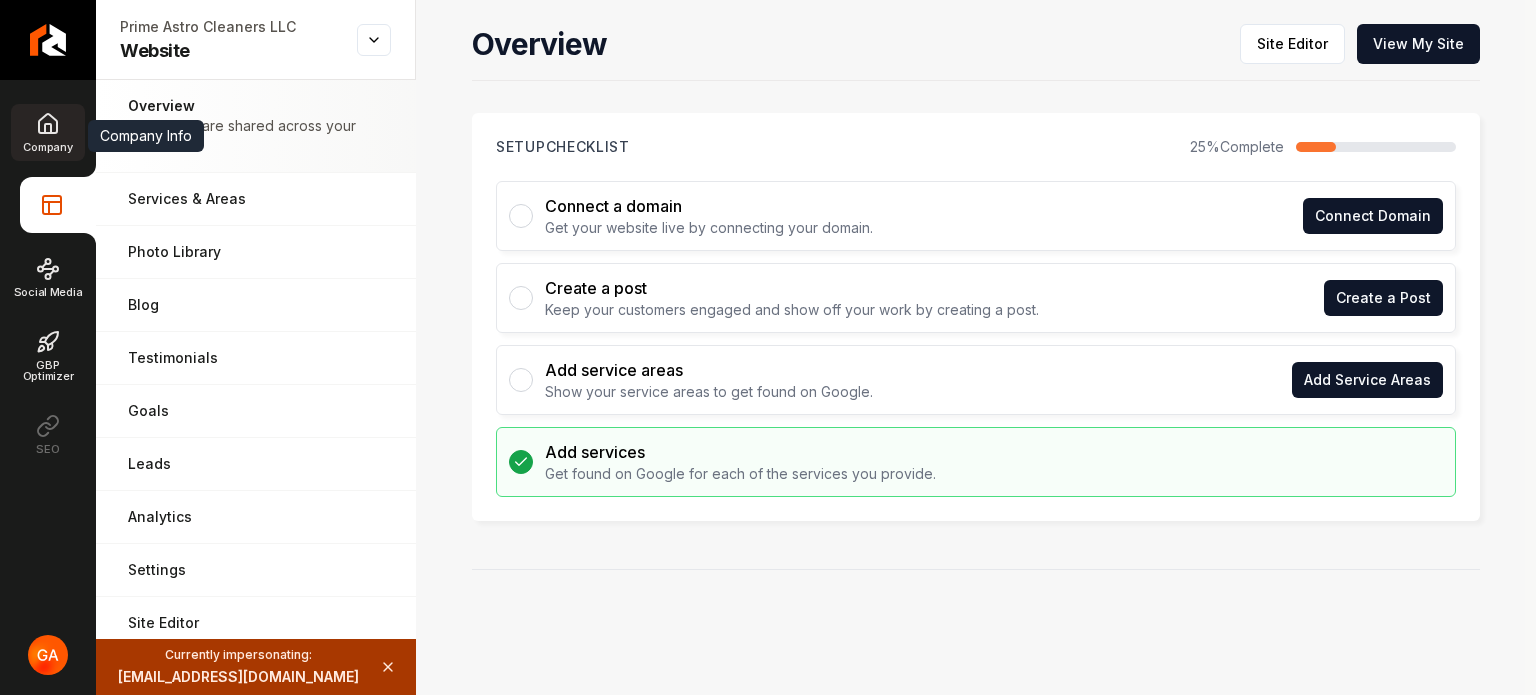click on "Company" at bounding box center [47, 147] 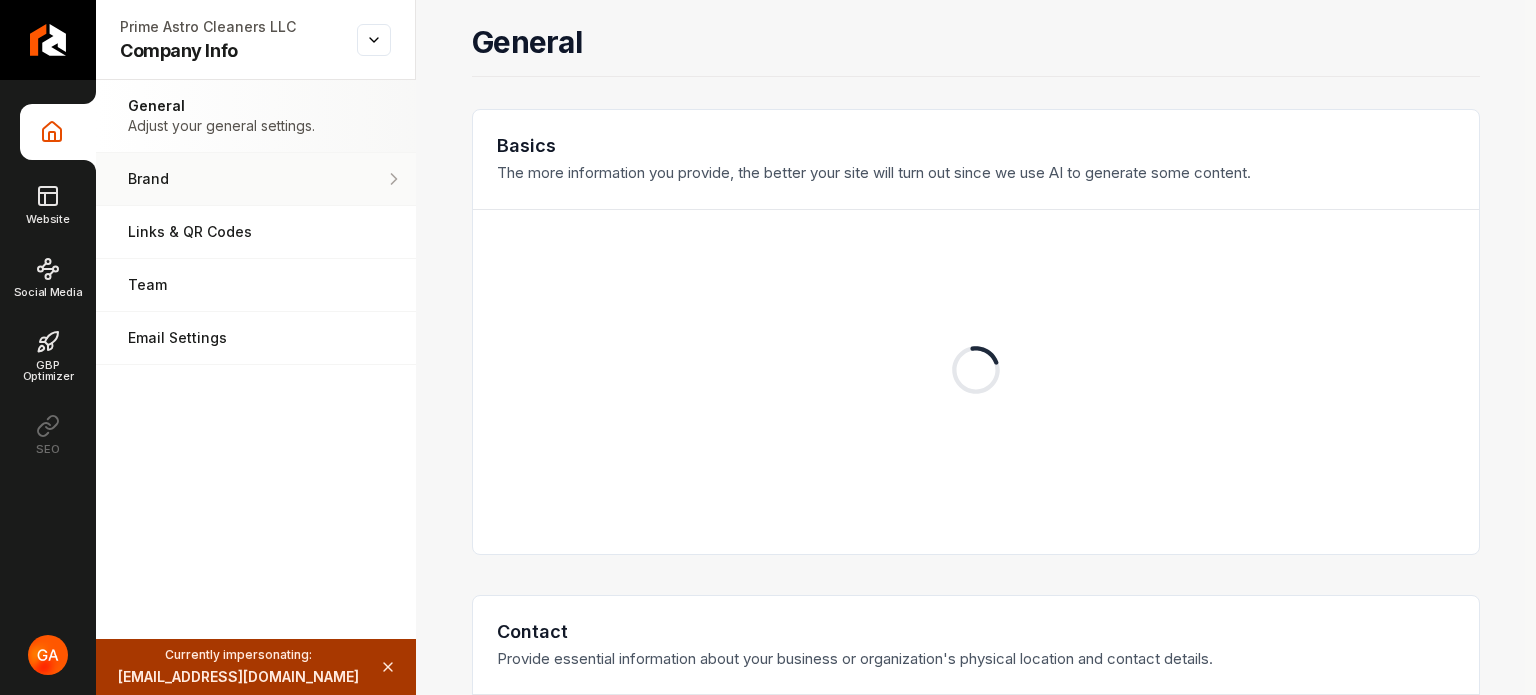 click on "Brand" at bounding box center (256, 179) 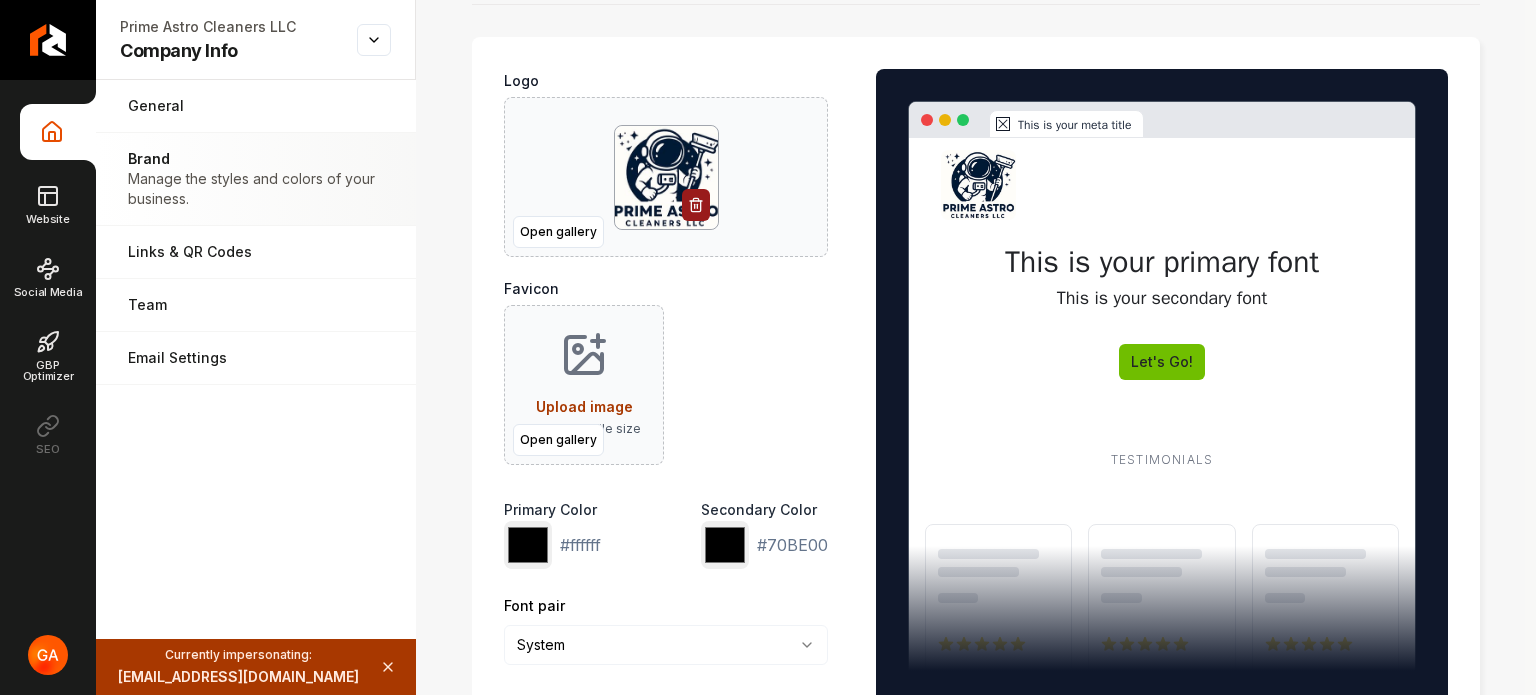 scroll, scrollTop: 100, scrollLeft: 0, axis: vertical 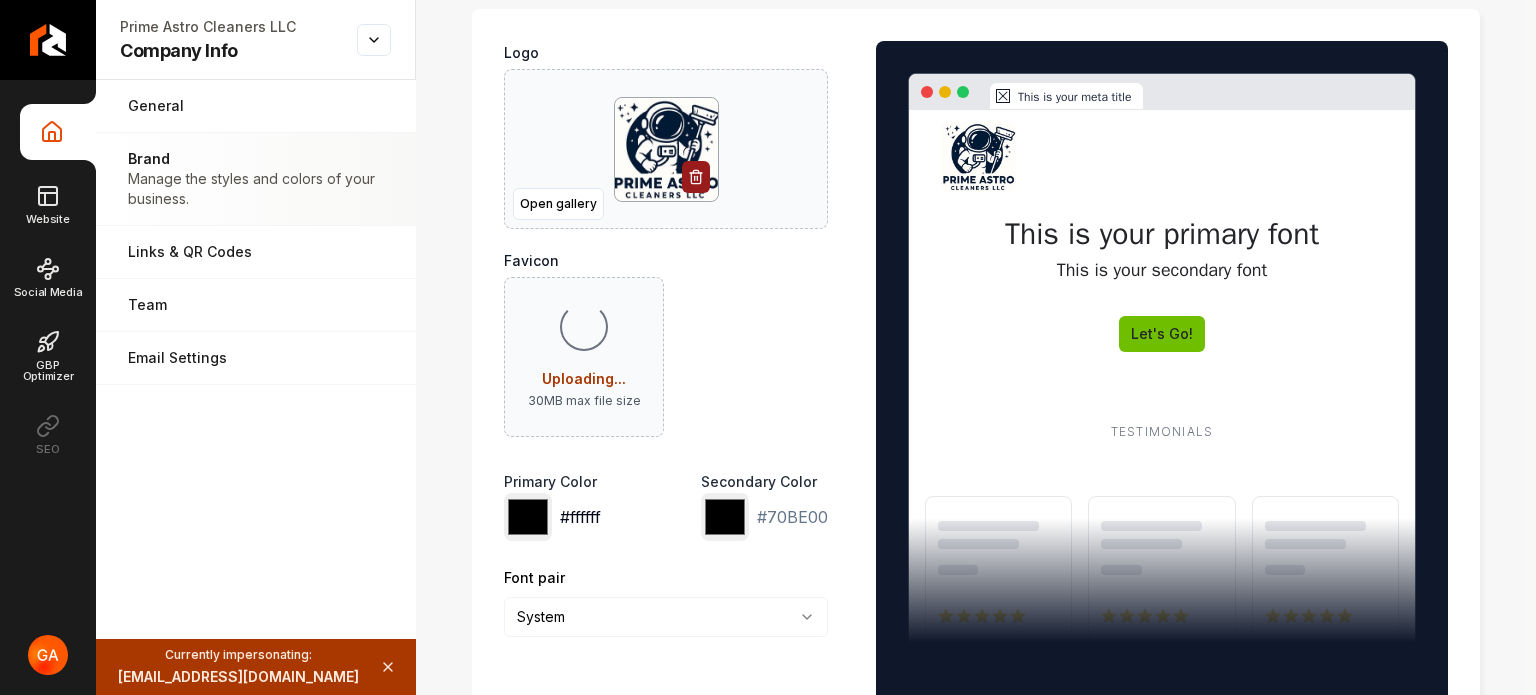click on "*******" at bounding box center [528, 517] 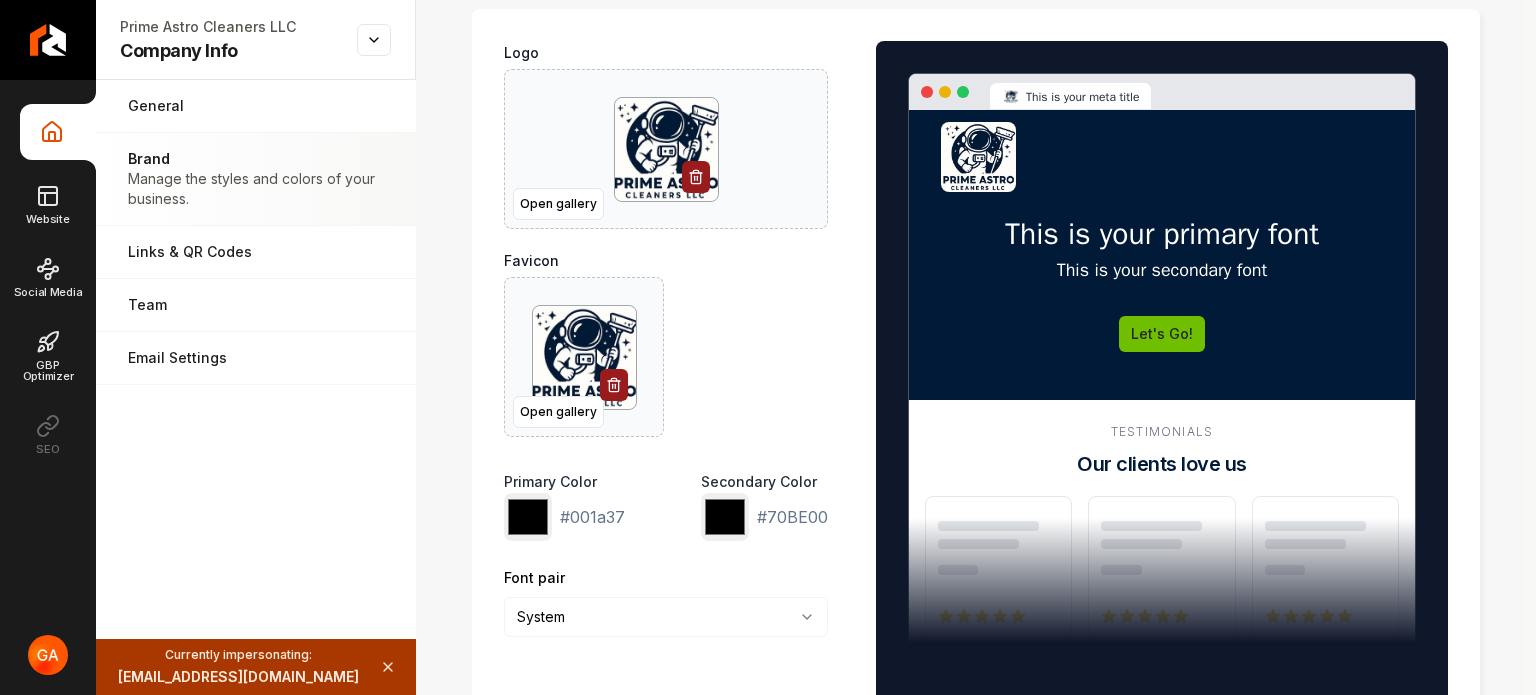 type on "*******" 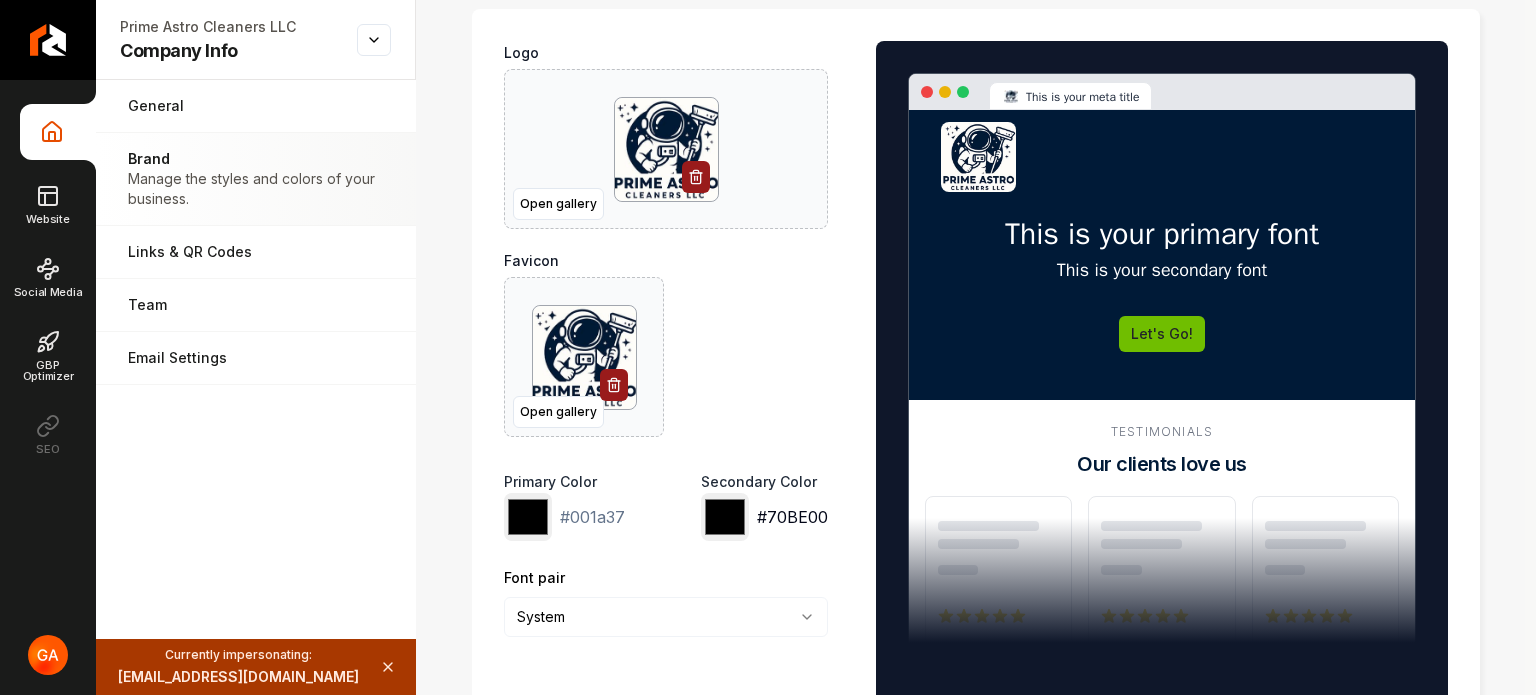 click on "*******" at bounding box center [725, 517] 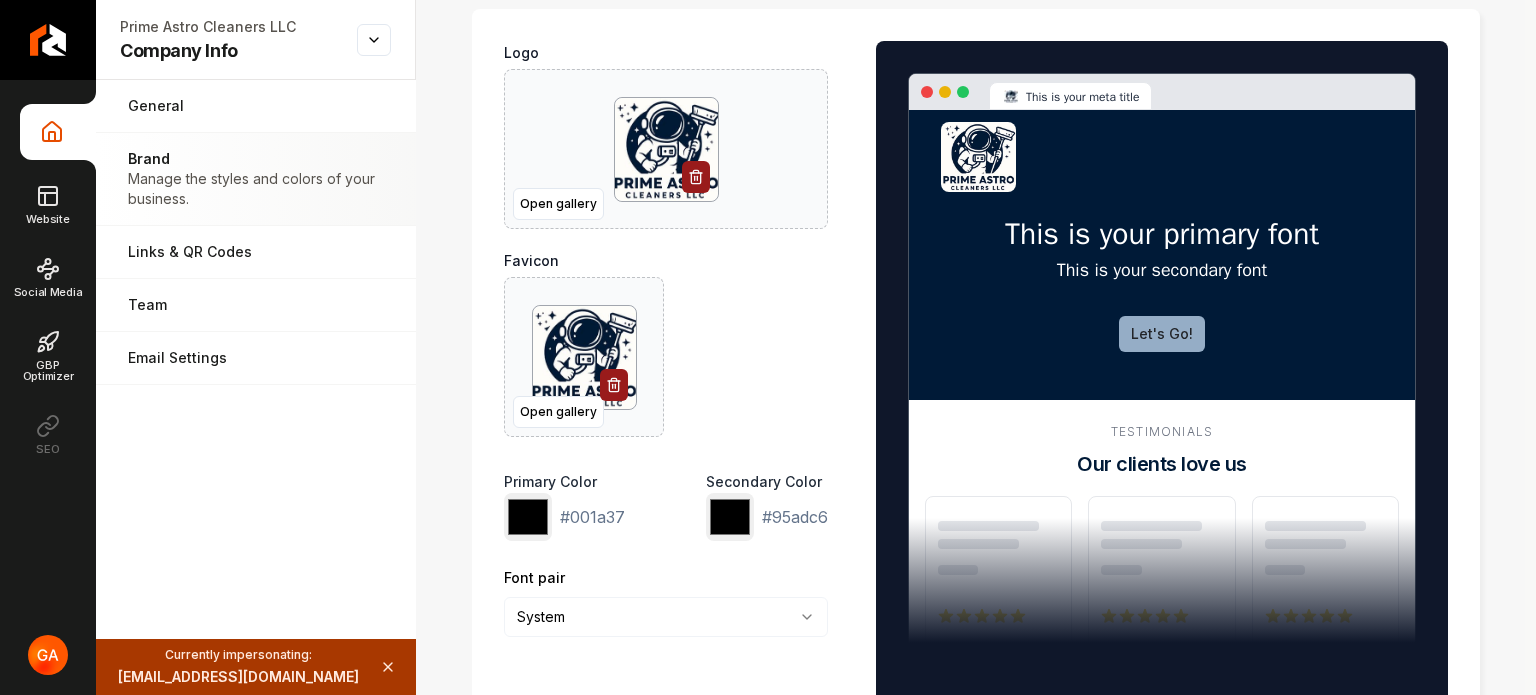 type on "*******" 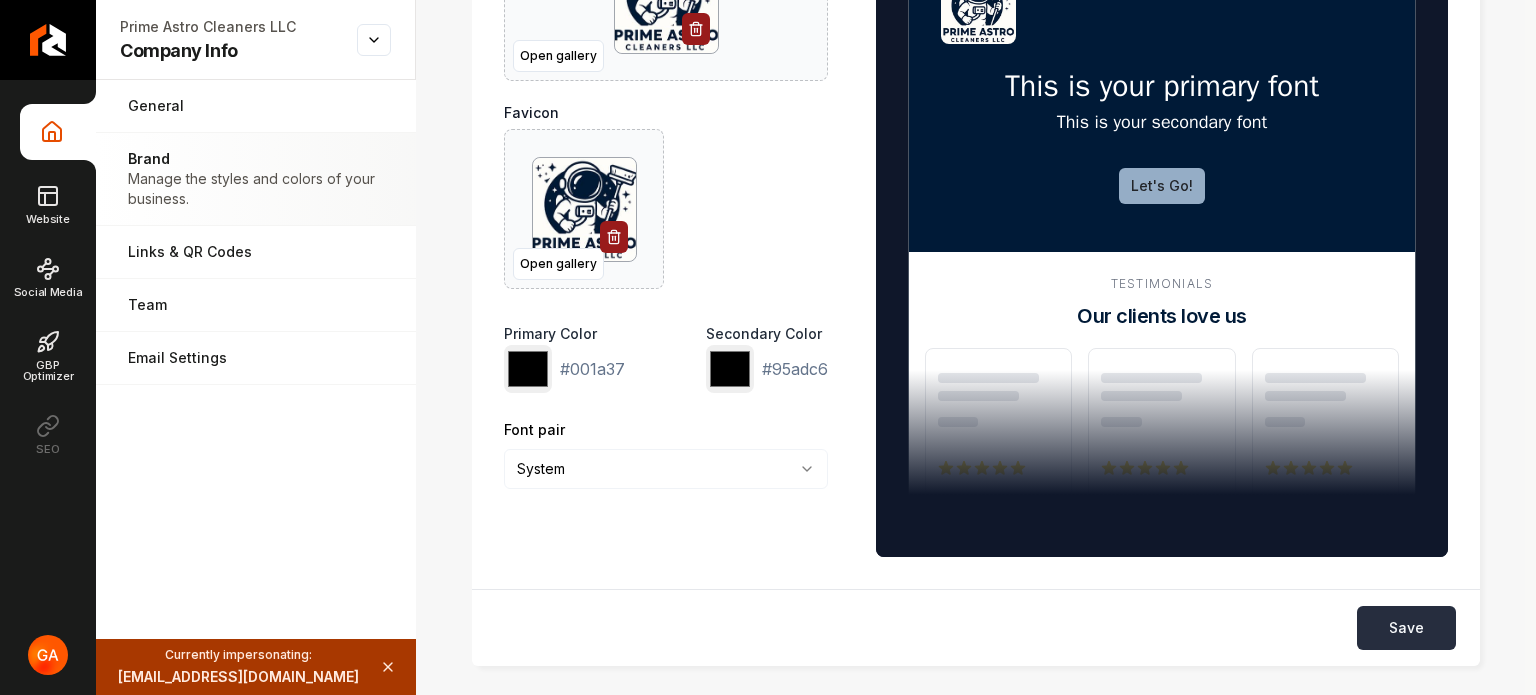 scroll, scrollTop: 369, scrollLeft: 0, axis: vertical 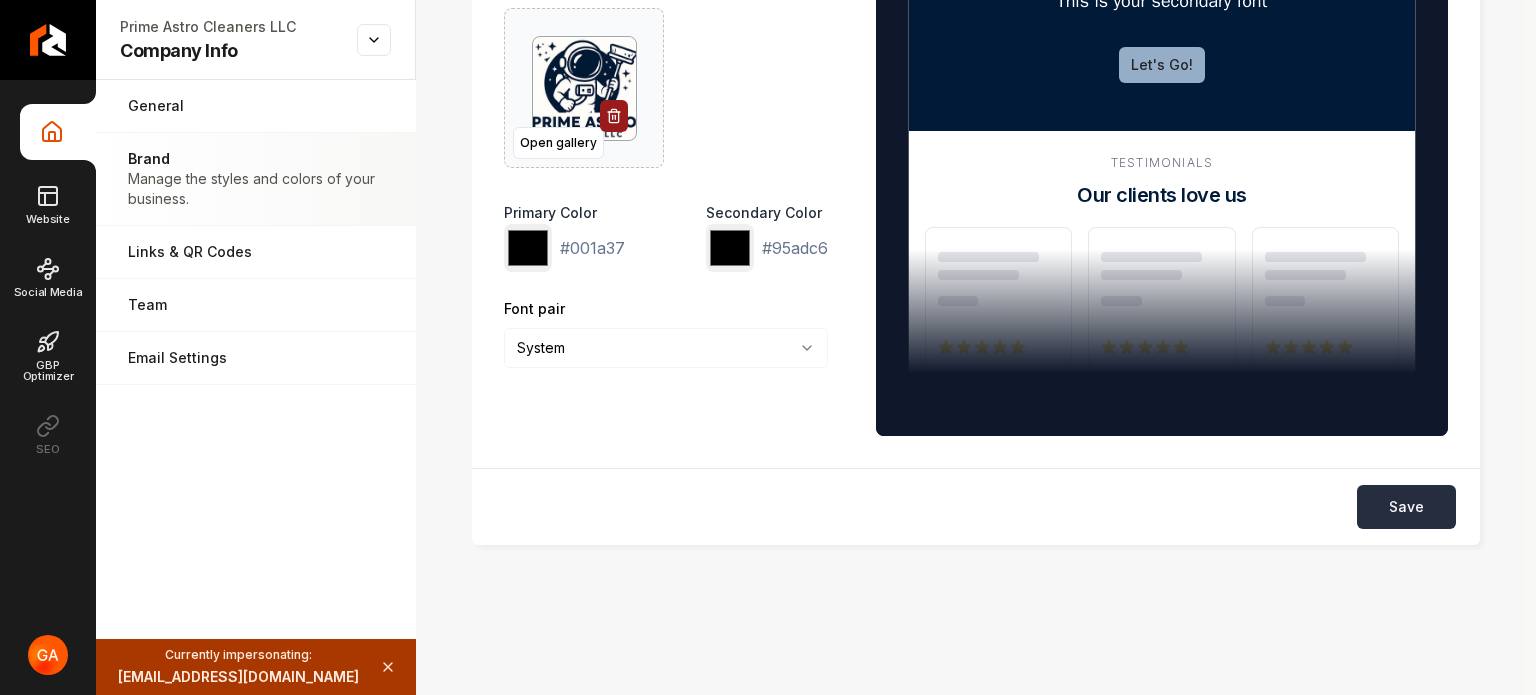click on "Save" at bounding box center [1406, 507] 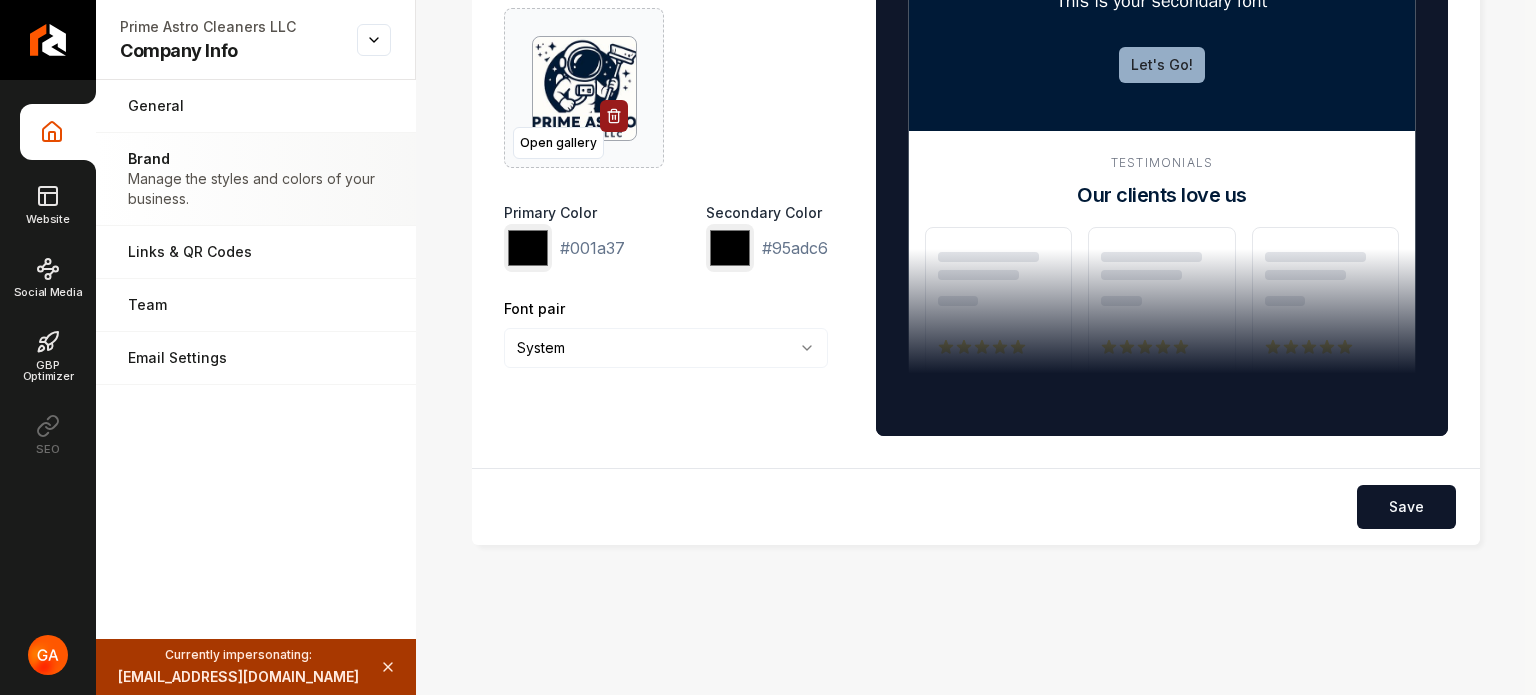 scroll, scrollTop: 0, scrollLeft: 0, axis: both 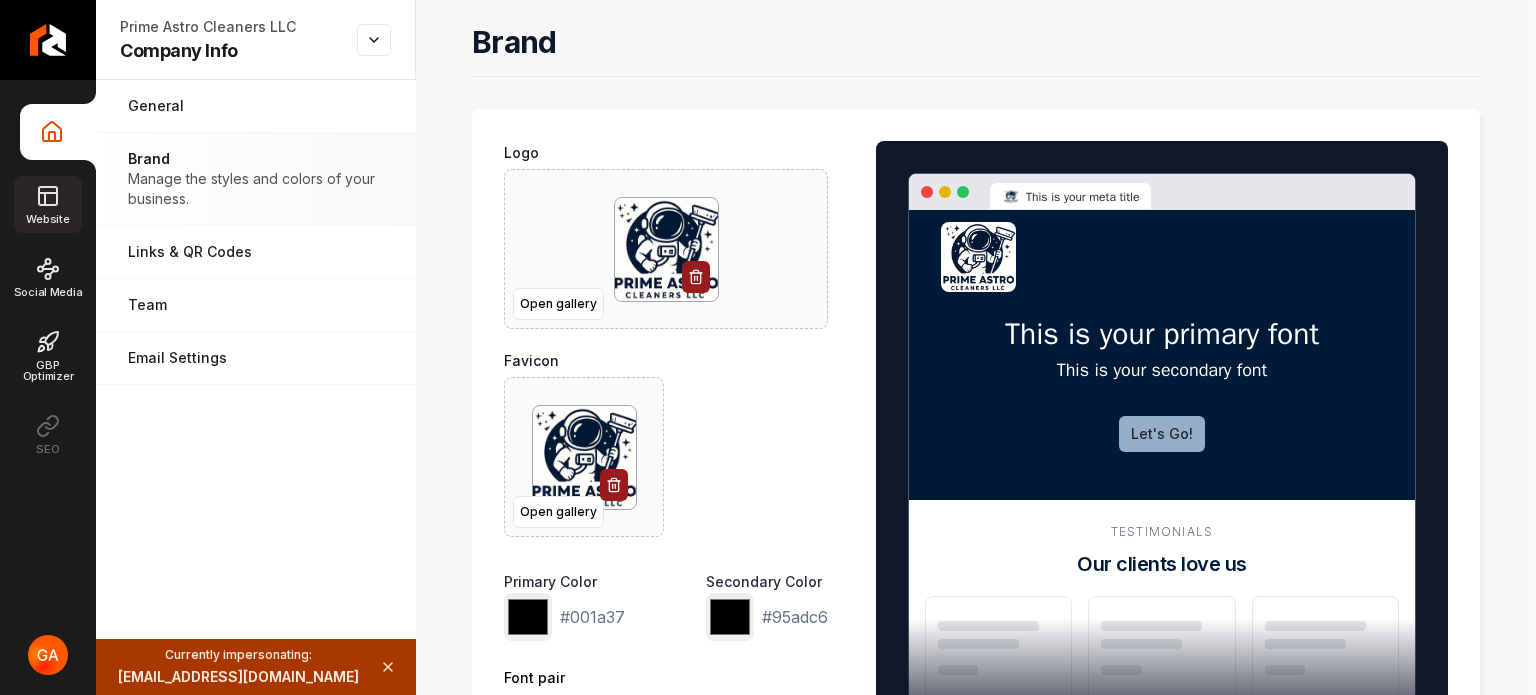 click on "Website" at bounding box center [47, 204] 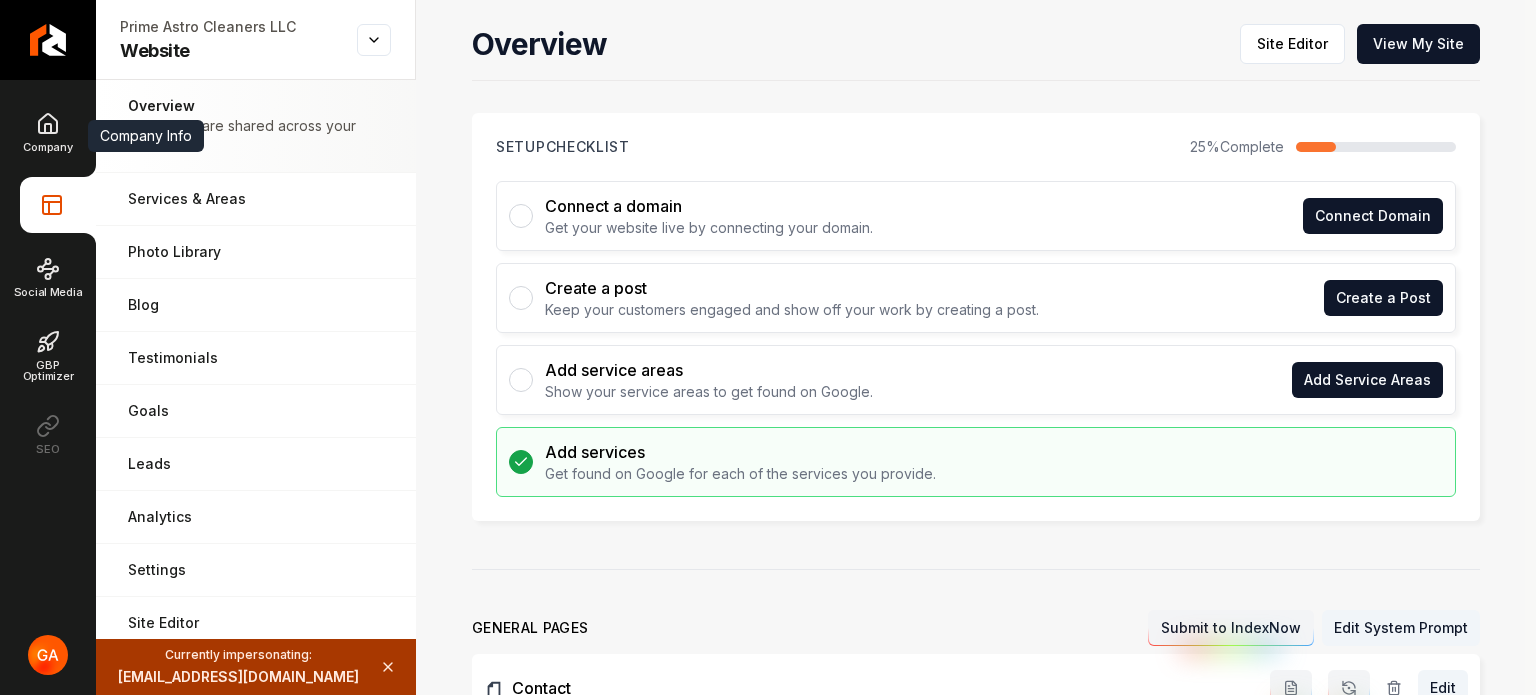 click on "Company" at bounding box center [47, 132] 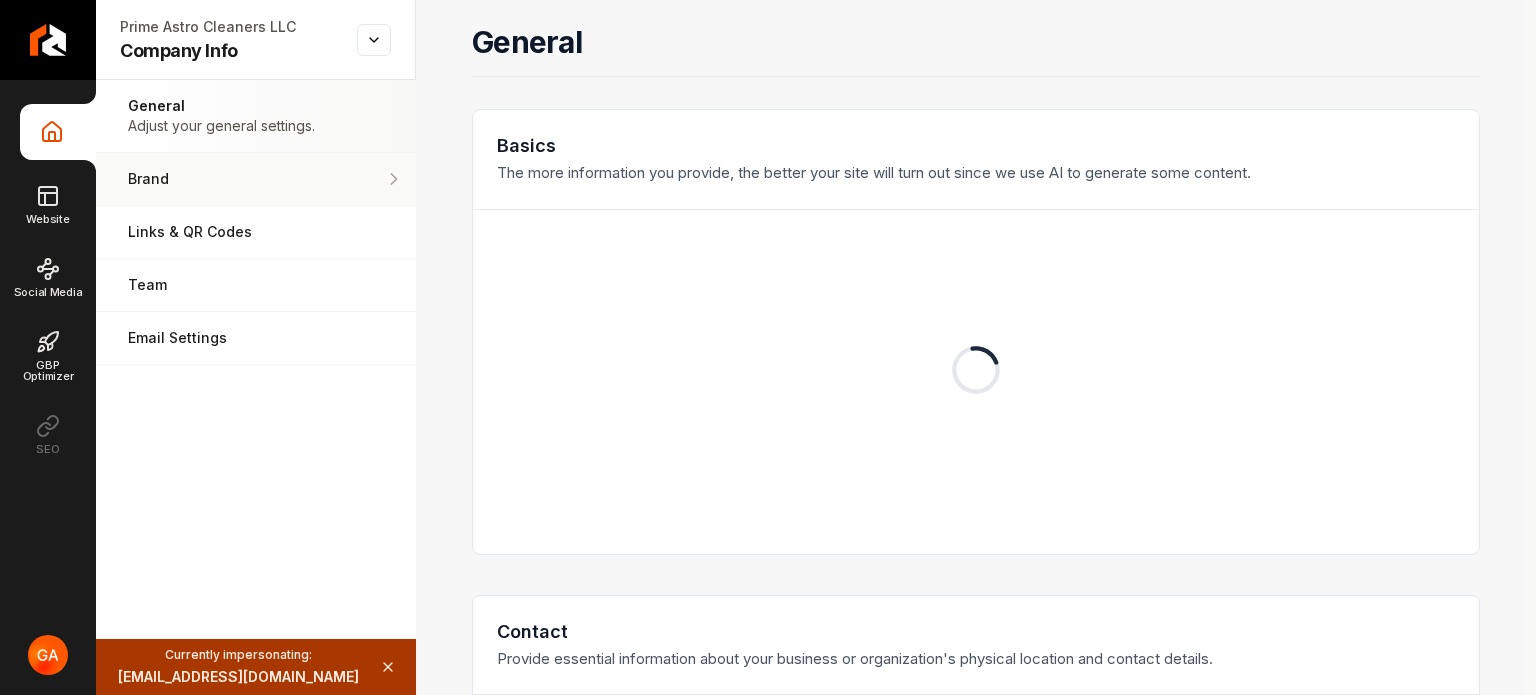 click on "Brand Manage the styles and colors of your business." at bounding box center [256, 179] 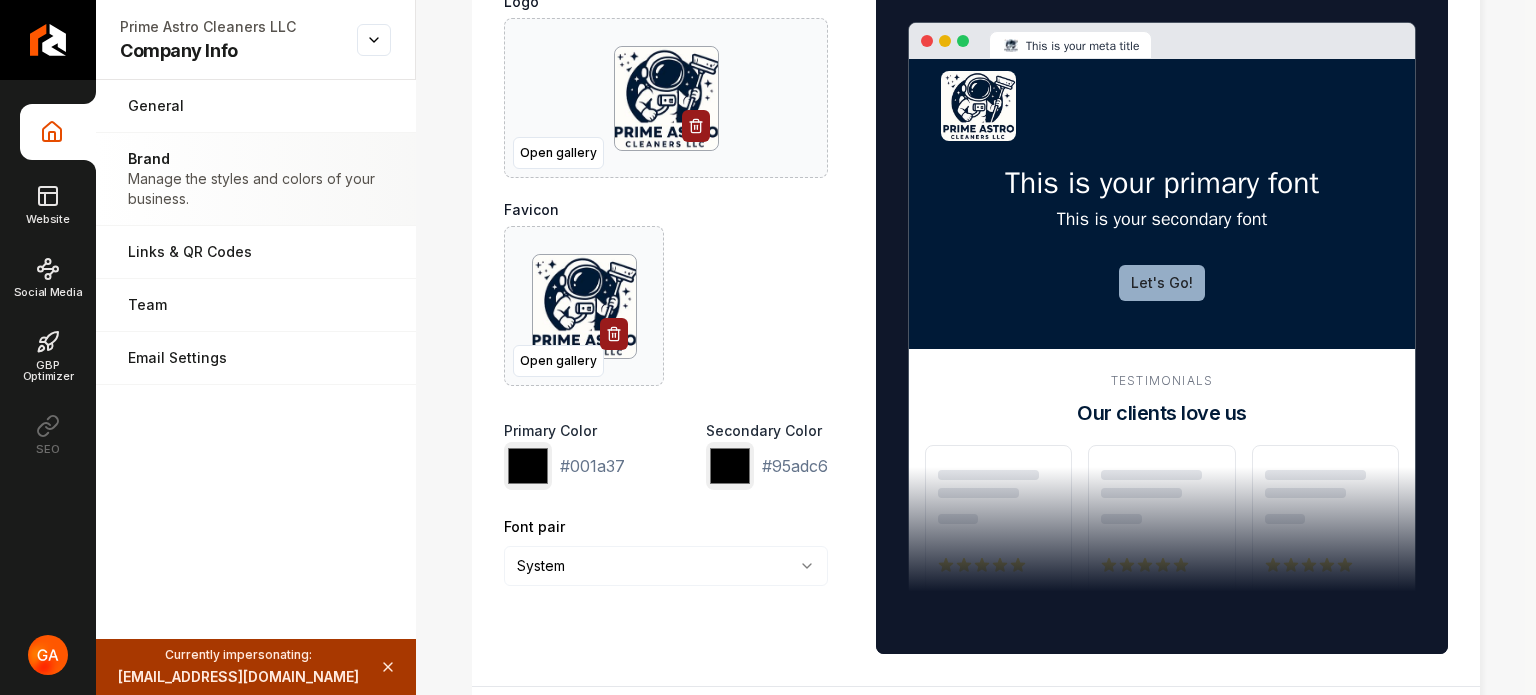 scroll, scrollTop: 0, scrollLeft: 0, axis: both 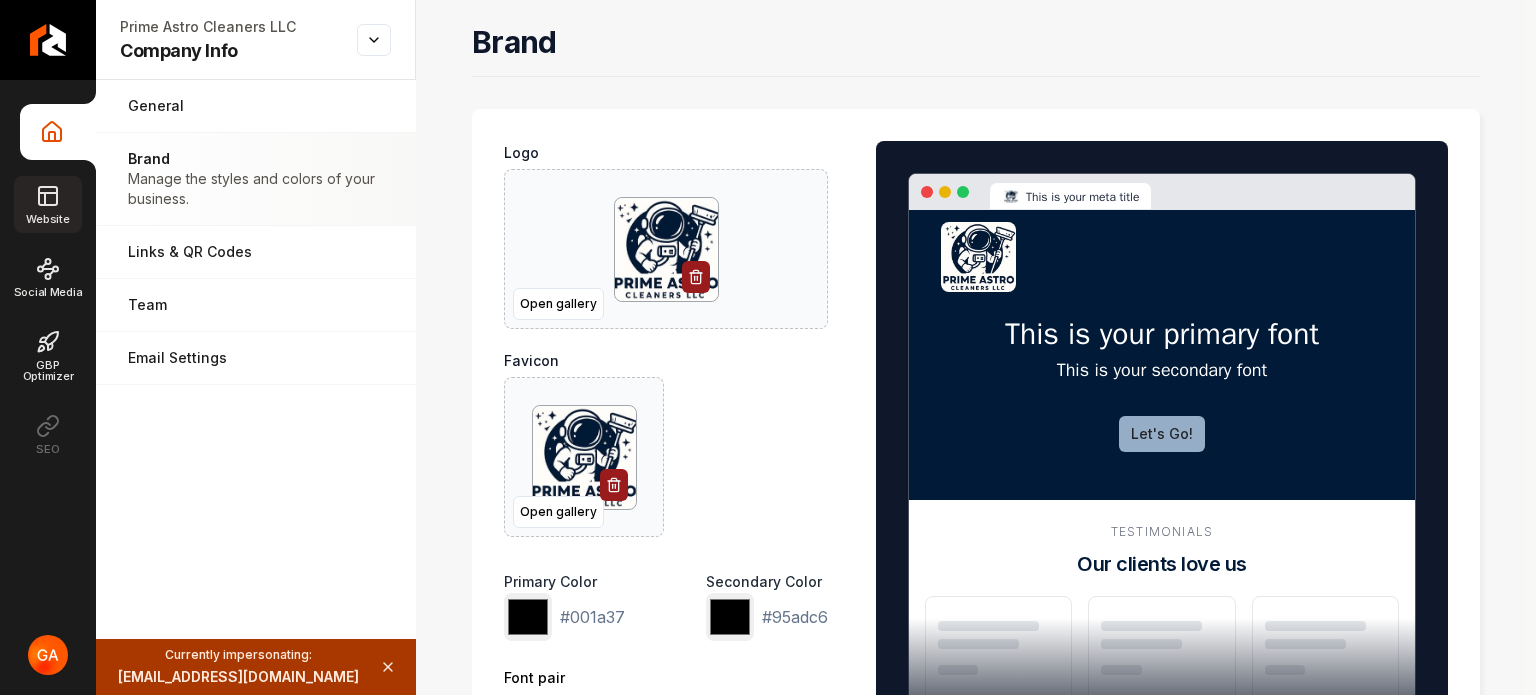 click on "Website" at bounding box center (47, 204) 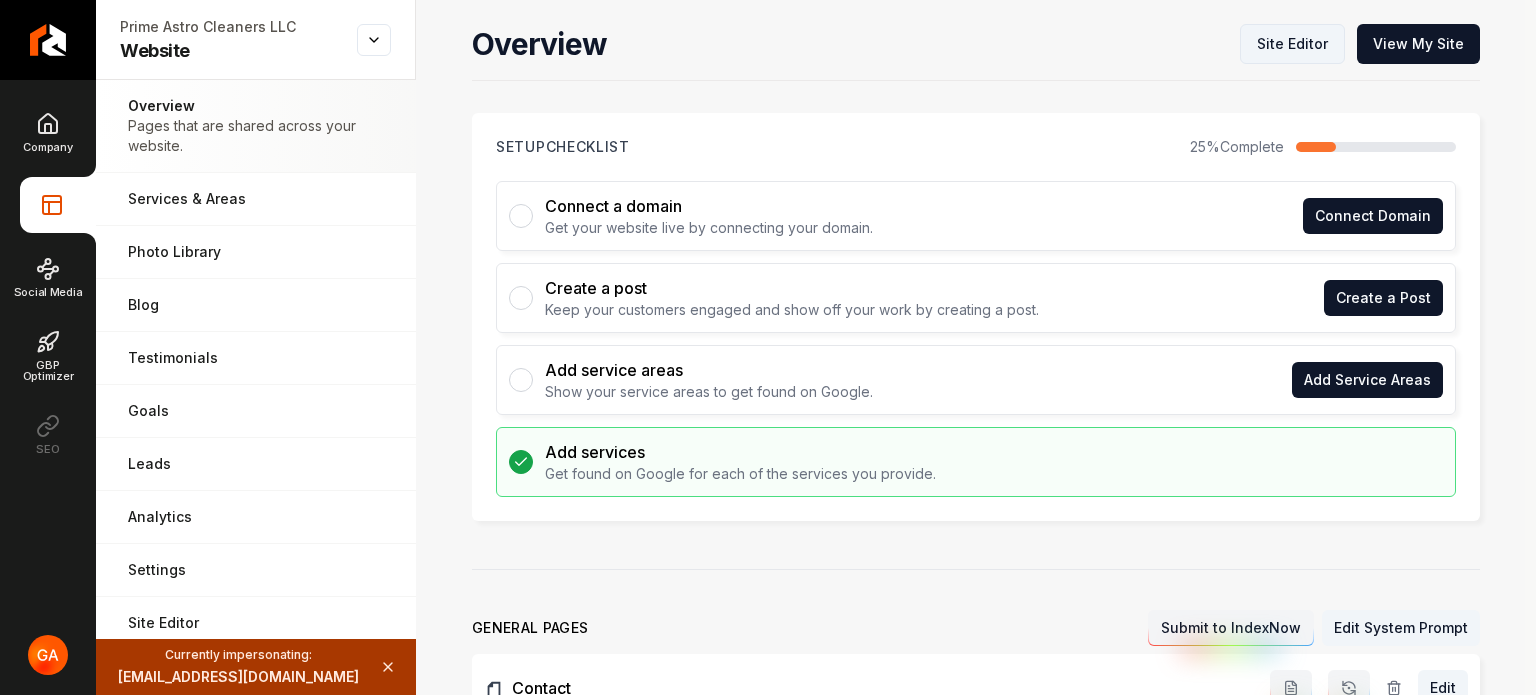 click on "Site Editor" at bounding box center [1292, 44] 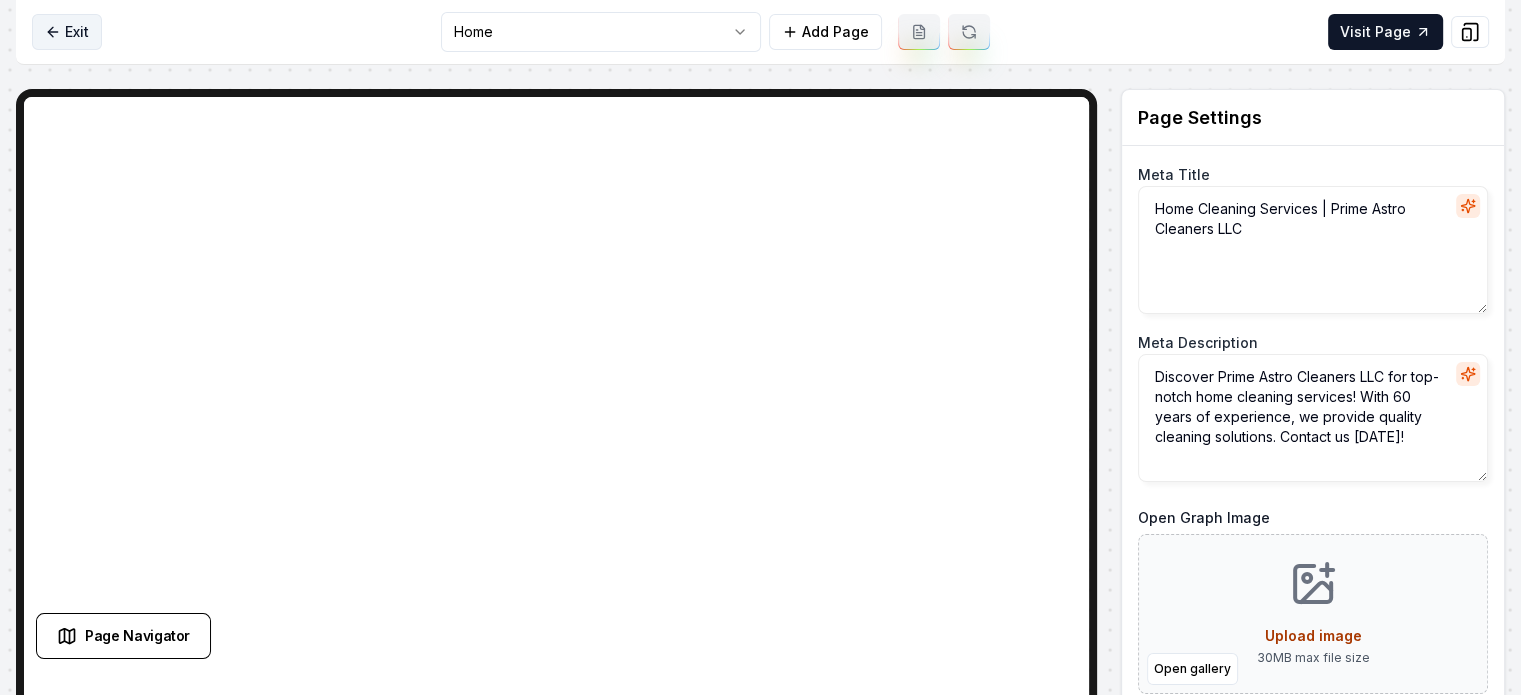 click on "Exit" at bounding box center [67, 32] 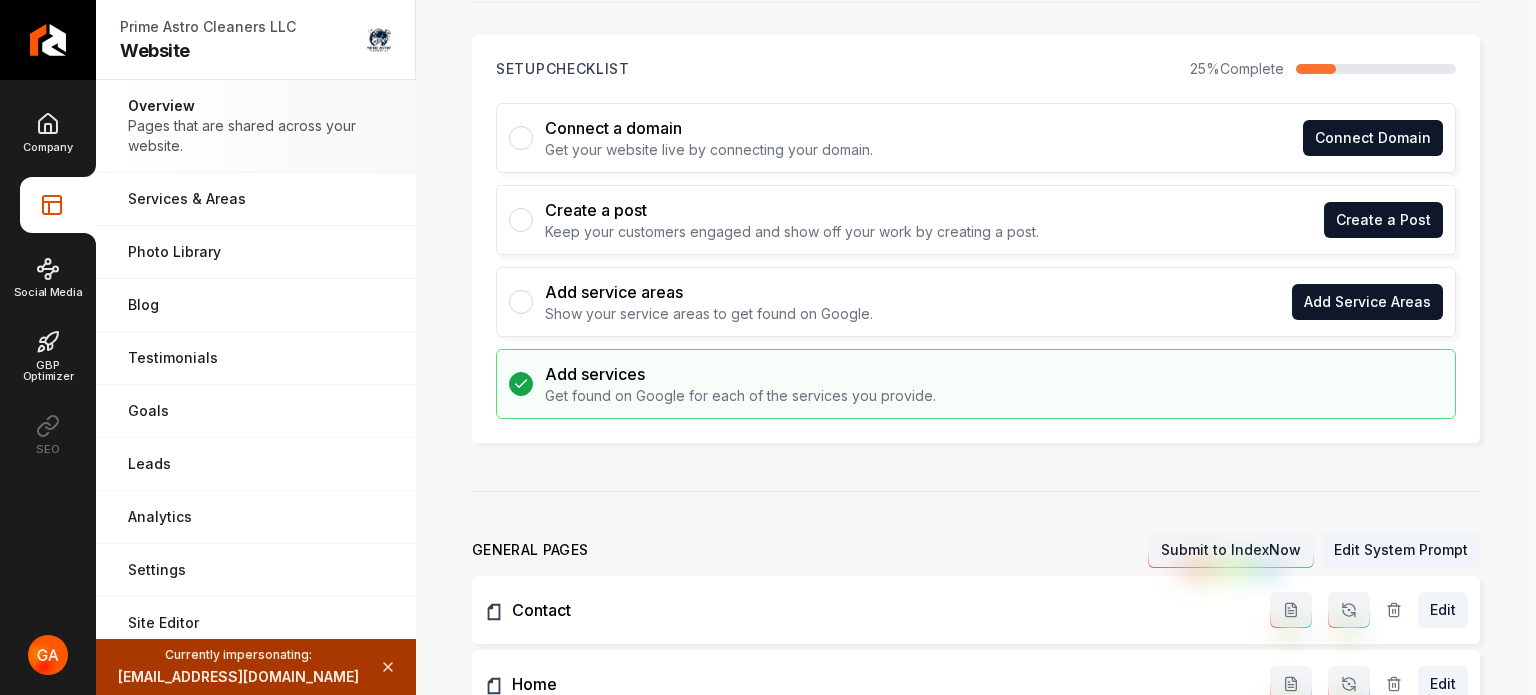scroll, scrollTop: 100, scrollLeft: 0, axis: vertical 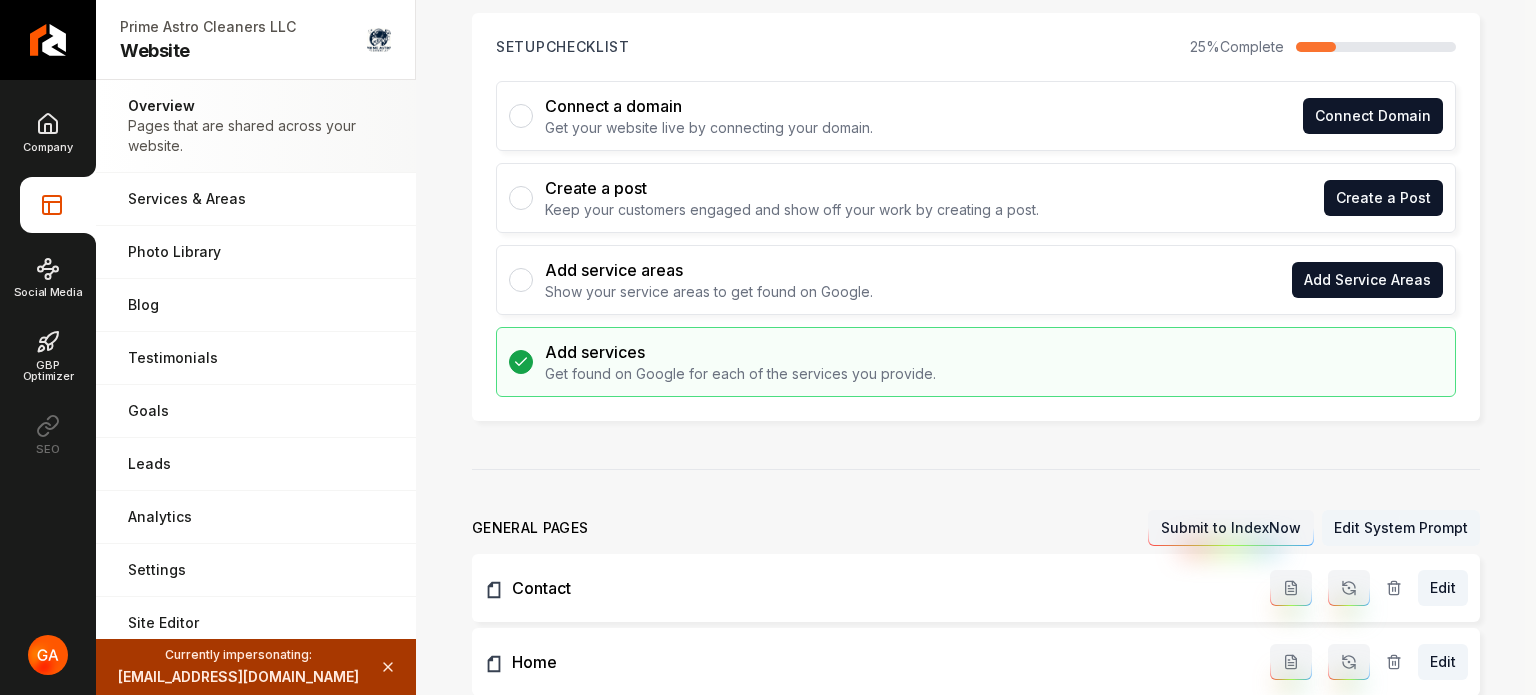 click on "Edit System Prompt" at bounding box center (1401, 528) 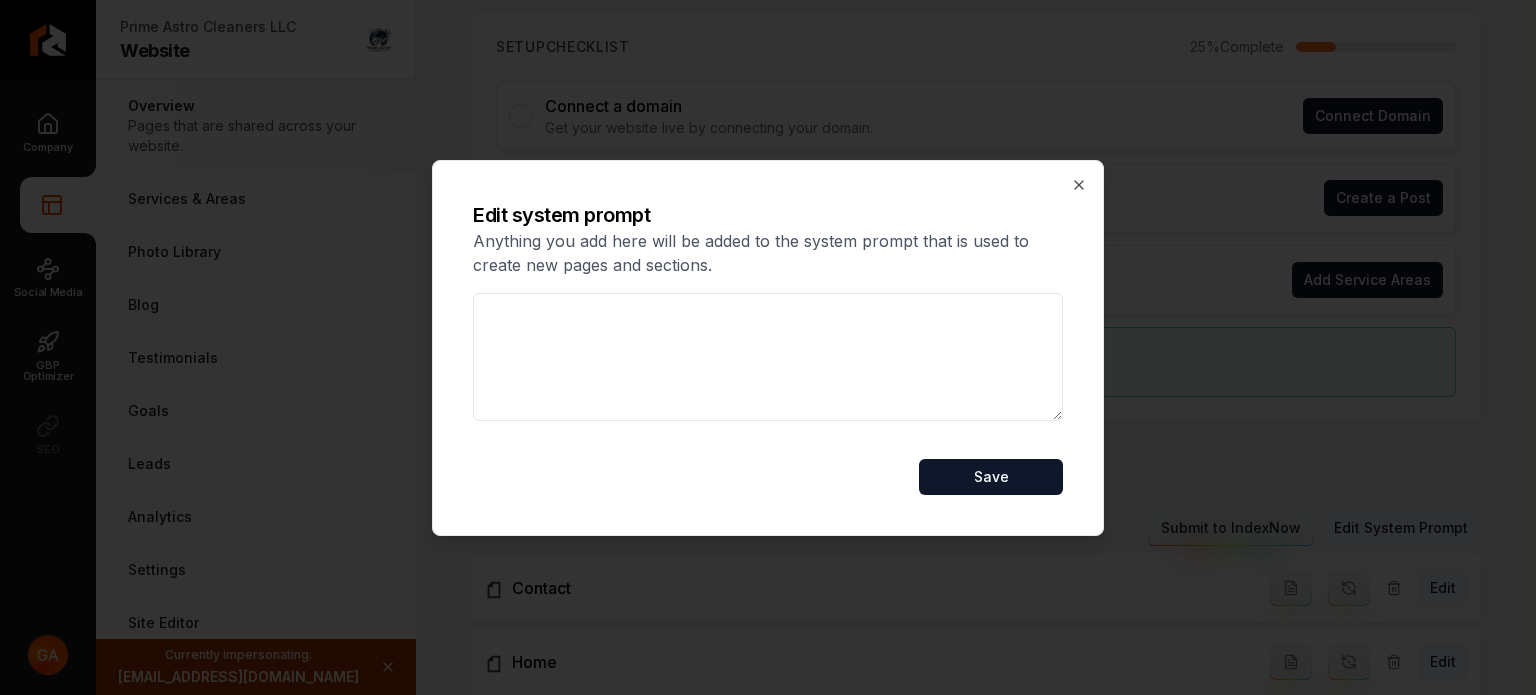 click at bounding box center (768, 357) 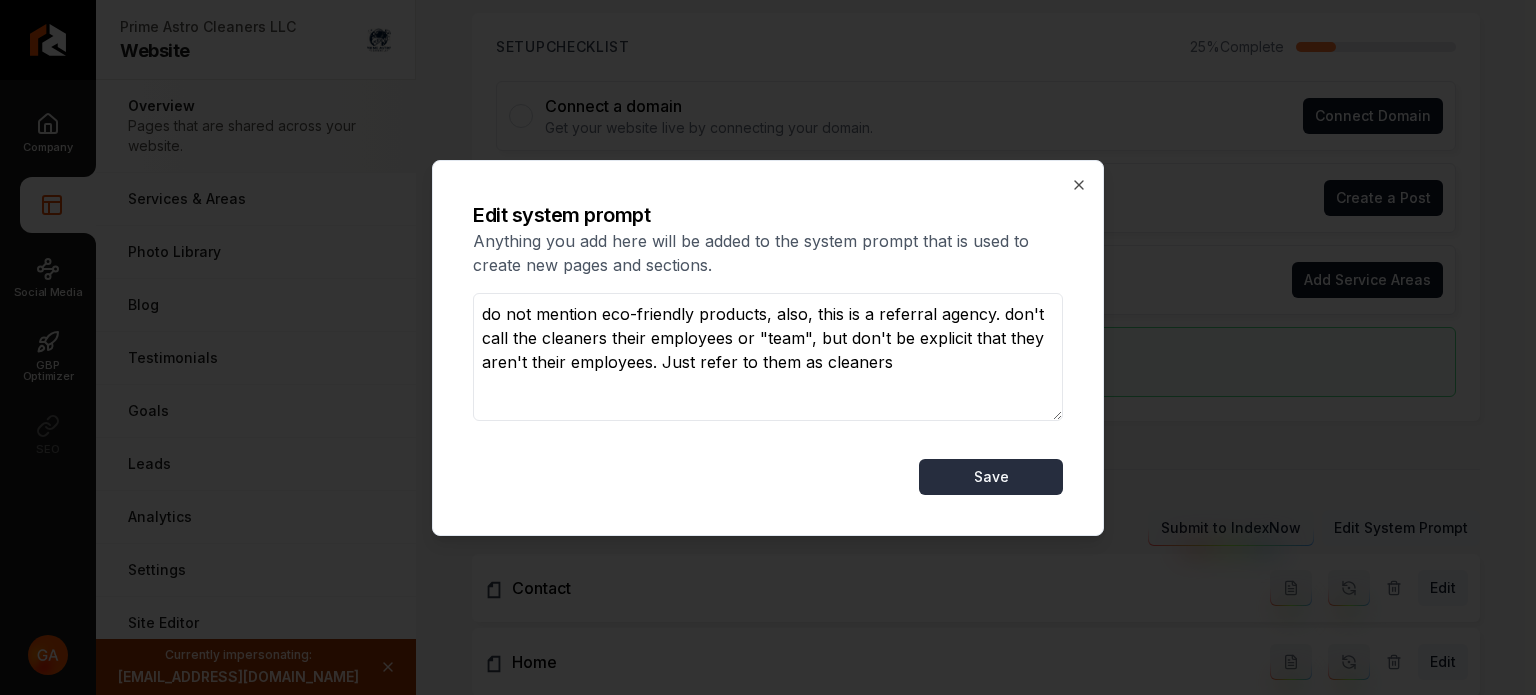 type on "do not mention eco-friendly products, also, this is a referral agency. don't call the cleaners their employees or "team", but don't be explicit that they aren't their employees. Just refer to them as cleaners" 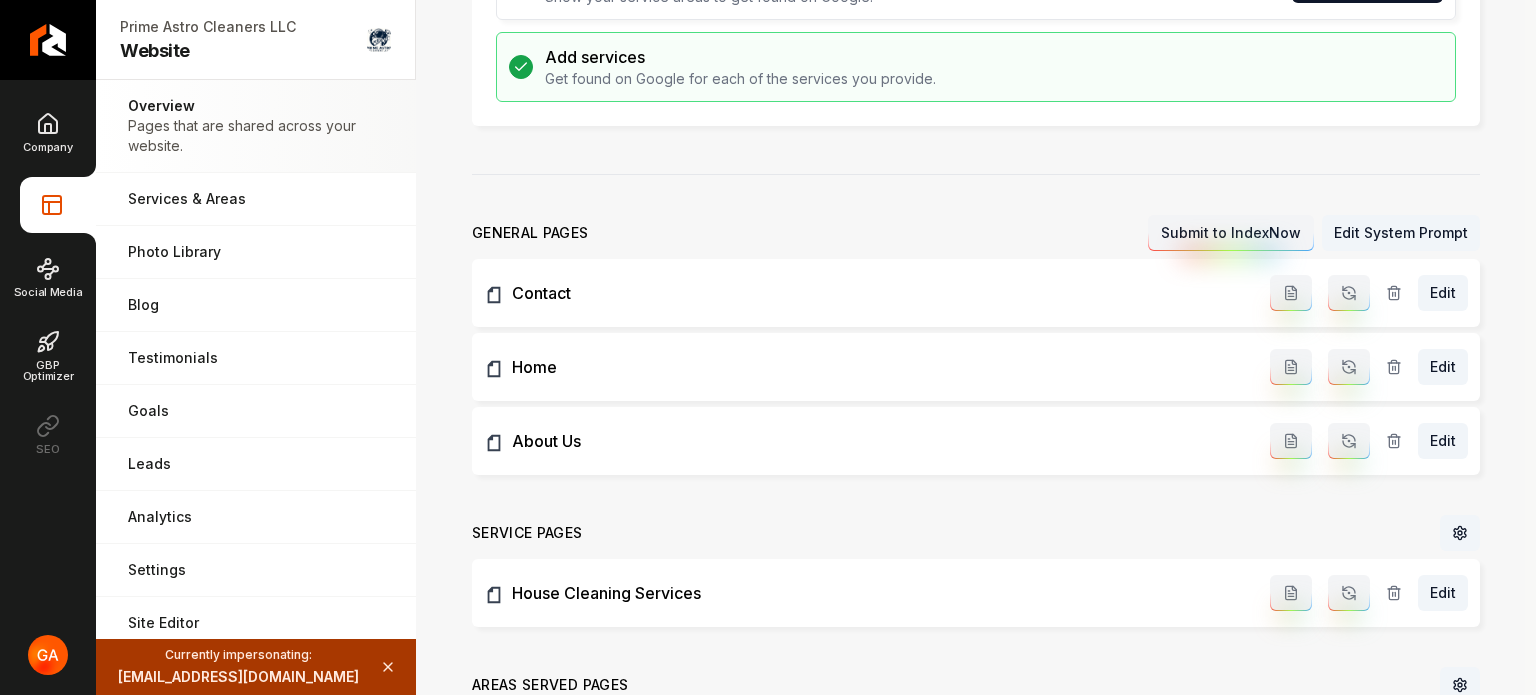 scroll, scrollTop: 400, scrollLeft: 0, axis: vertical 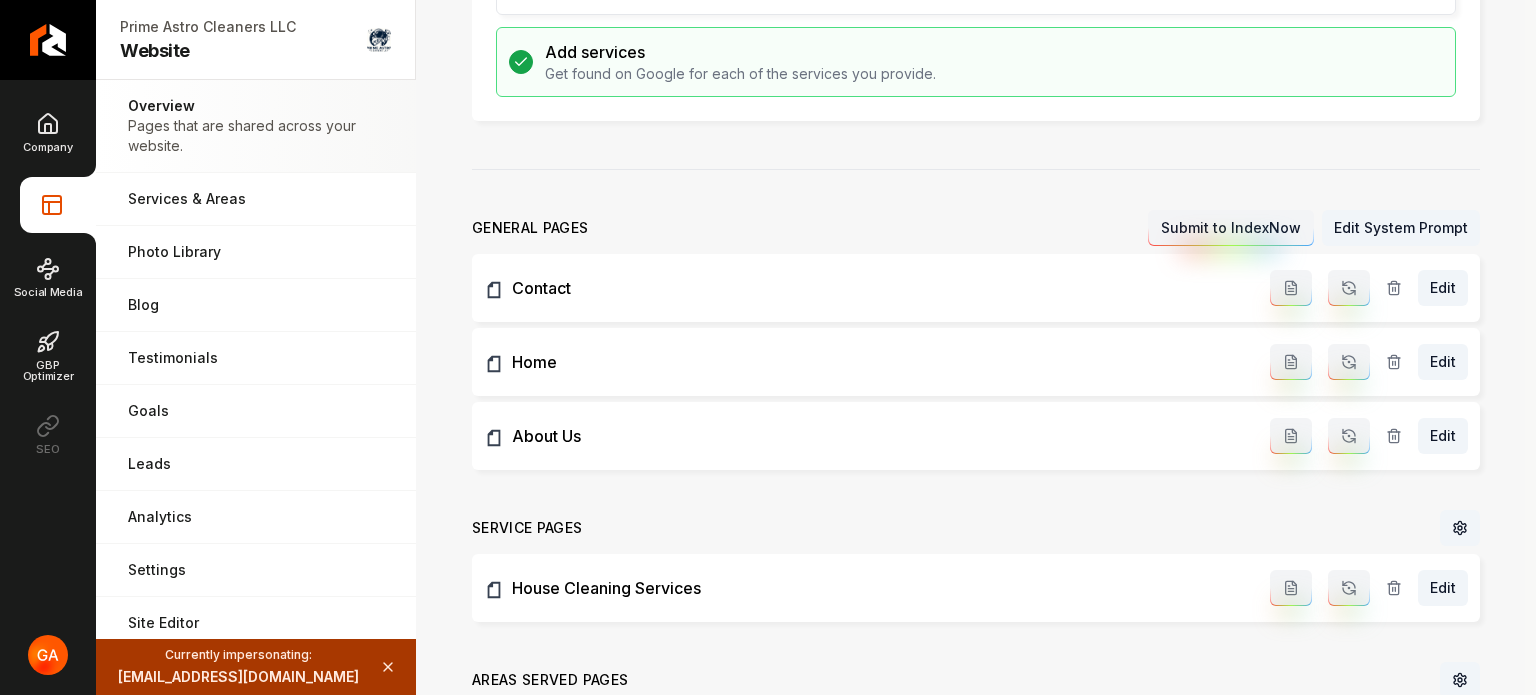 click 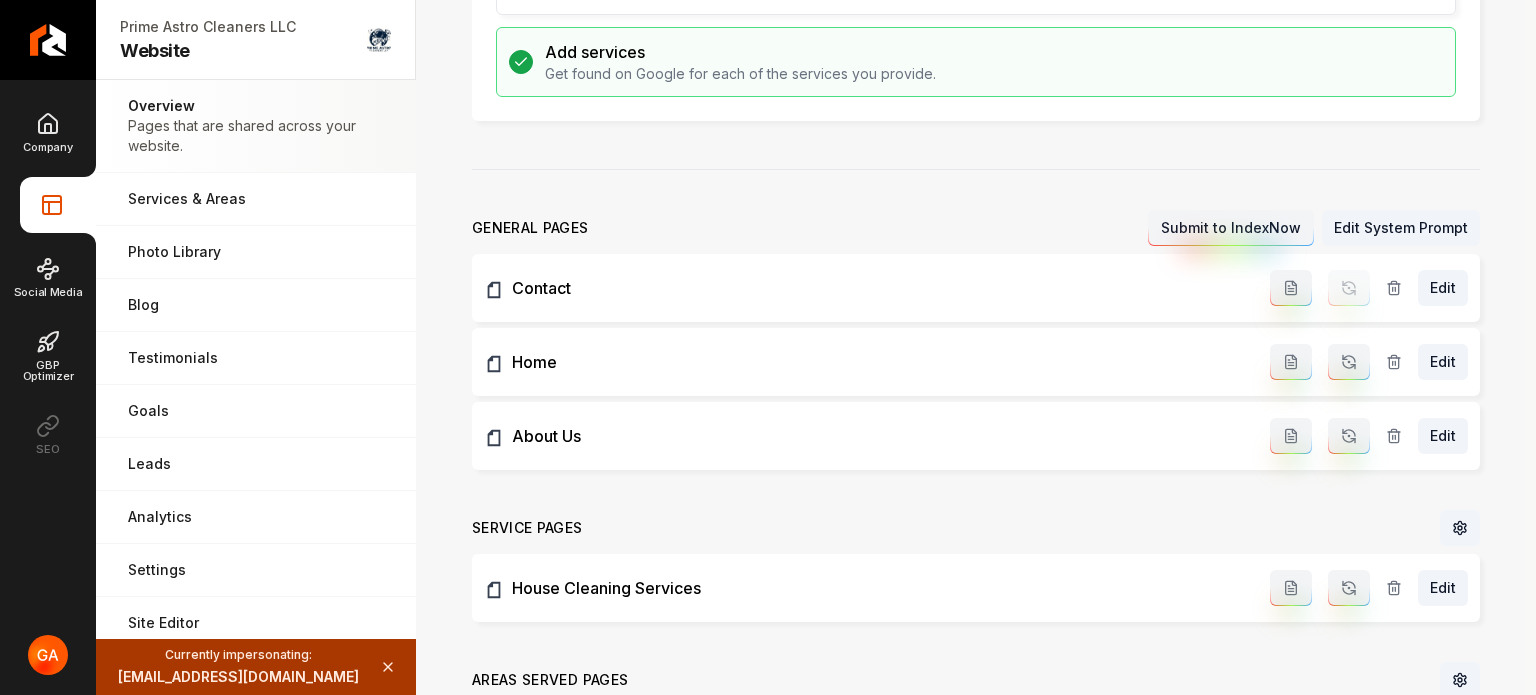 click at bounding box center (1349, 362) 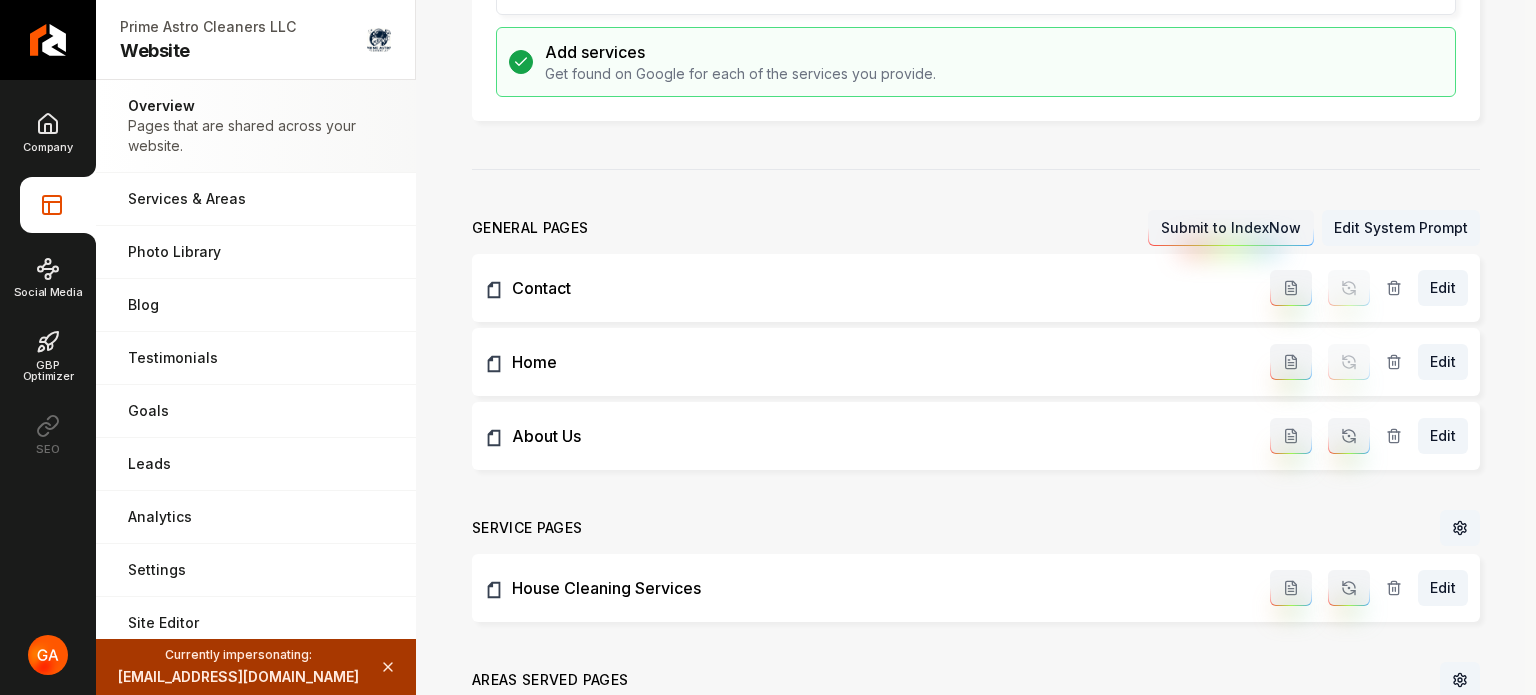 click at bounding box center (1349, 436) 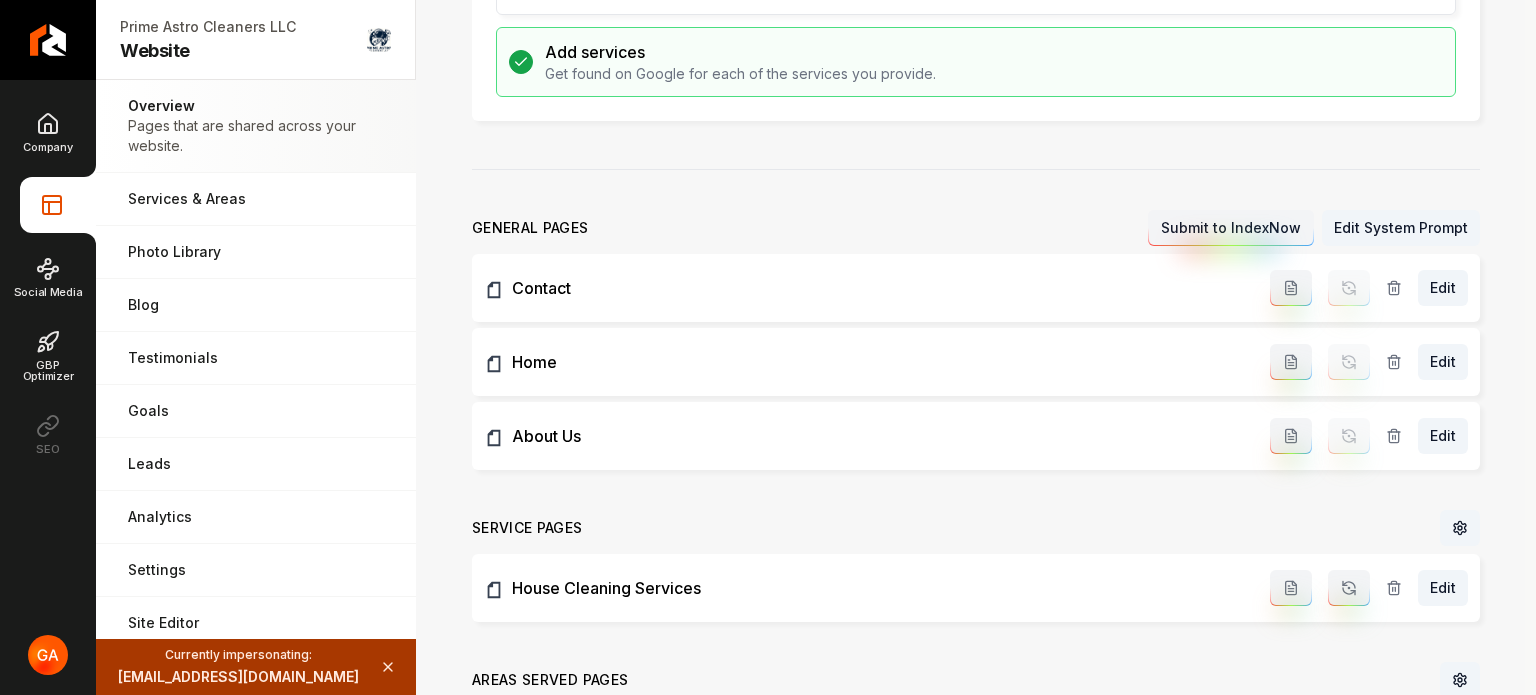 click 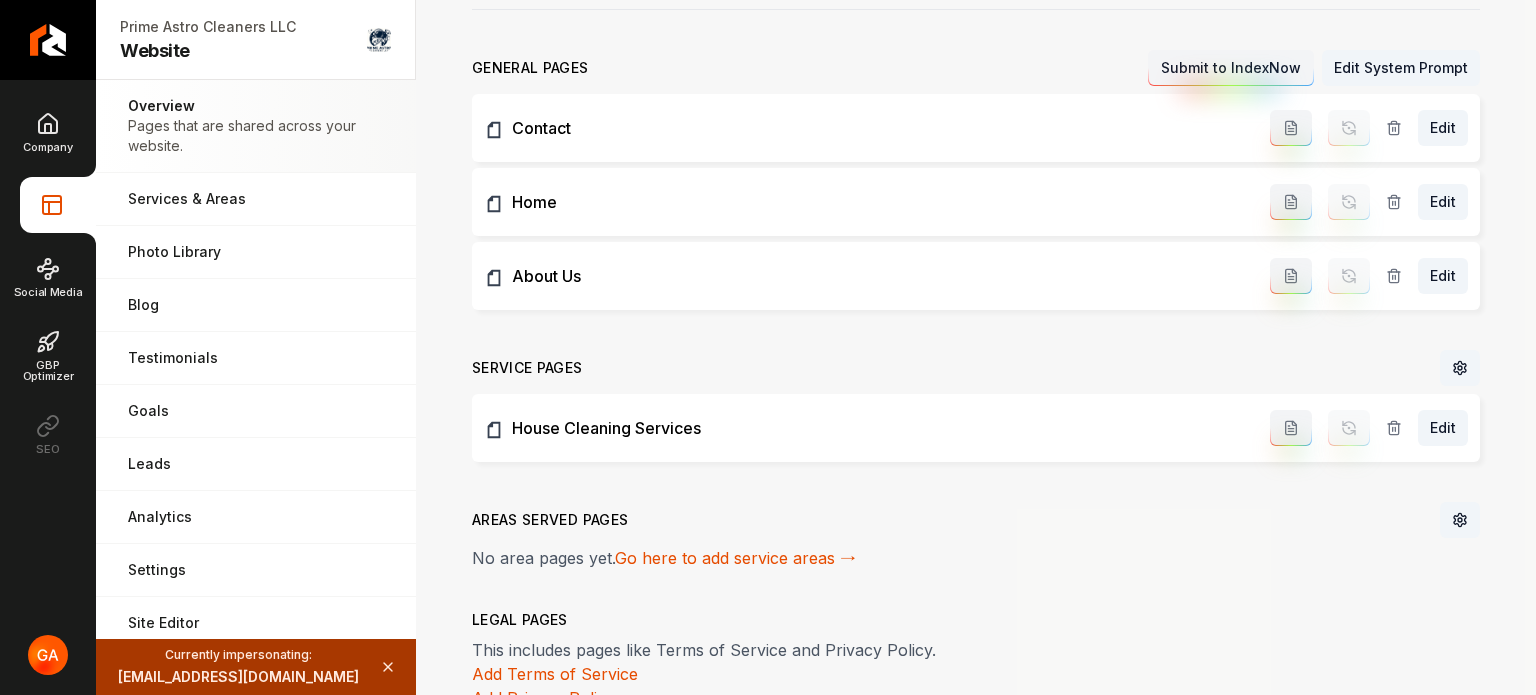 scroll, scrollTop: 724, scrollLeft: 0, axis: vertical 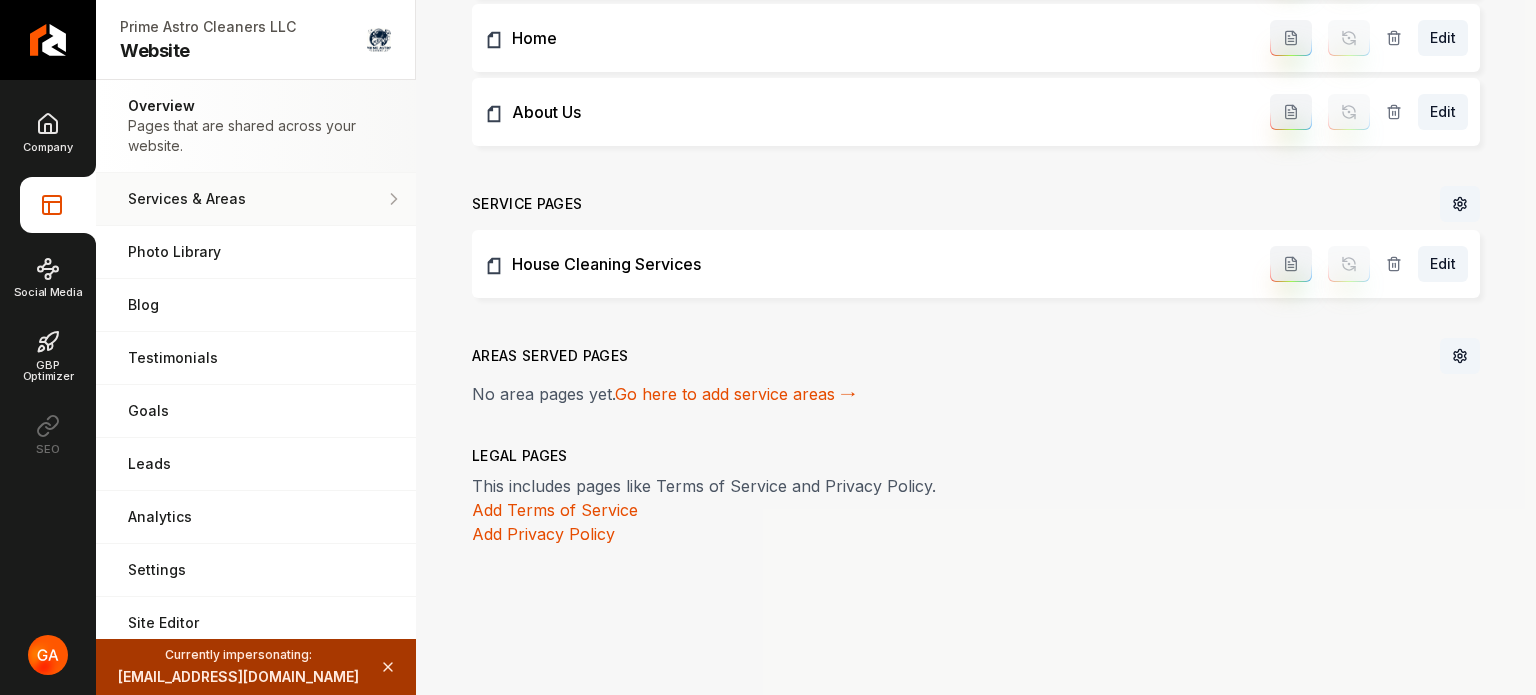 click on "Services & Areas" at bounding box center (256, 199) 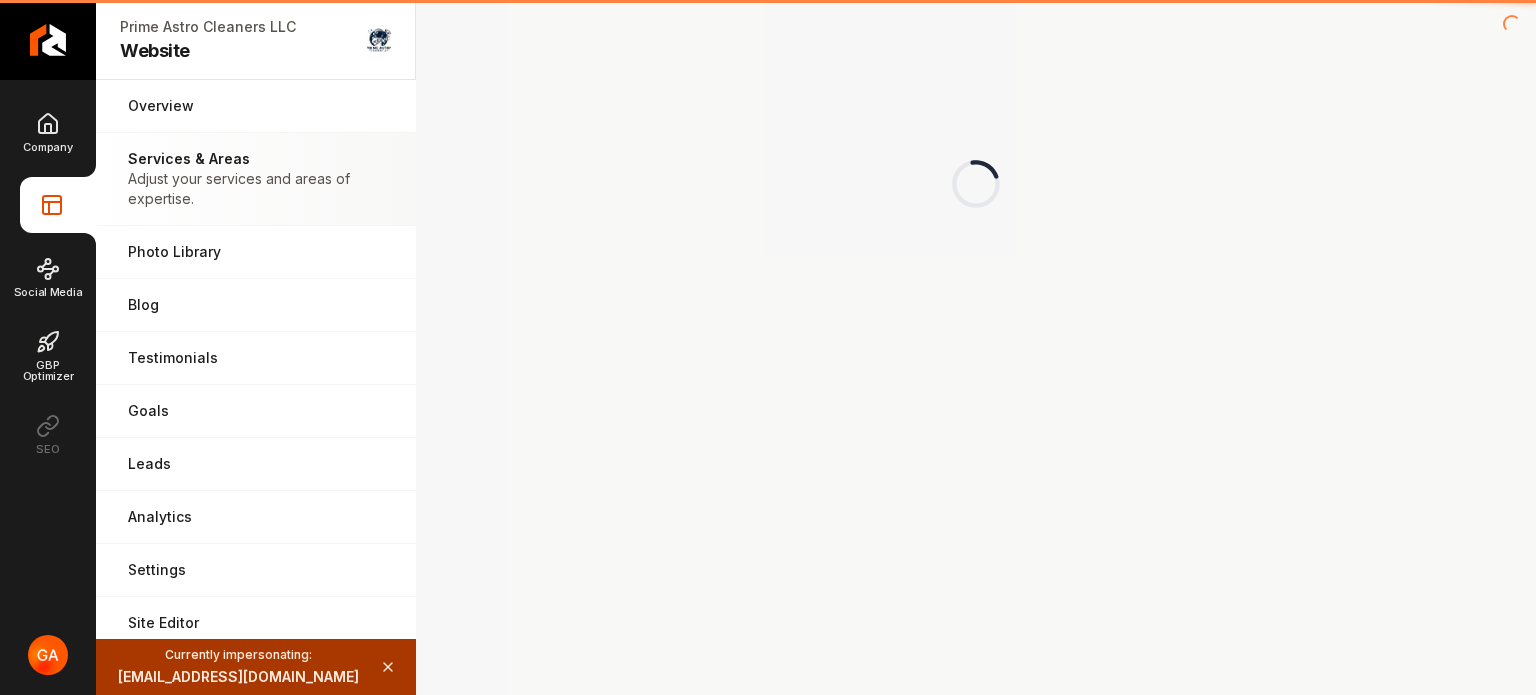 scroll, scrollTop: 0, scrollLeft: 0, axis: both 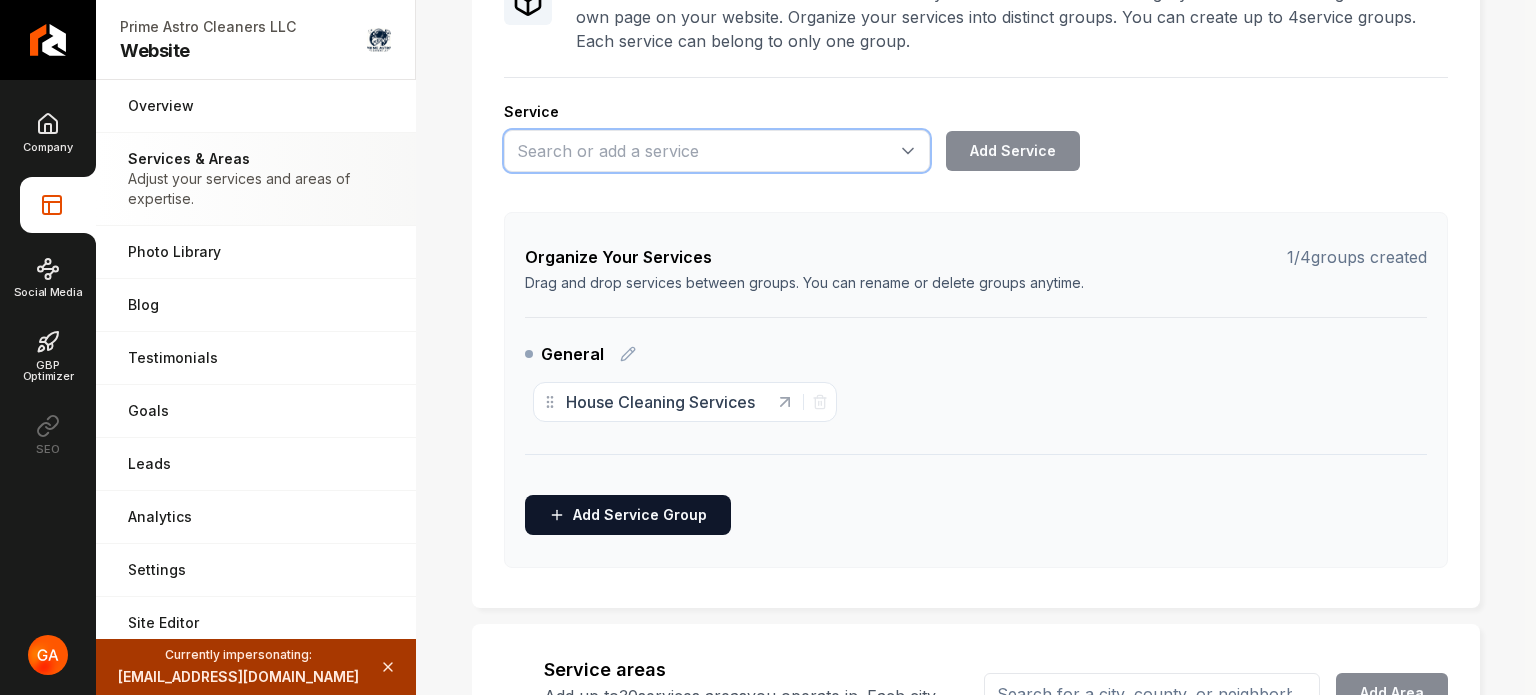 click at bounding box center [717, 151] 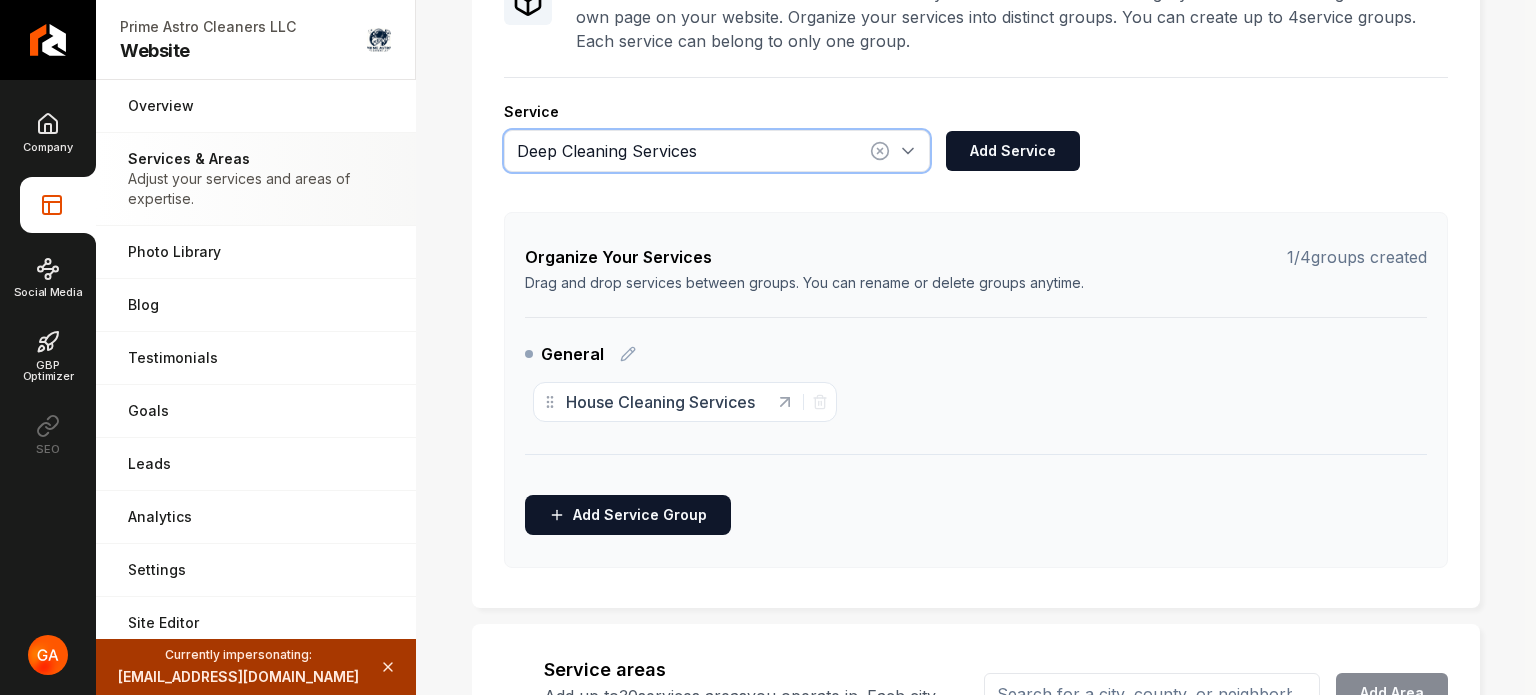 type on "Deep Cleaning Services" 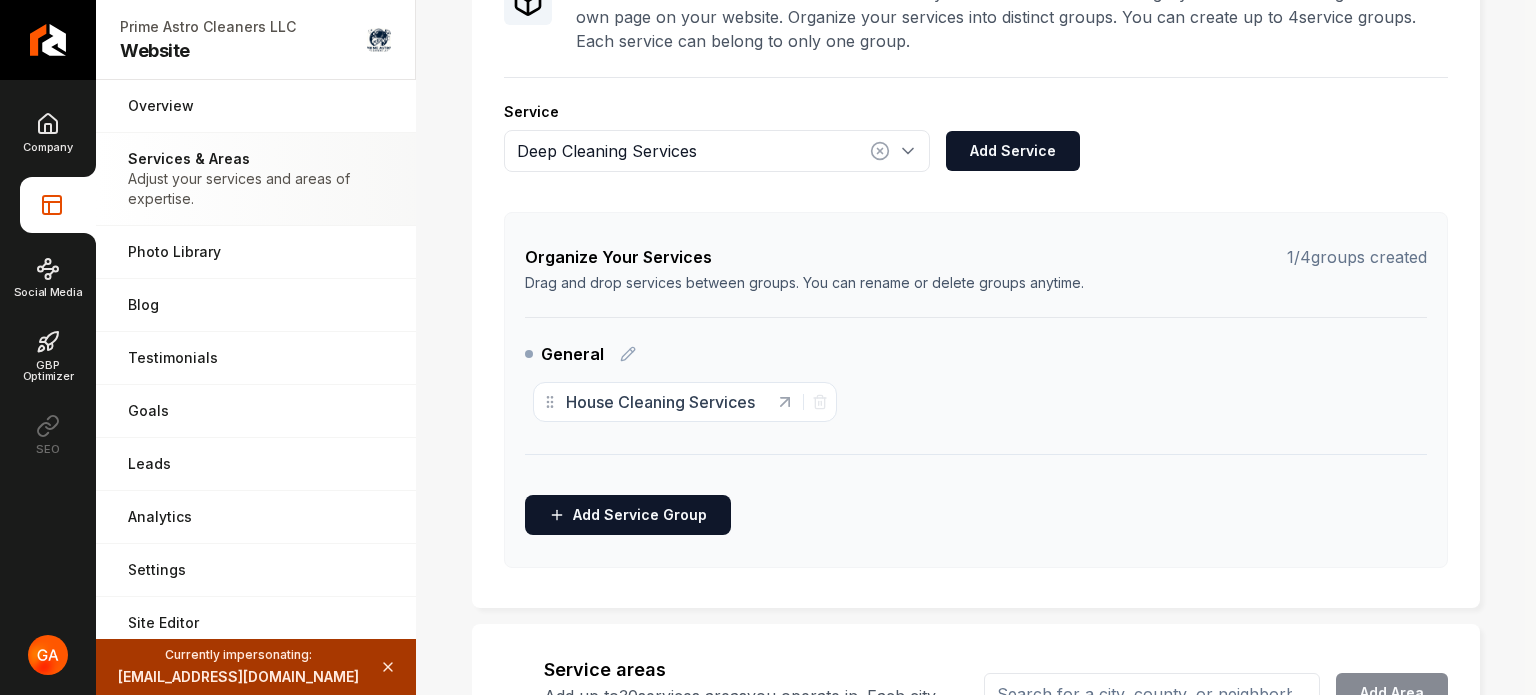 click on "Add Service" at bounding box center [1013, 151] 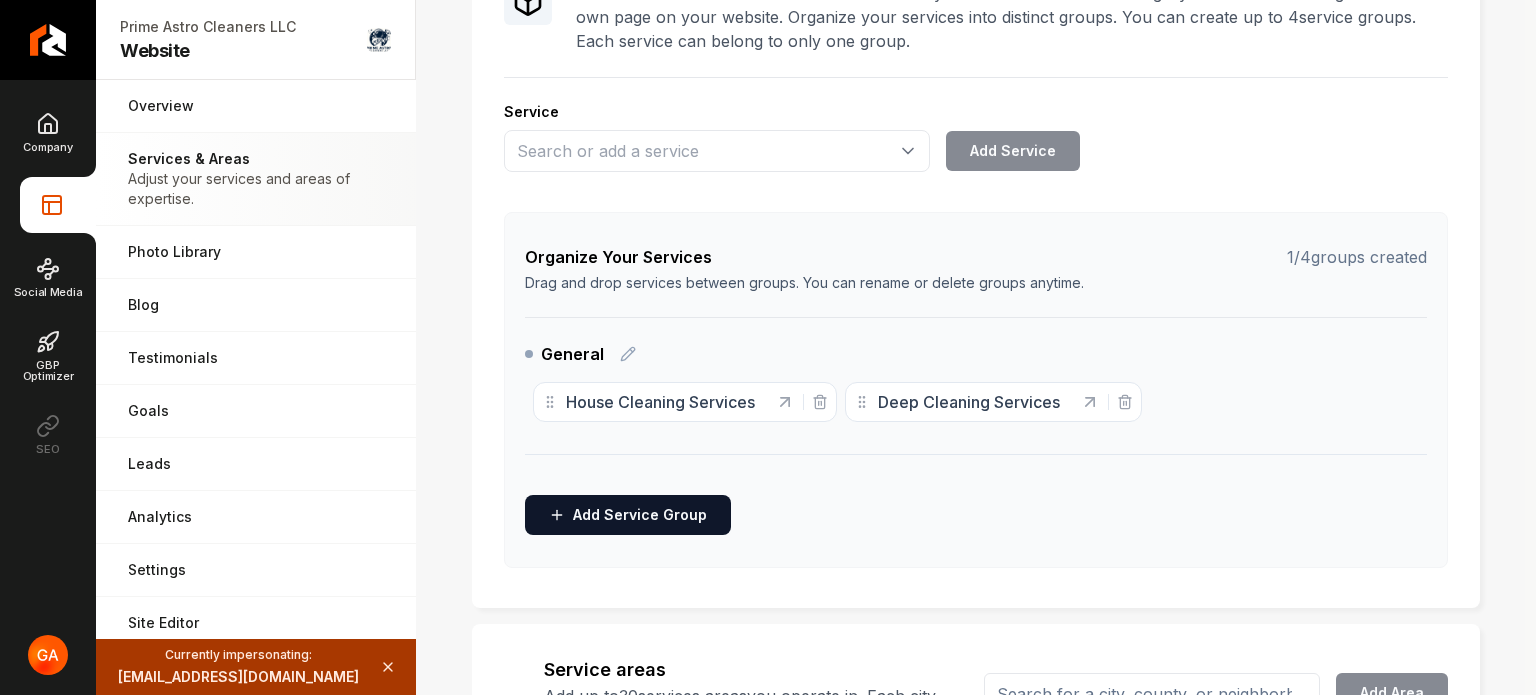 click on "Service" at bounding box center (976, 112) 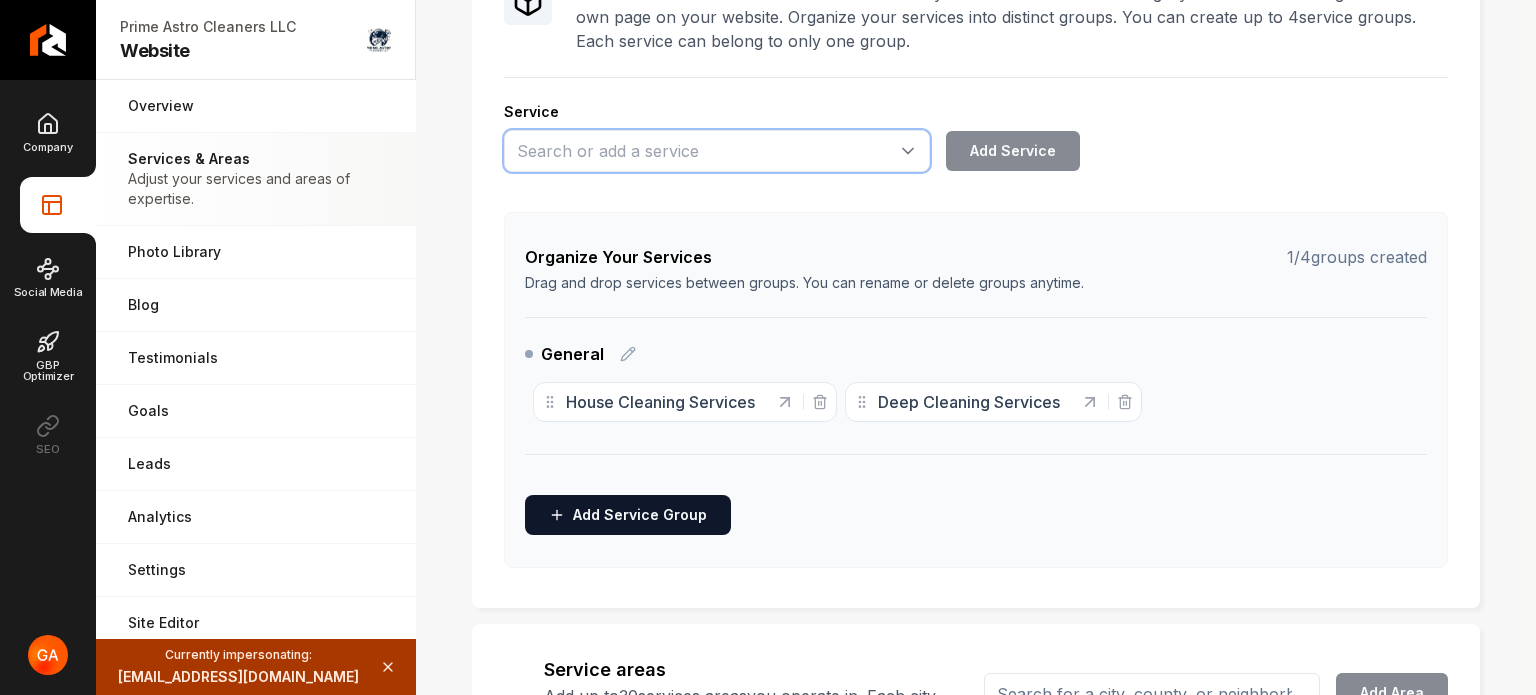 click at bounding box center [717, 151] 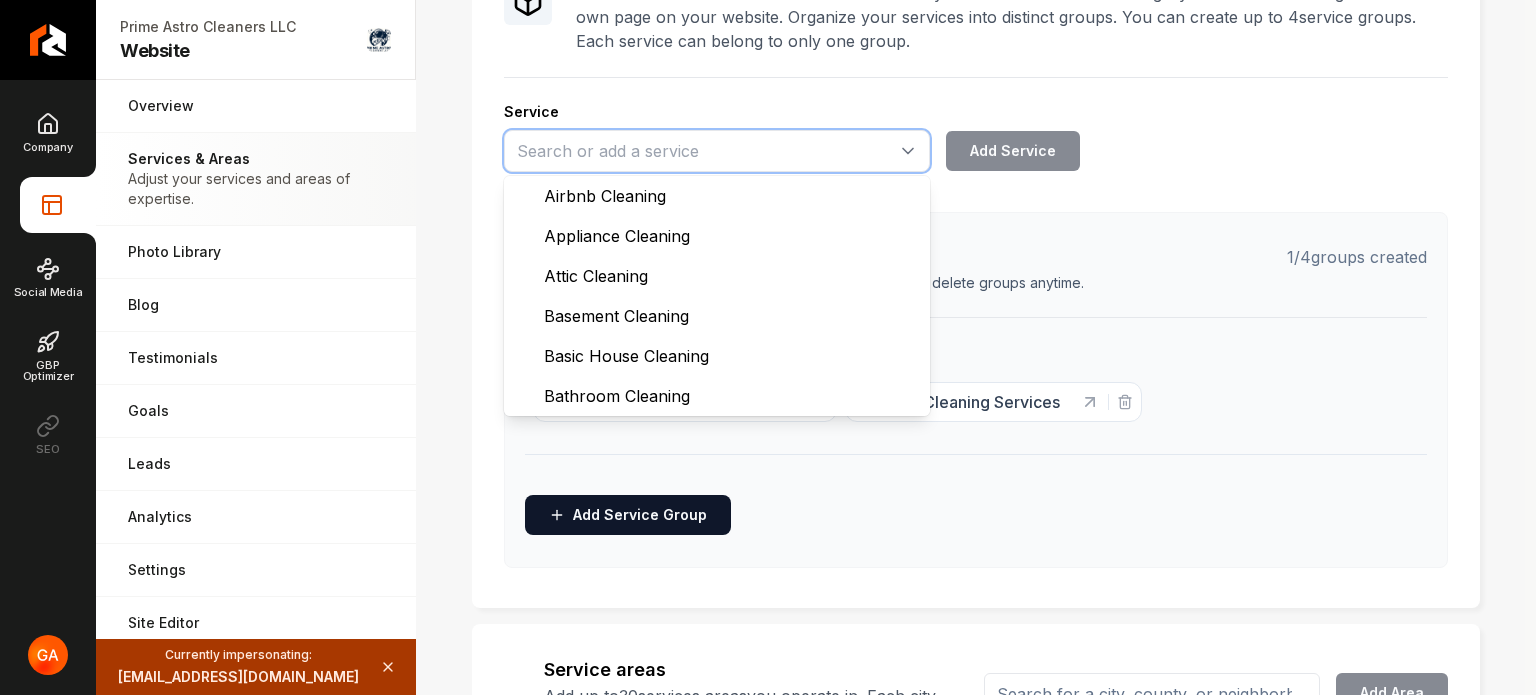 paste on "Move-In/Move-Out Cleaning Services" 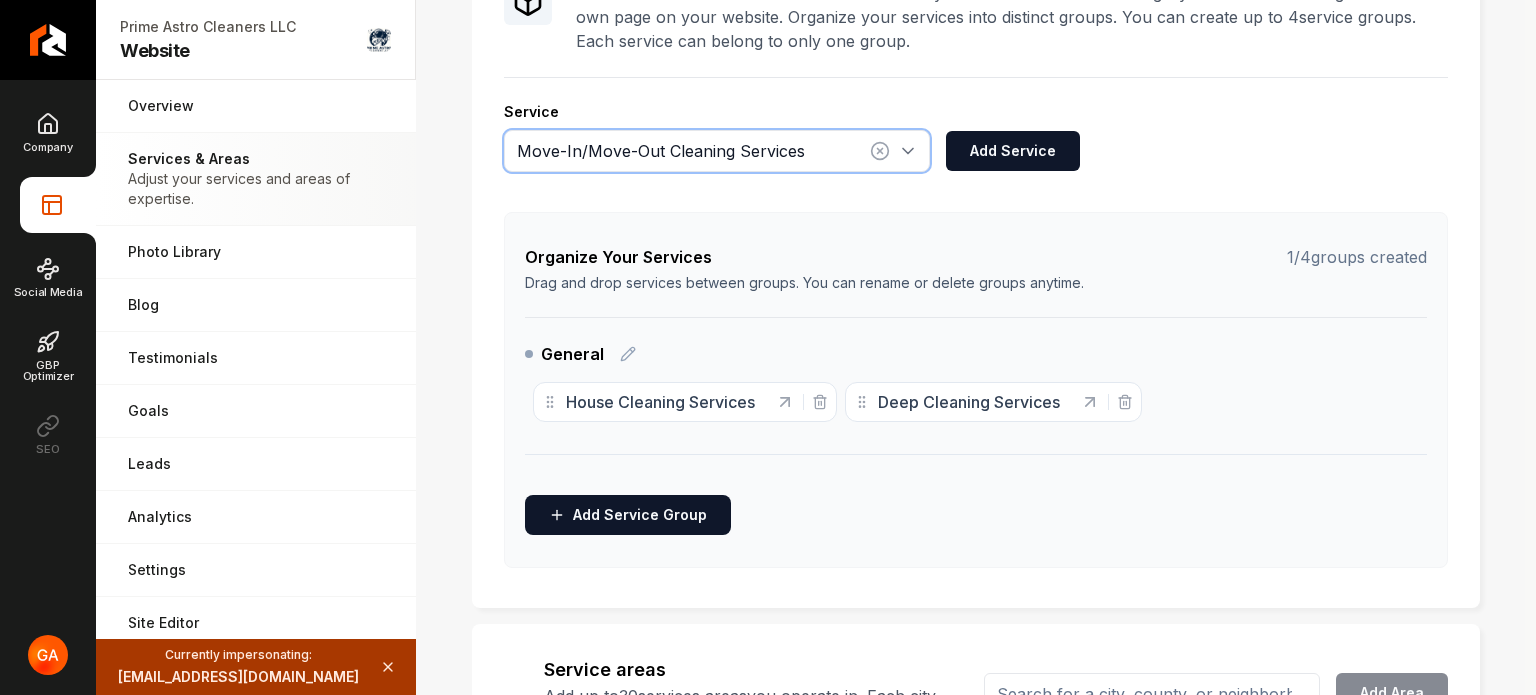 type on "Move-In/Move-Out Cleaning Services" 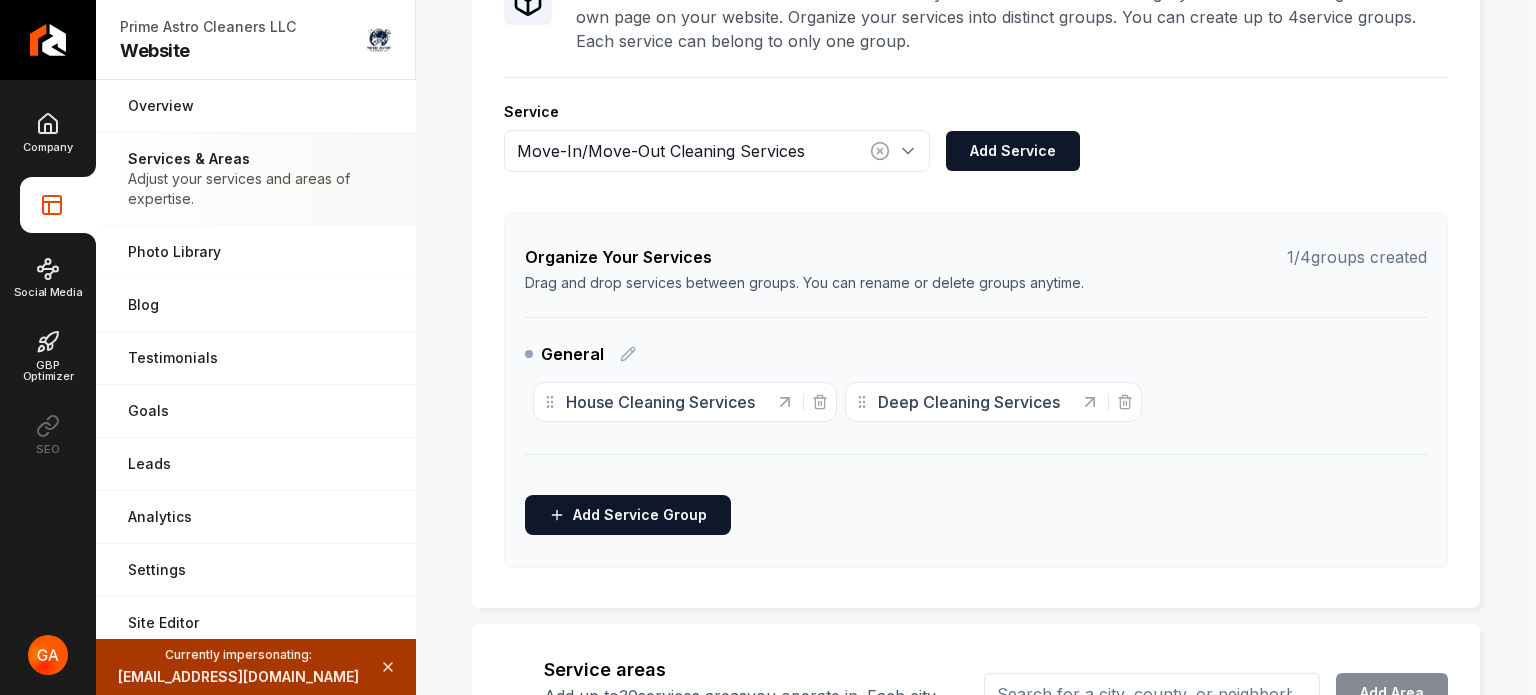 click on "Service" at bounding box center (976, 112) 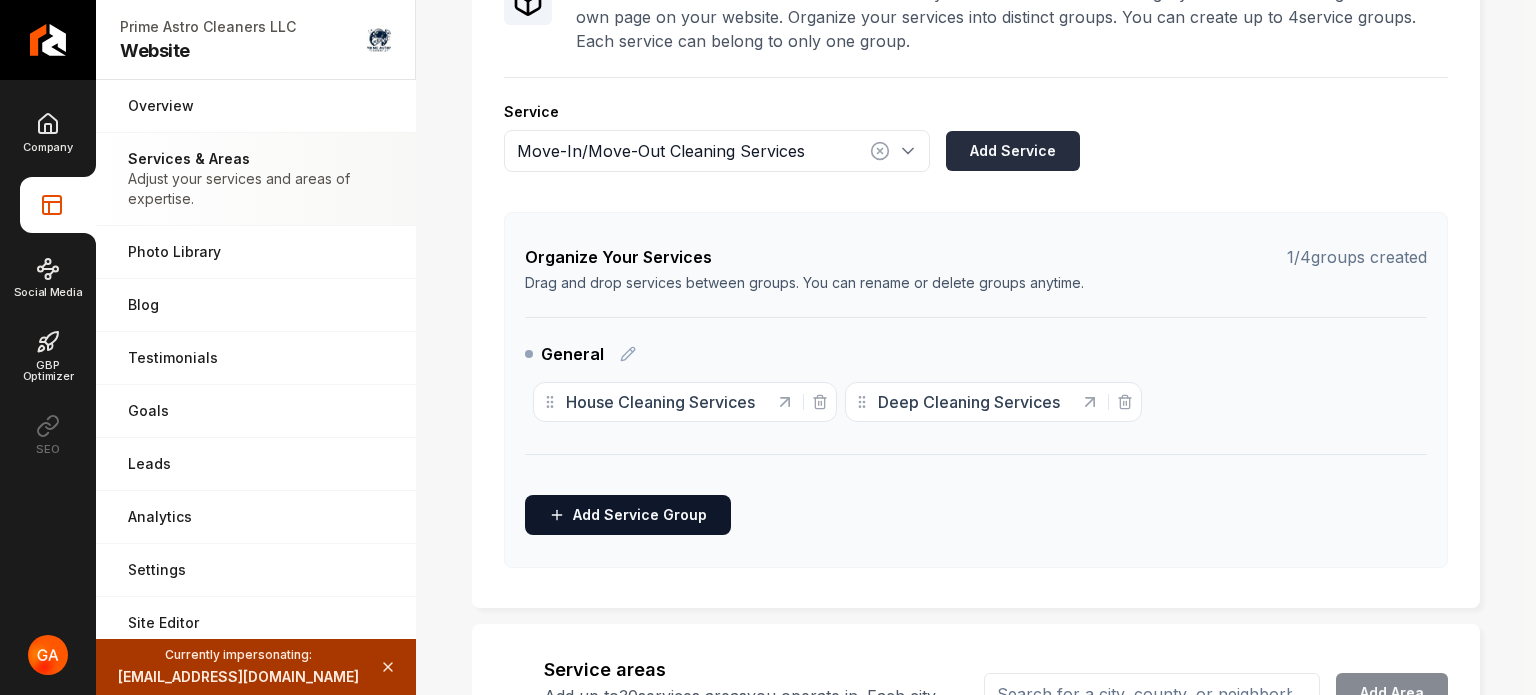 click on "Add Service" at bounding box center [1013, 151] 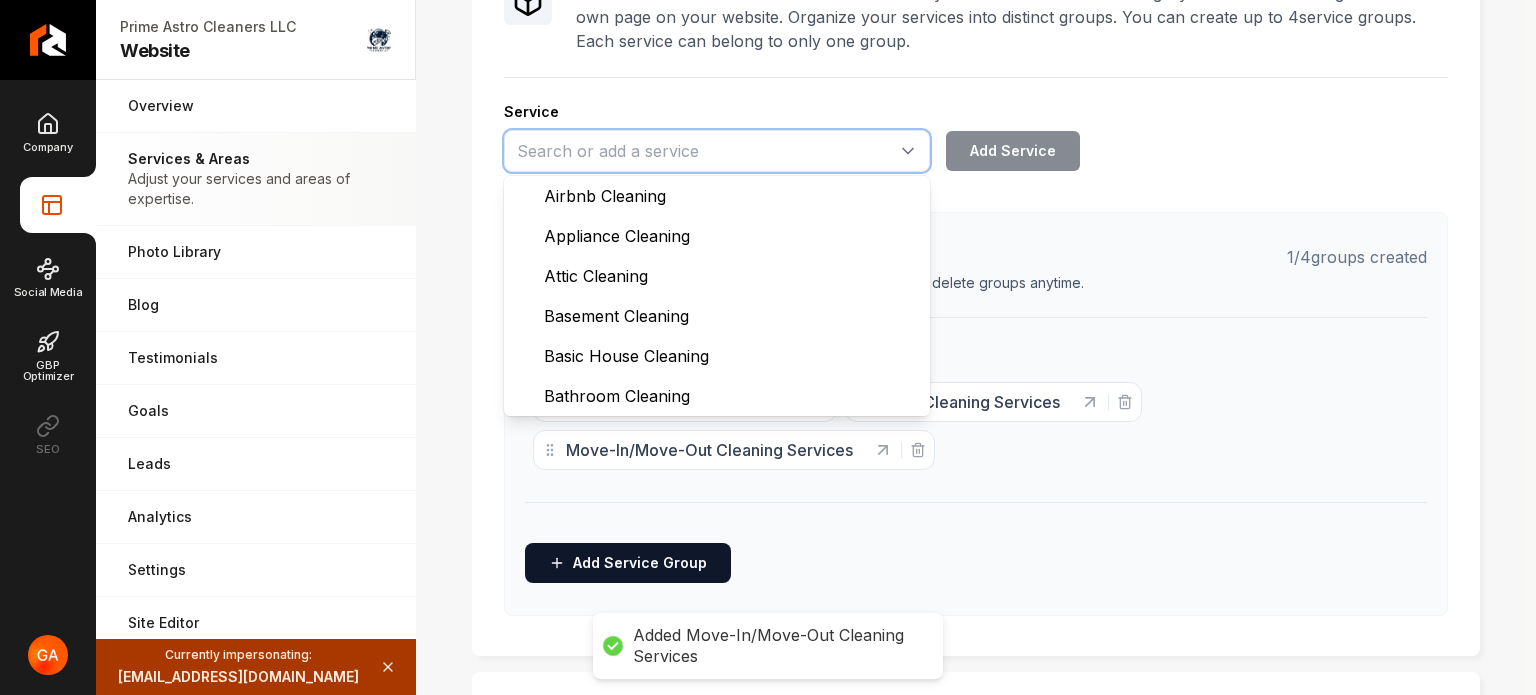 click at bounding box center [717, 151] 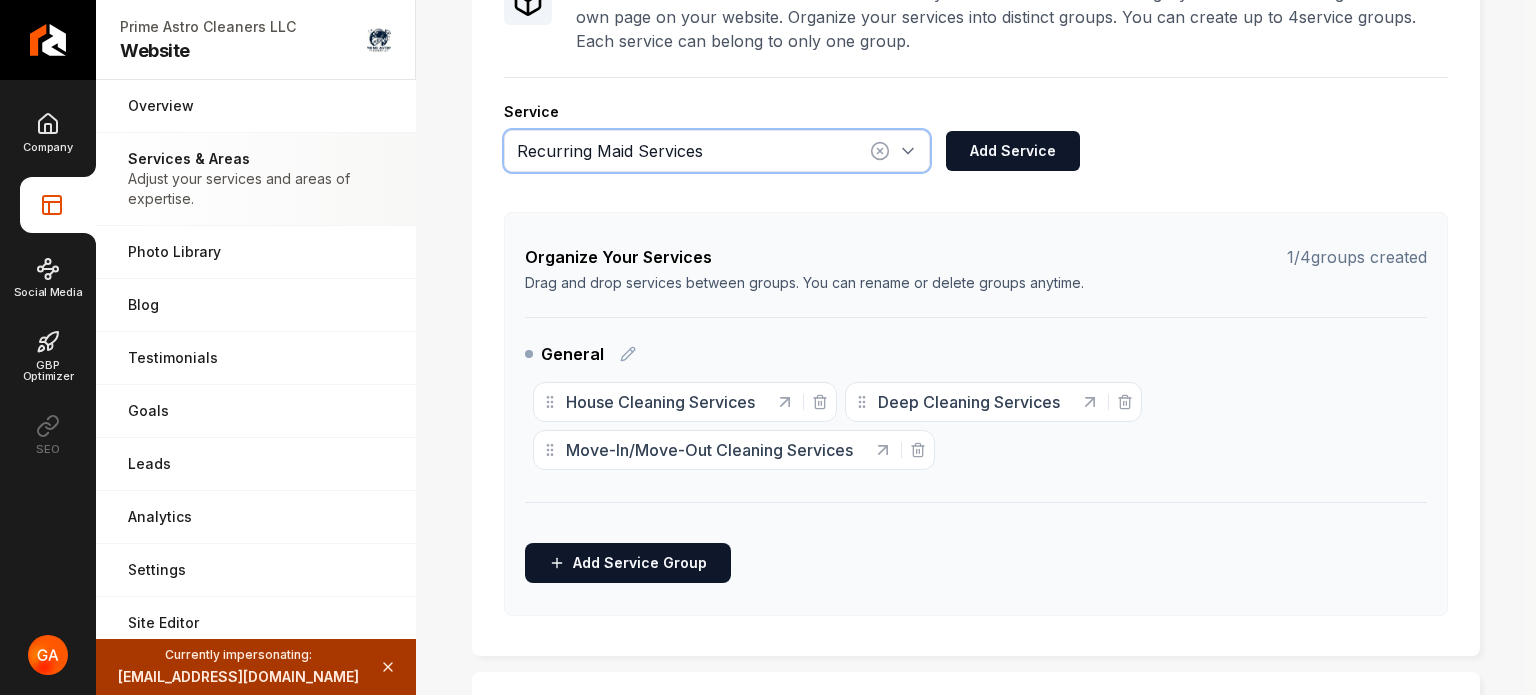 type on "Recurring Maid Services" 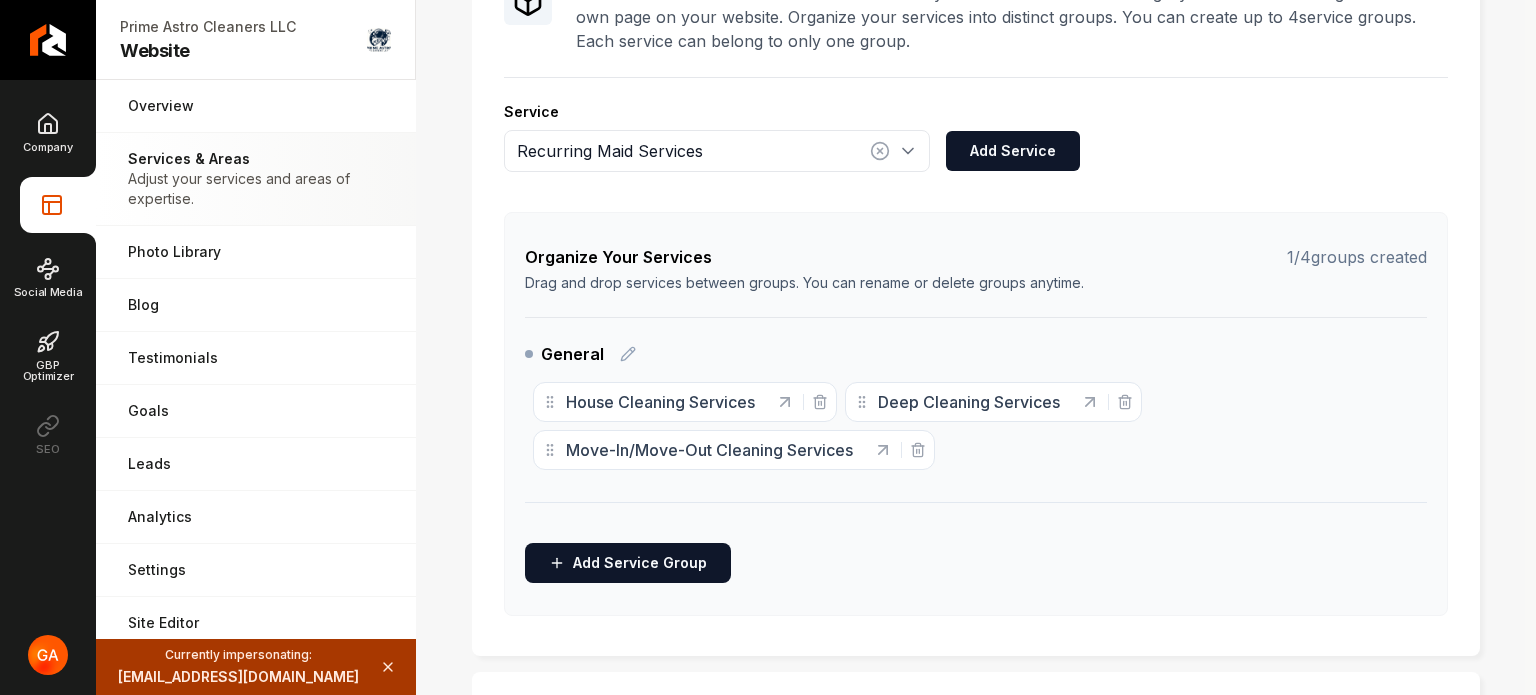 click on "Service" at bounding box center [976, 112] 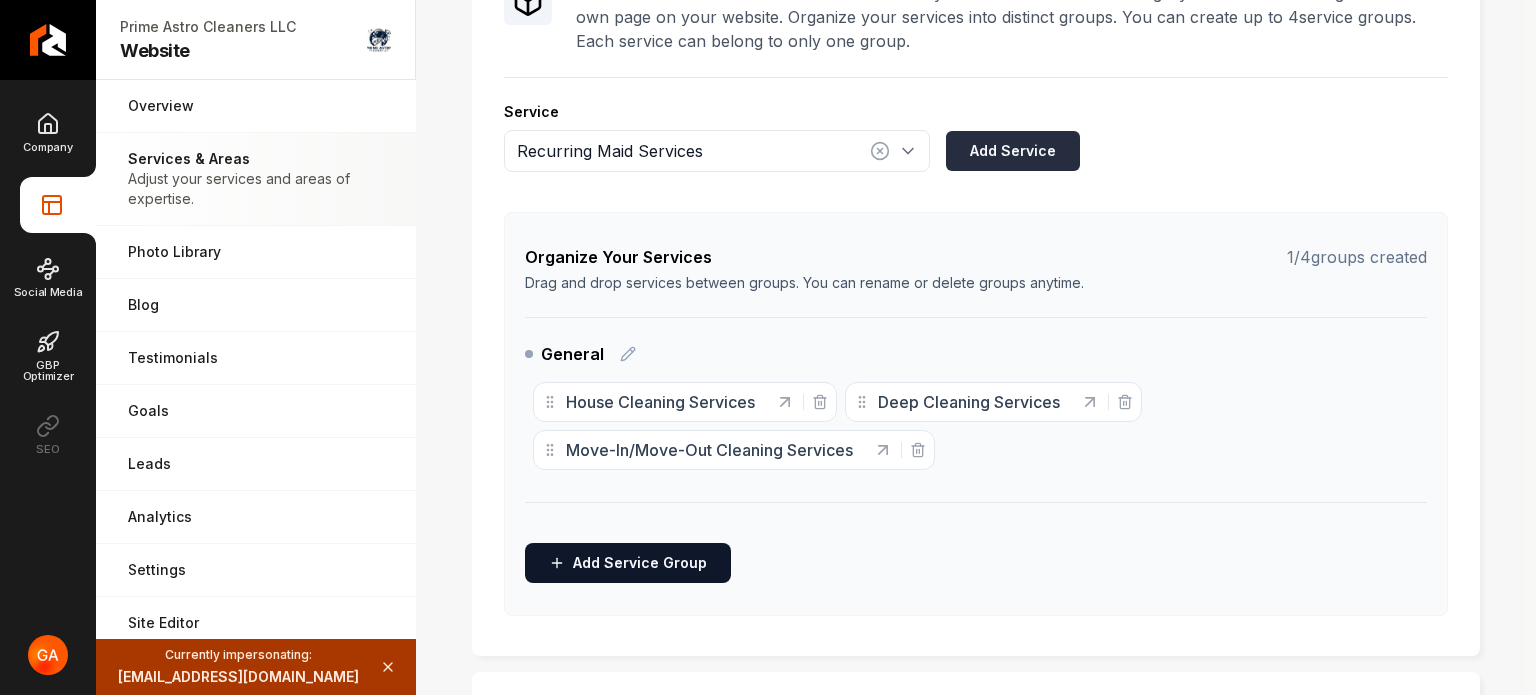 click on "Add Service" at bounding box center (1013, 151) 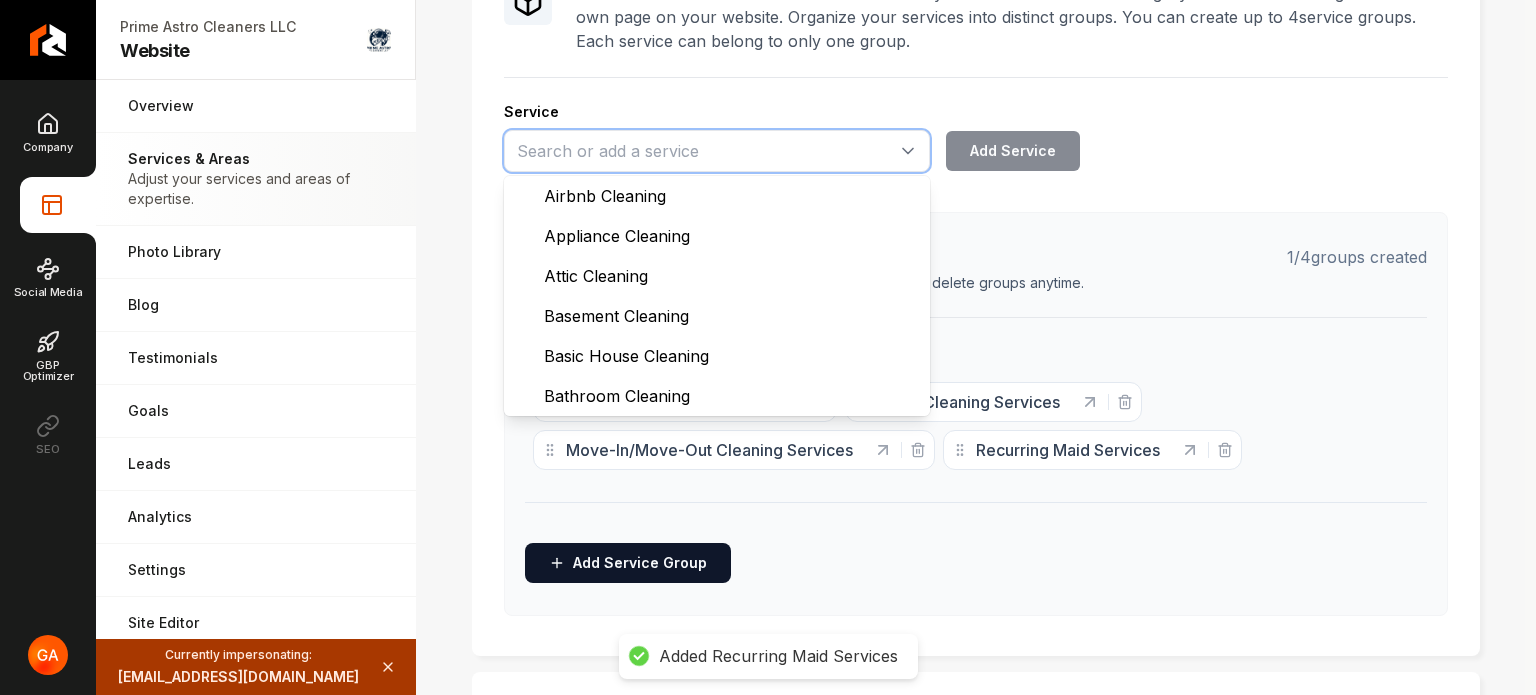 click at bounding box center [717, 151] 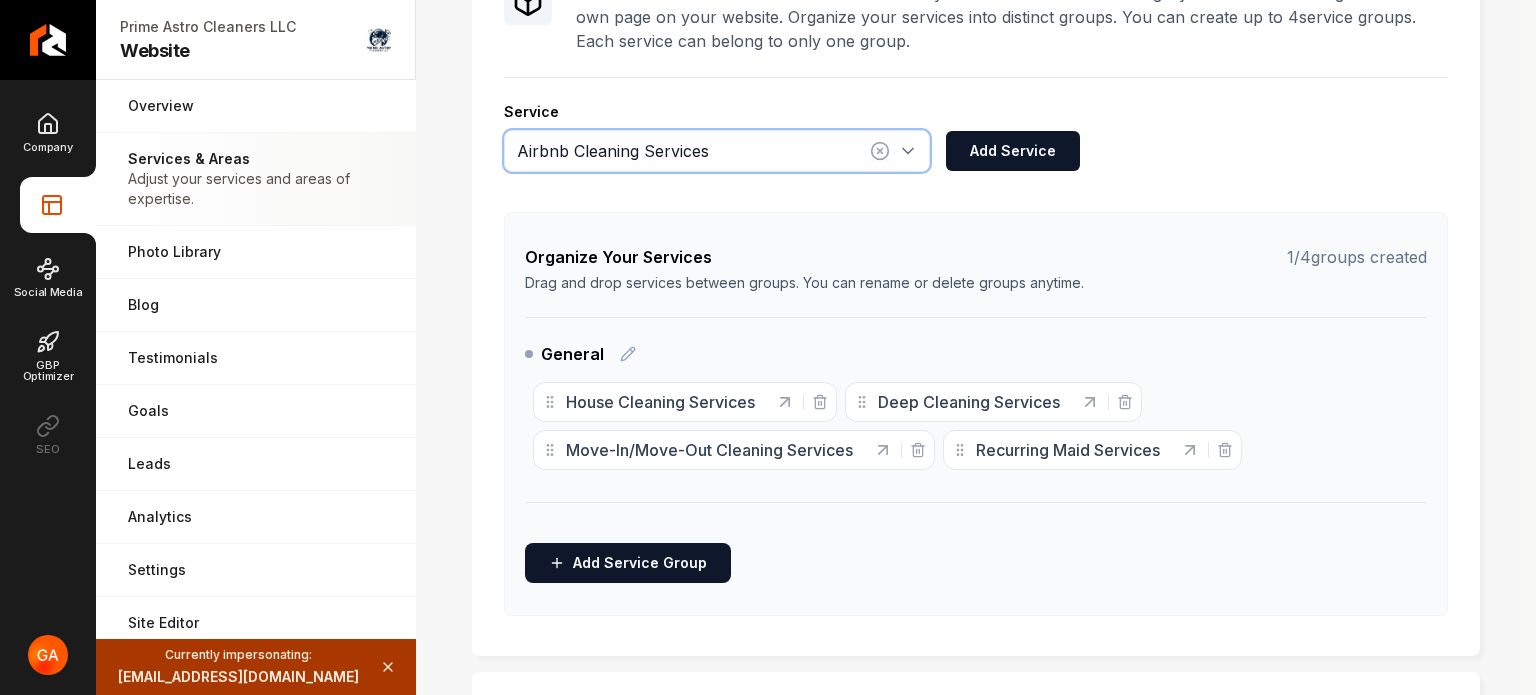type on "Airbnb Cleaning Services" 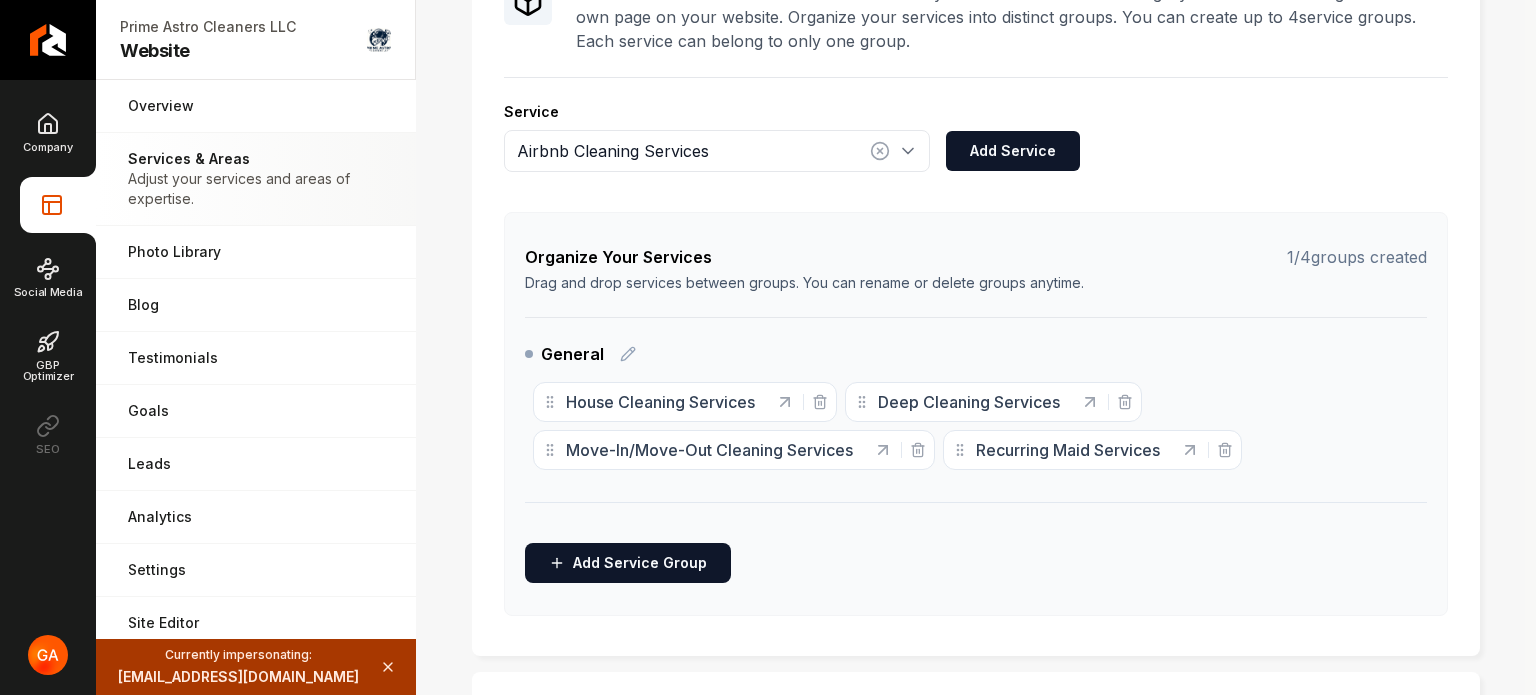 click on "Add Service" at bounding box center (1013, 151) 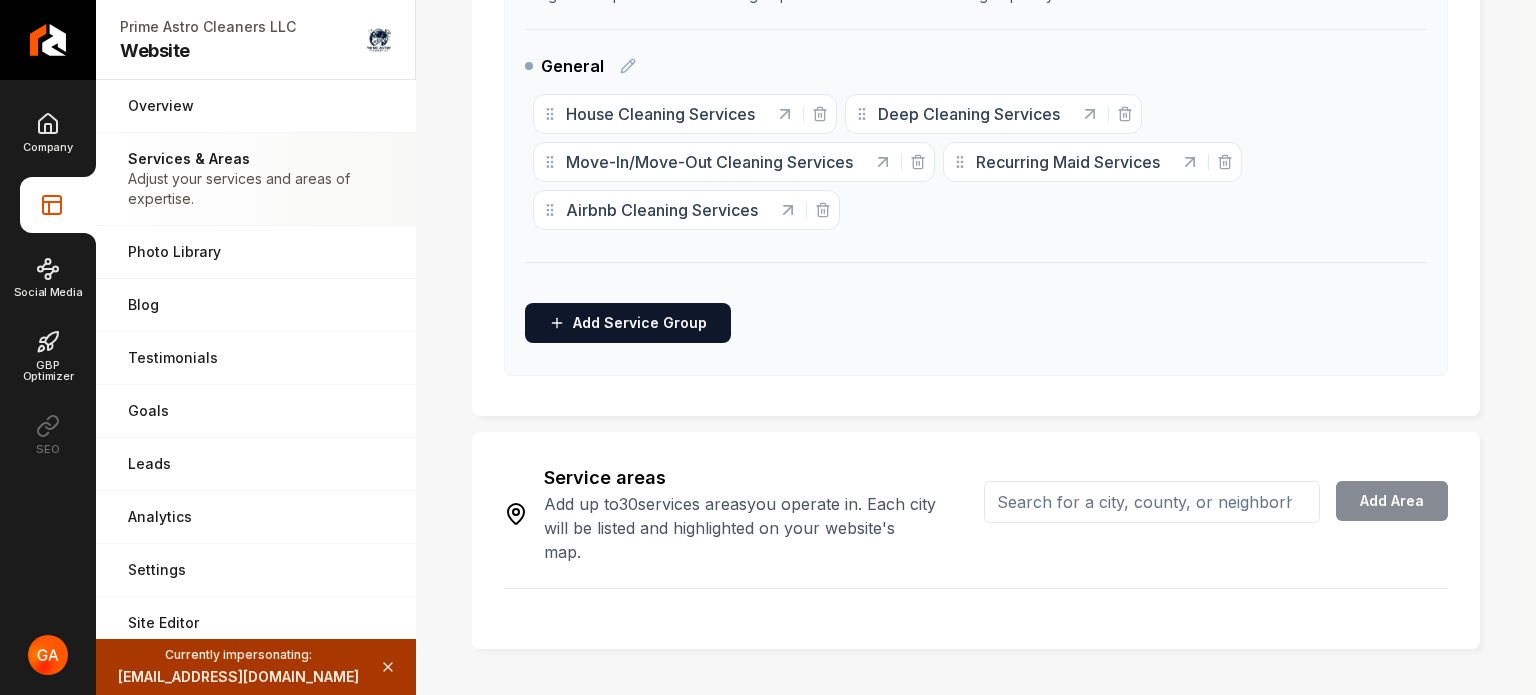 scroll, scrollTop: 592, scrollLeft: 0, axis: vertical 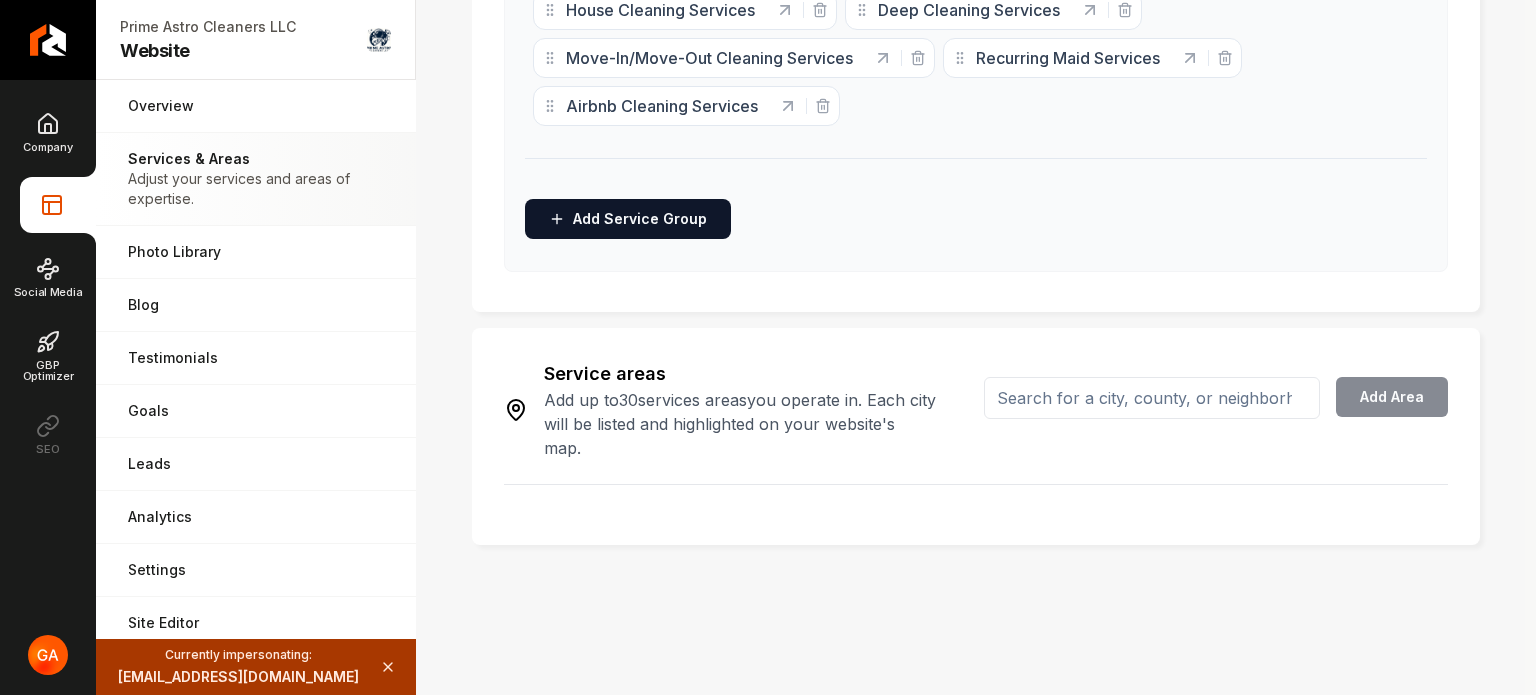 click at bounding box center (1152, 398) 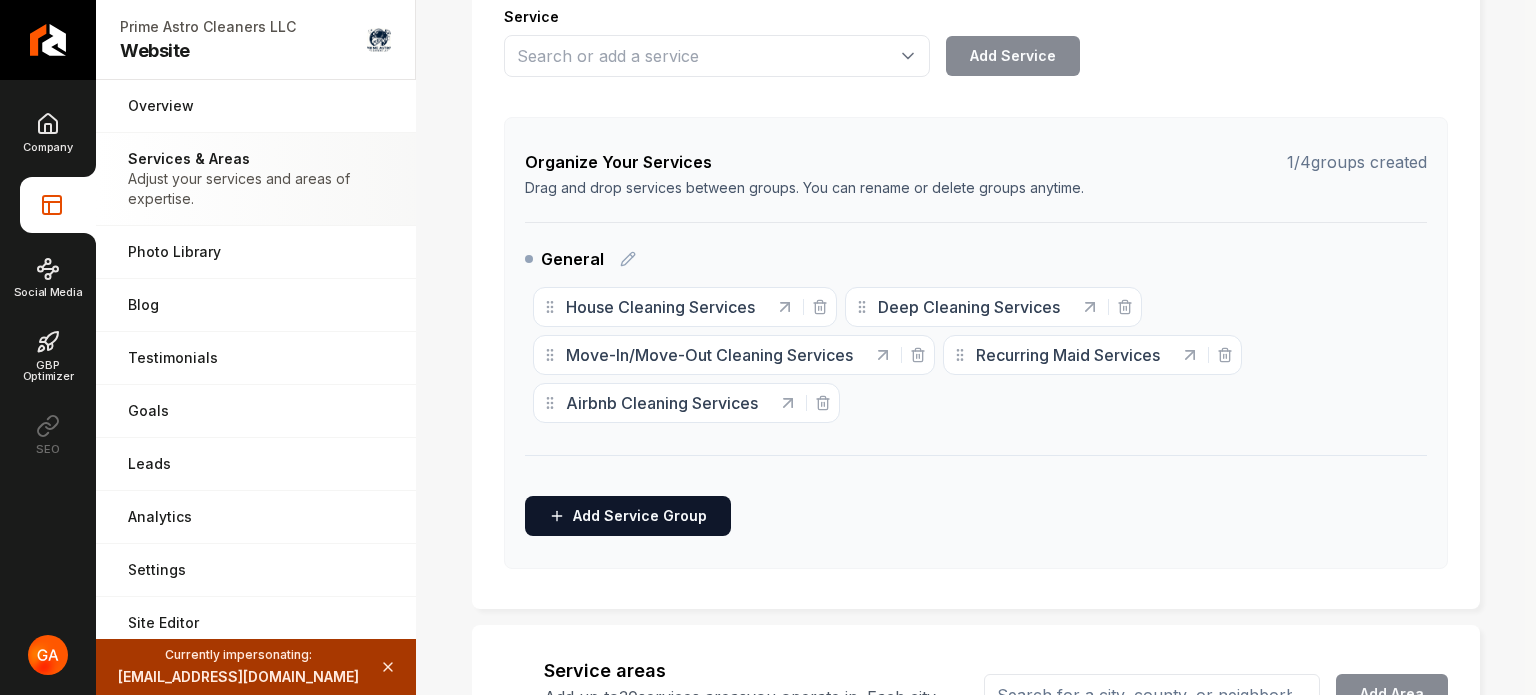 scroll, scrollTop: 292, scrollLeft: 0, axis: vertical 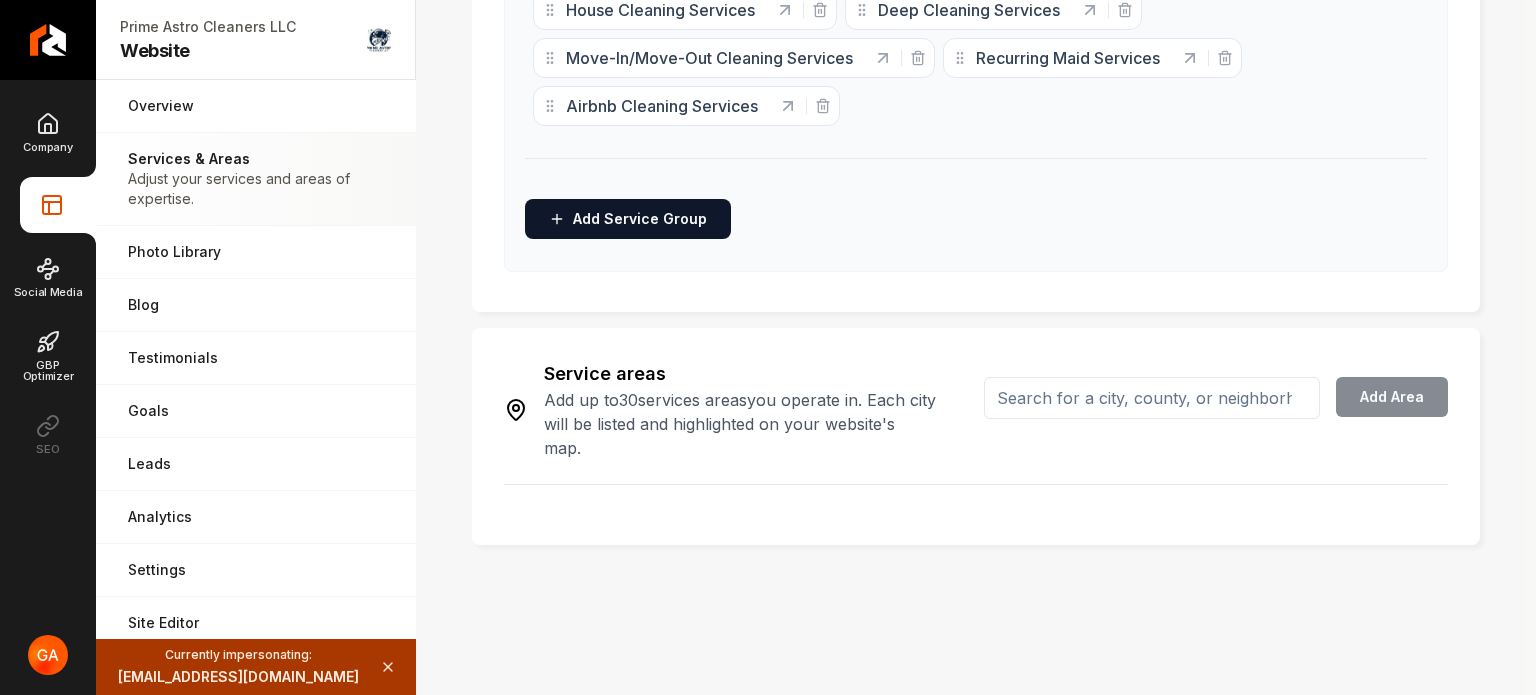 click at bounding box center (1152, 398) 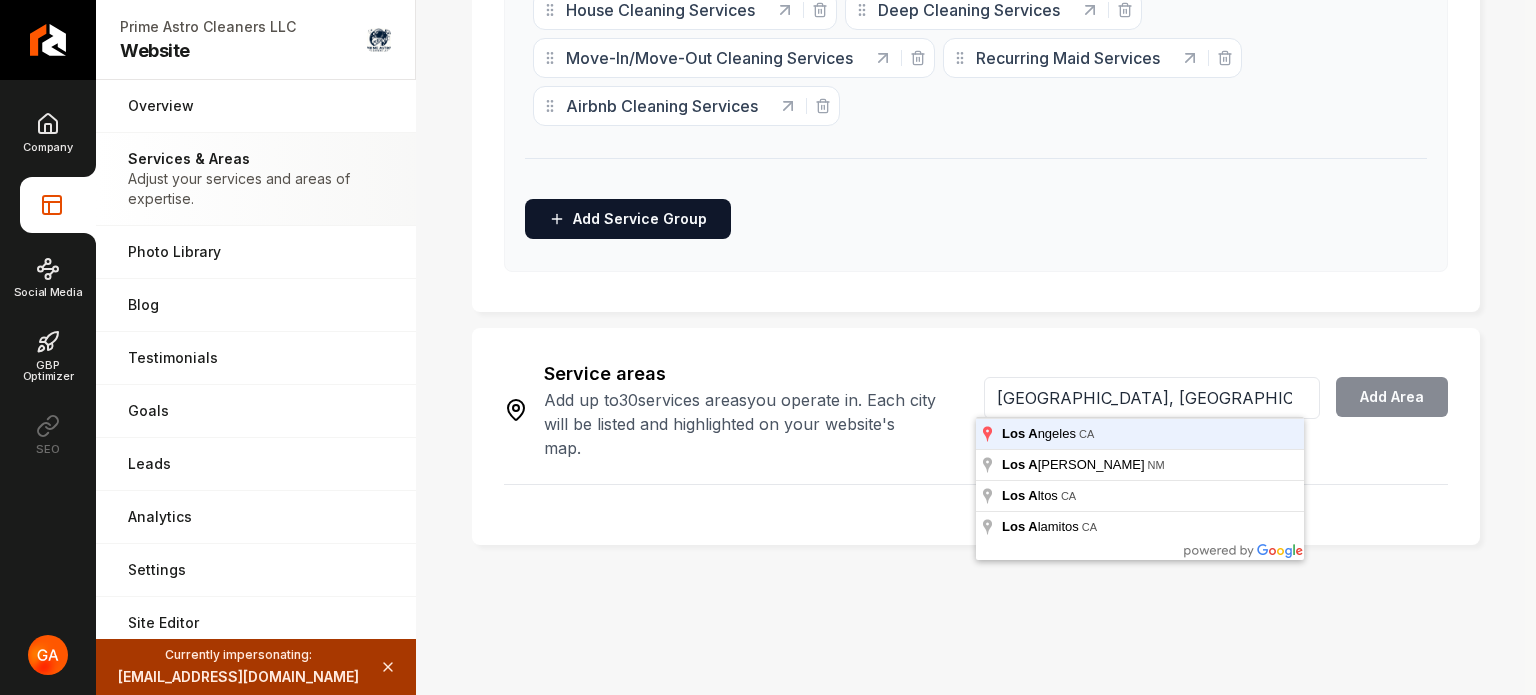 type on "[GEOGRAPHIC_DATA], [GEOGRAPHIC_DATA]" 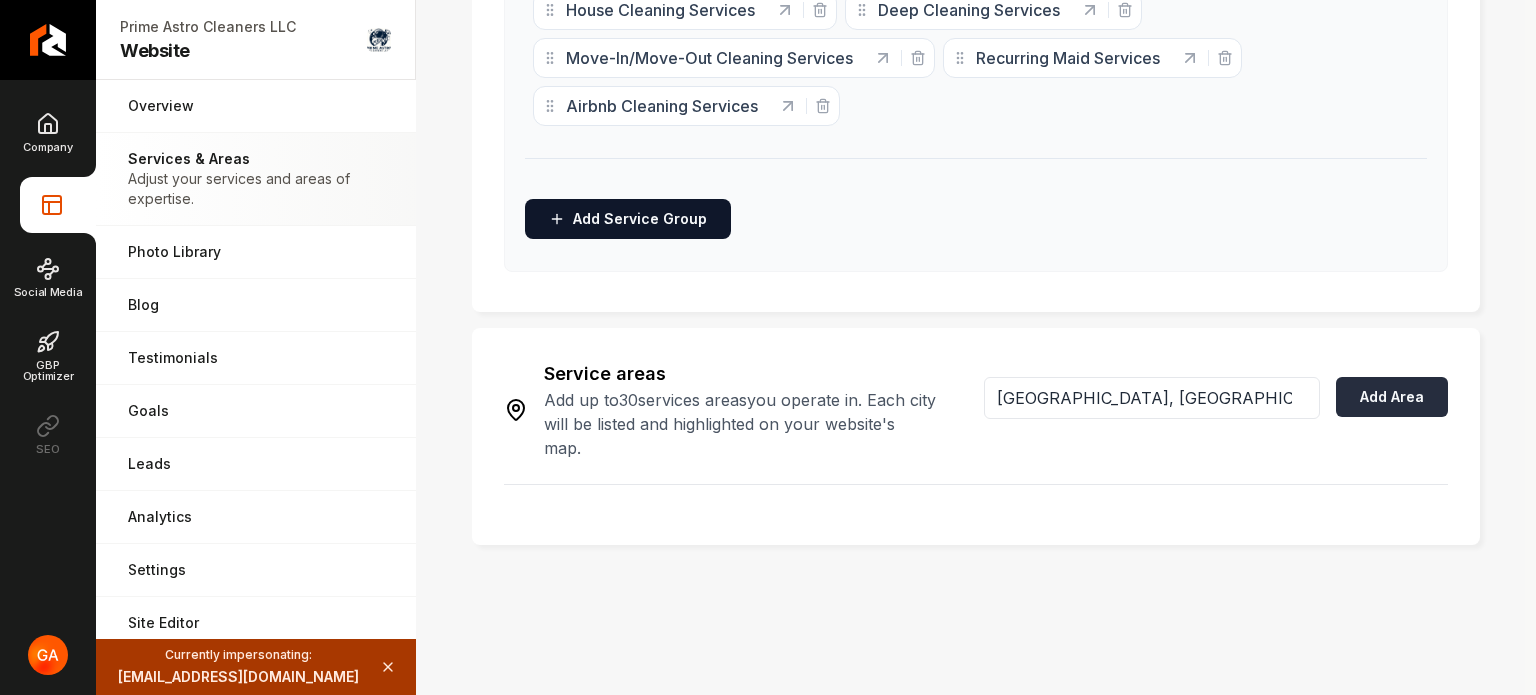 click on "Add Area" at bounding box center [1392, 397] 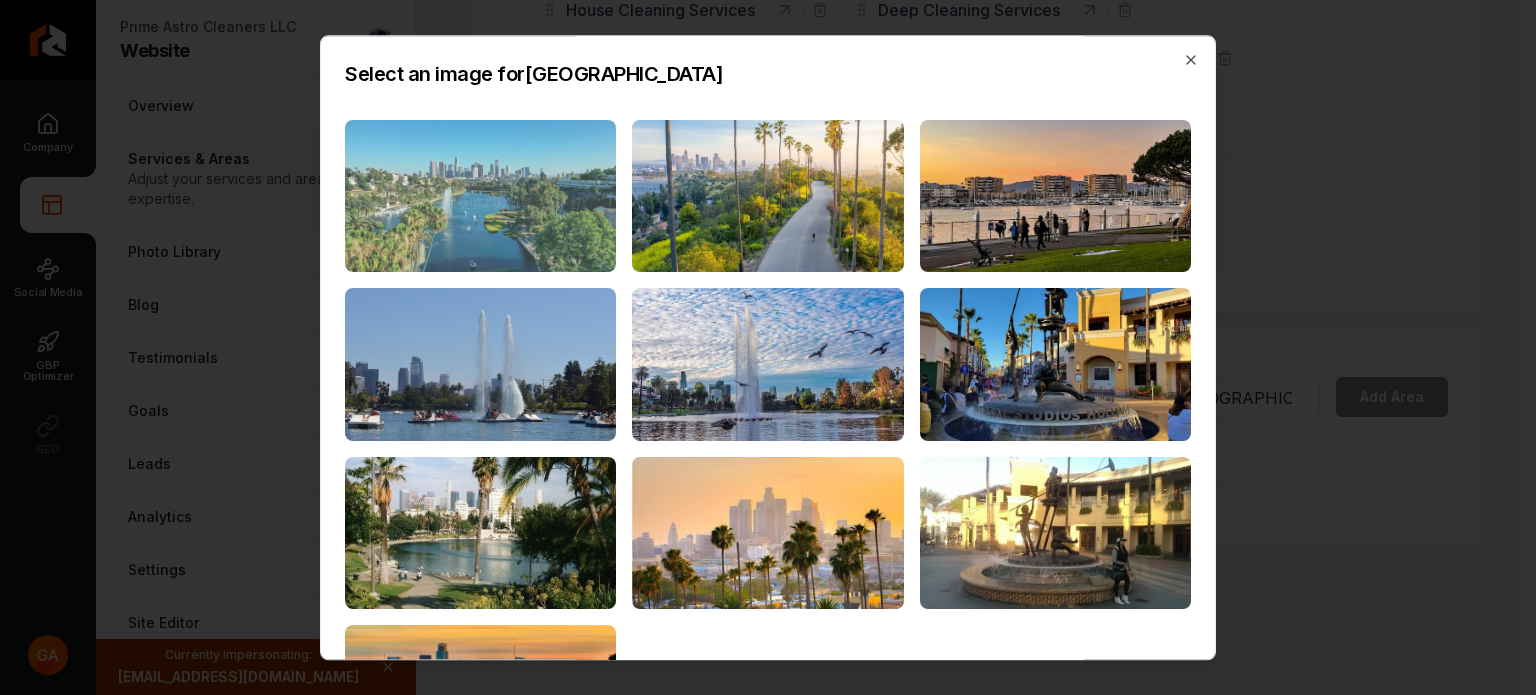 click at bounding box center [480, 196] 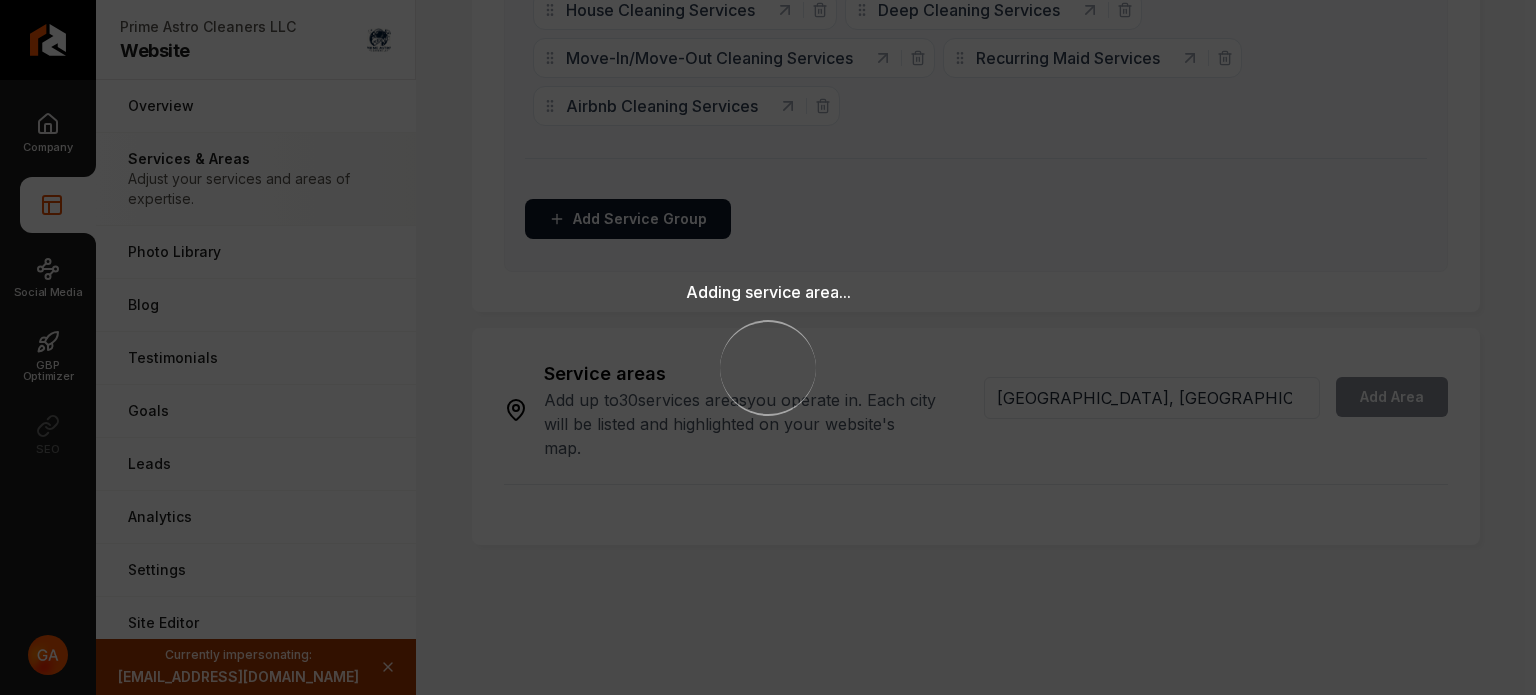 type 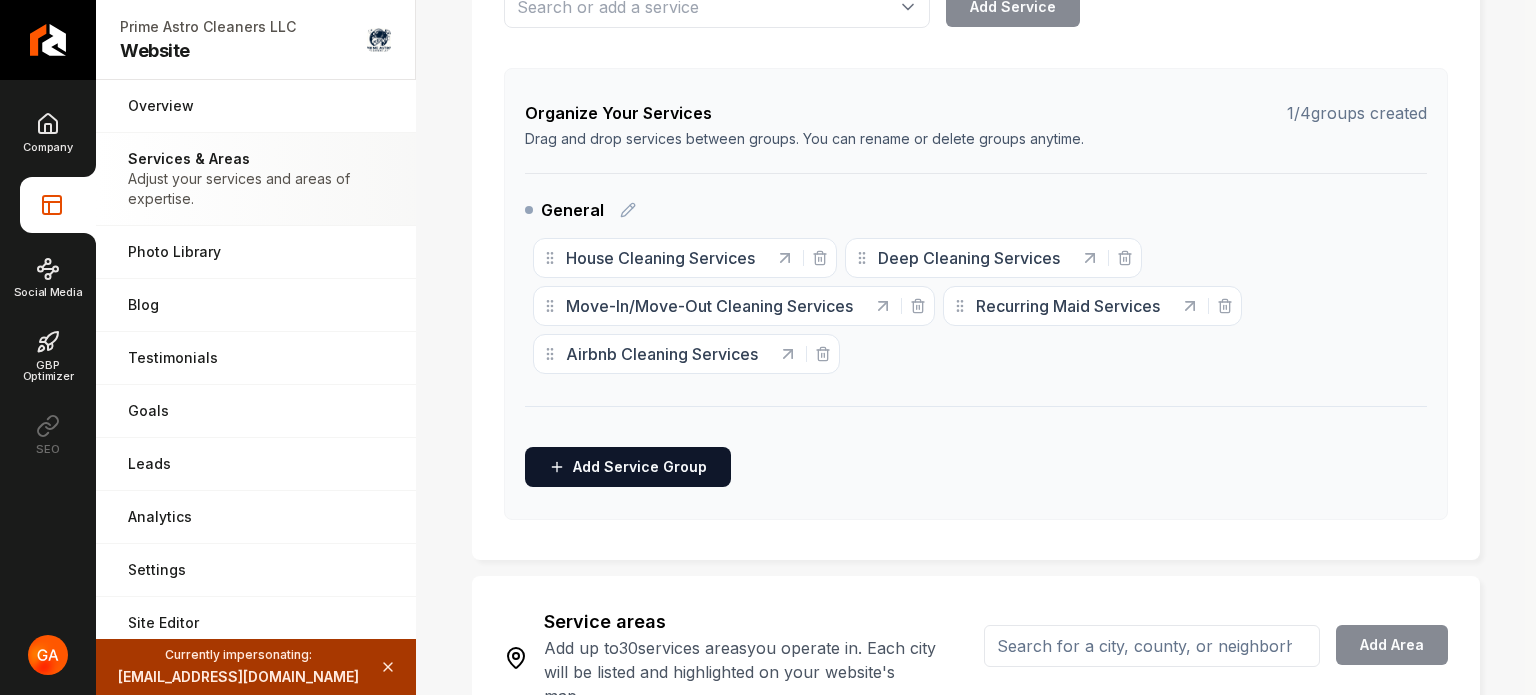 scroll, scrollTop: 92, scrollLeft: 0, axis: vertical 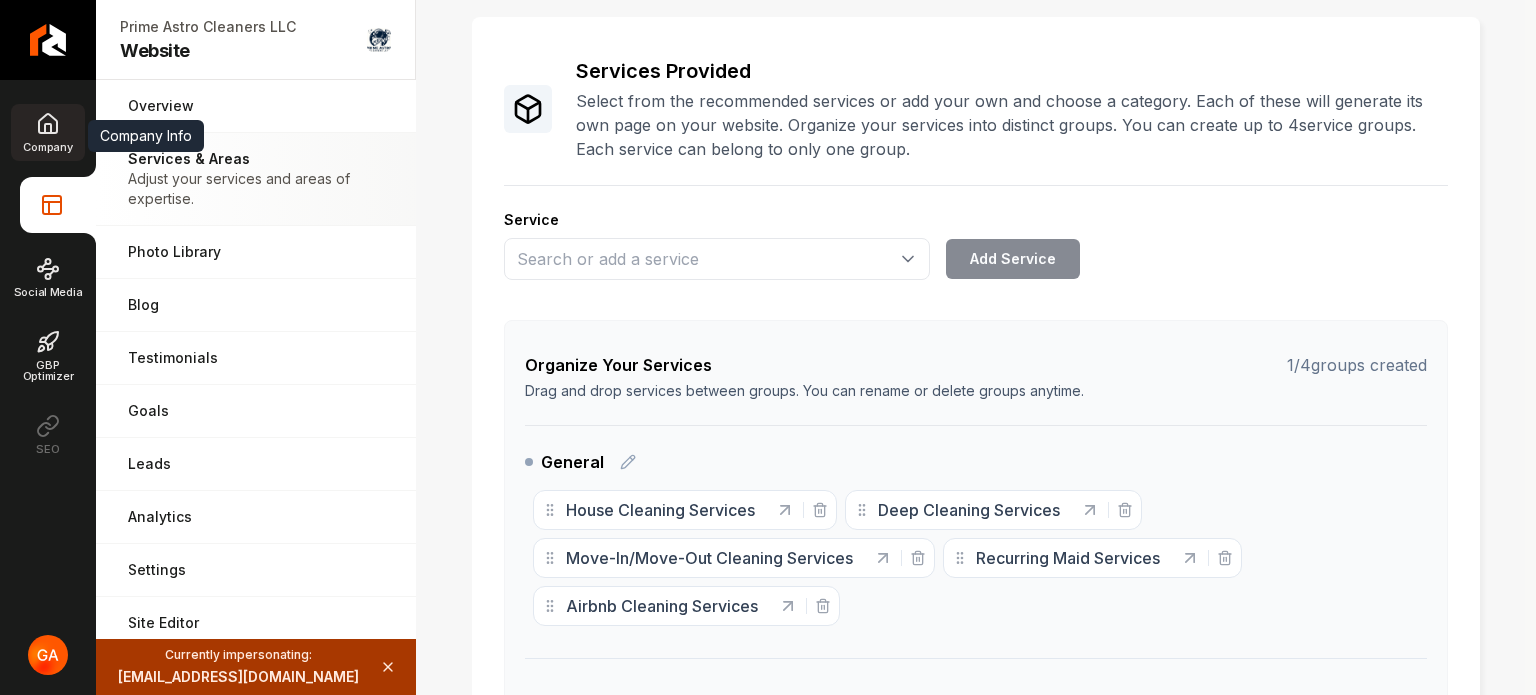 click on "Company" at bounding box center (47, 147) 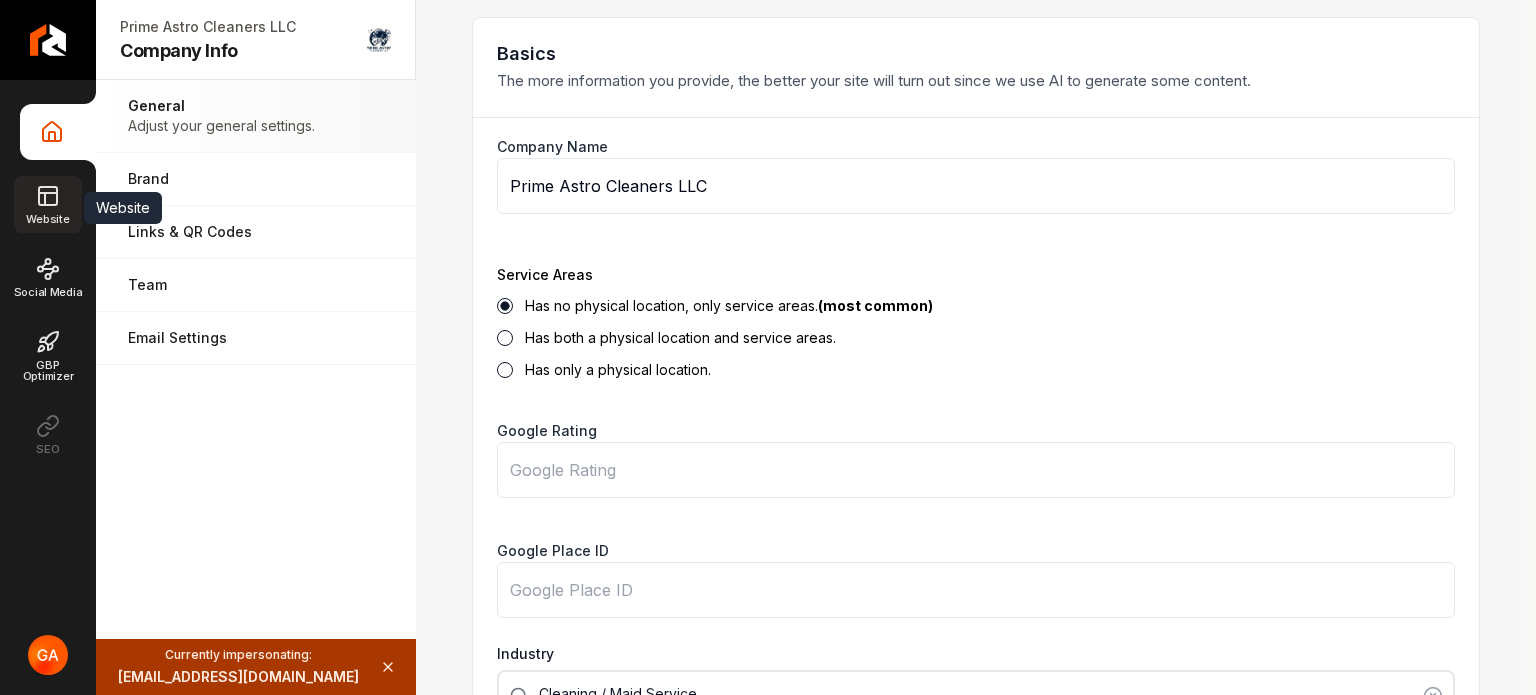 click on "Website" at bounding box center (47, 219) 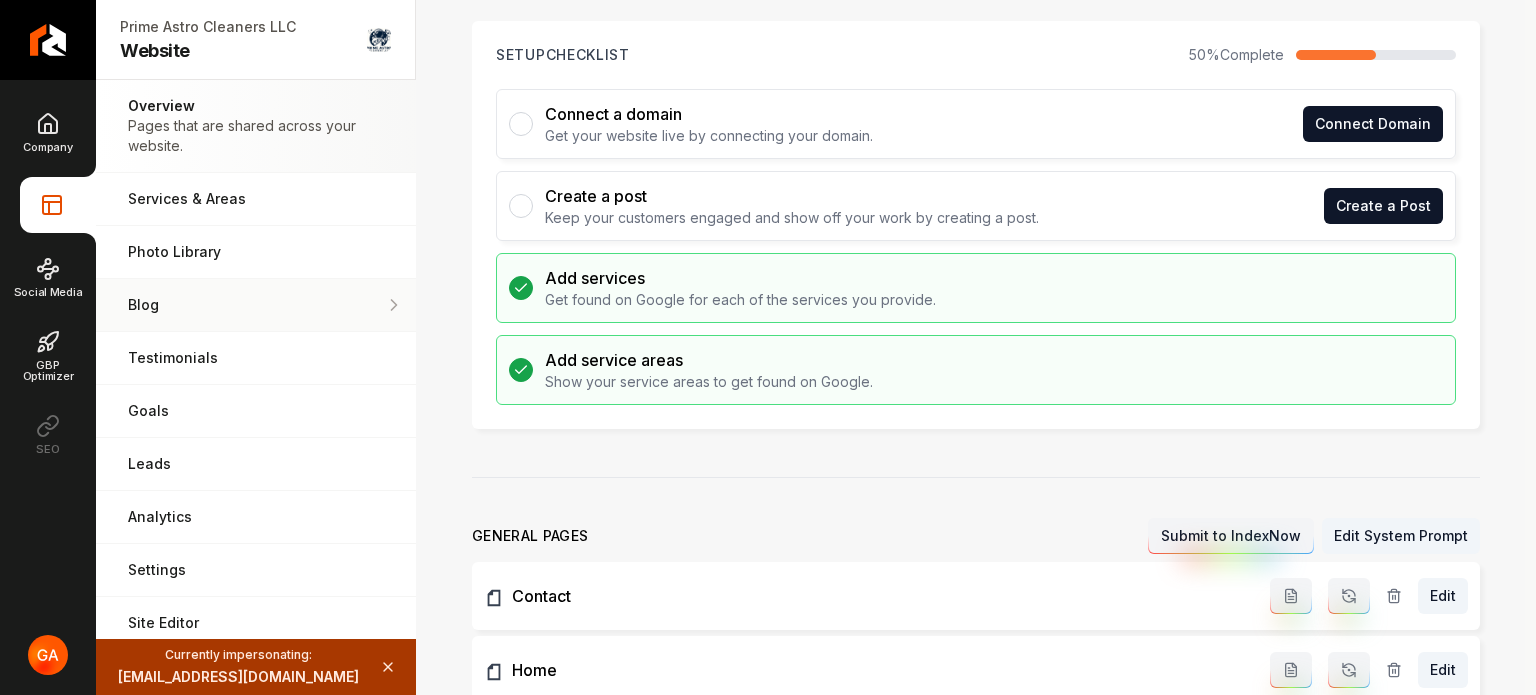 click on "Blog Demonstrate your work via blog posts & project pages." at bounding box center (256, 305) 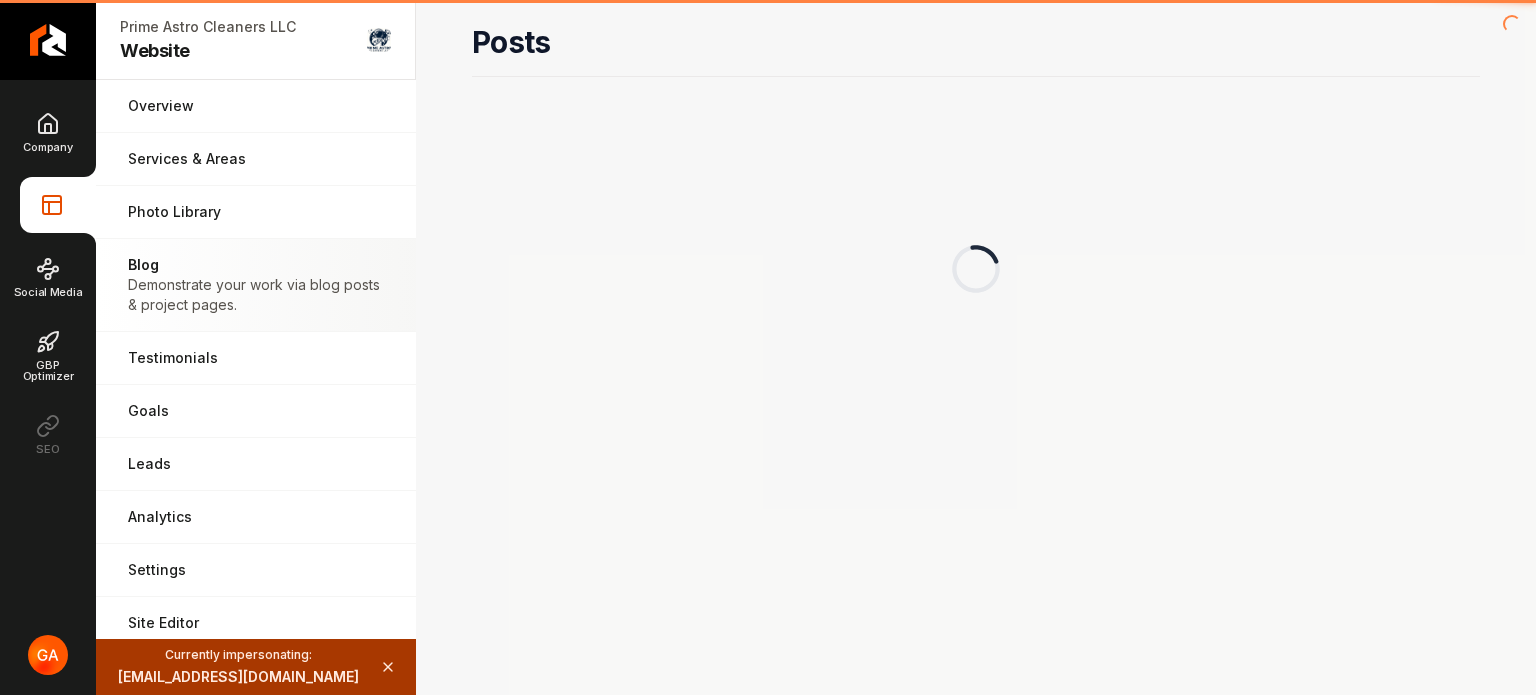 scroll, scrollTop: 0, scrollLeft: 0, axis: both 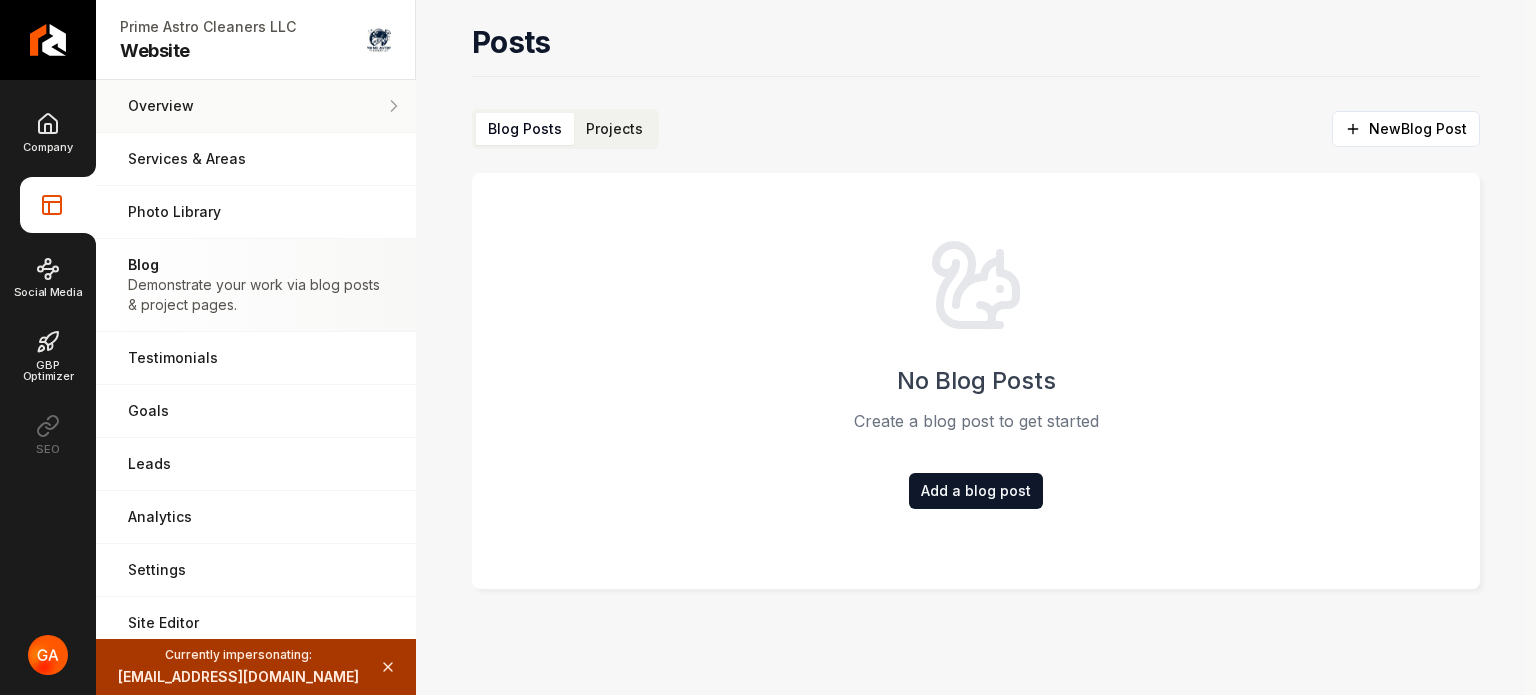click on "Overview" at bounding box center (256, 106) 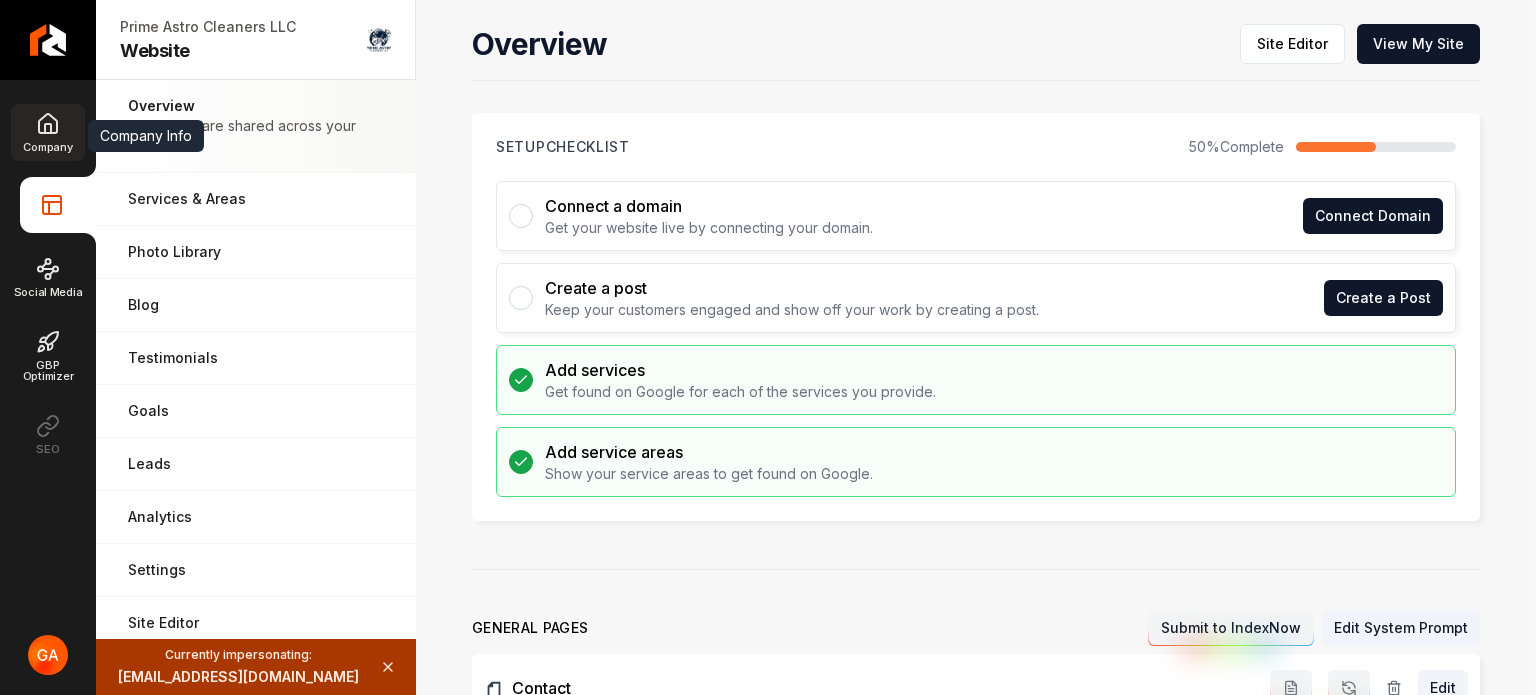 click on "Company" at bounding box center (47, 132) 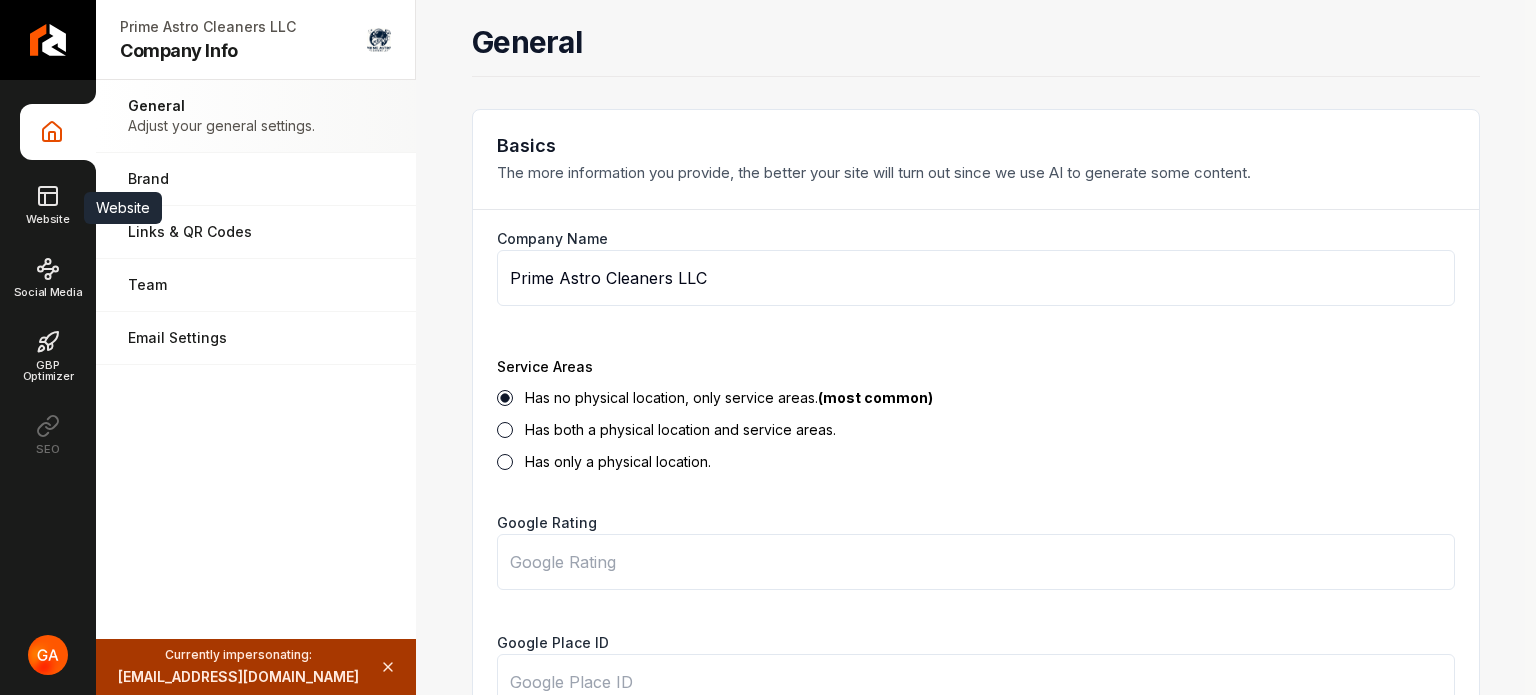 click on "Company Info Website Website   Website   Social Media GBP Optimizer SEO" at bounding box center [48, 283] 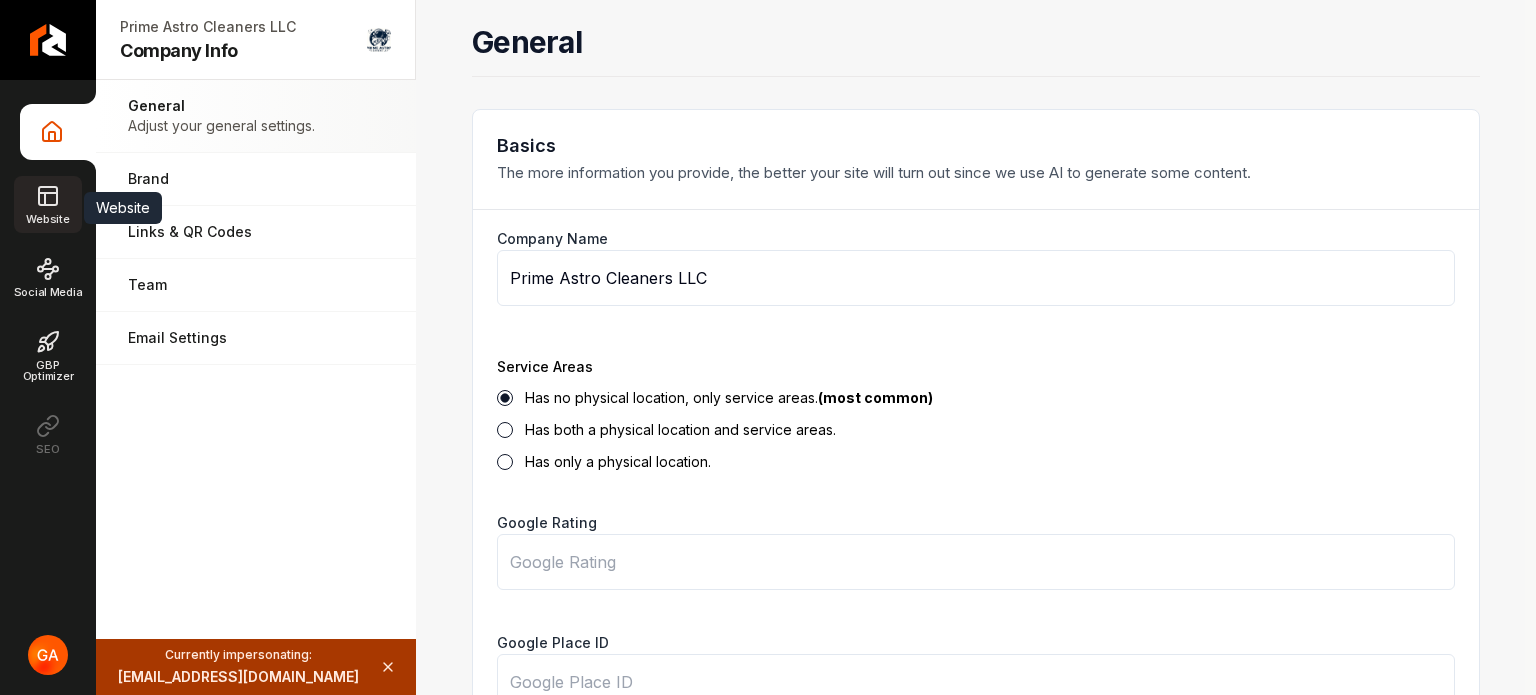 click on "Website" at bounding box center (47, 219) 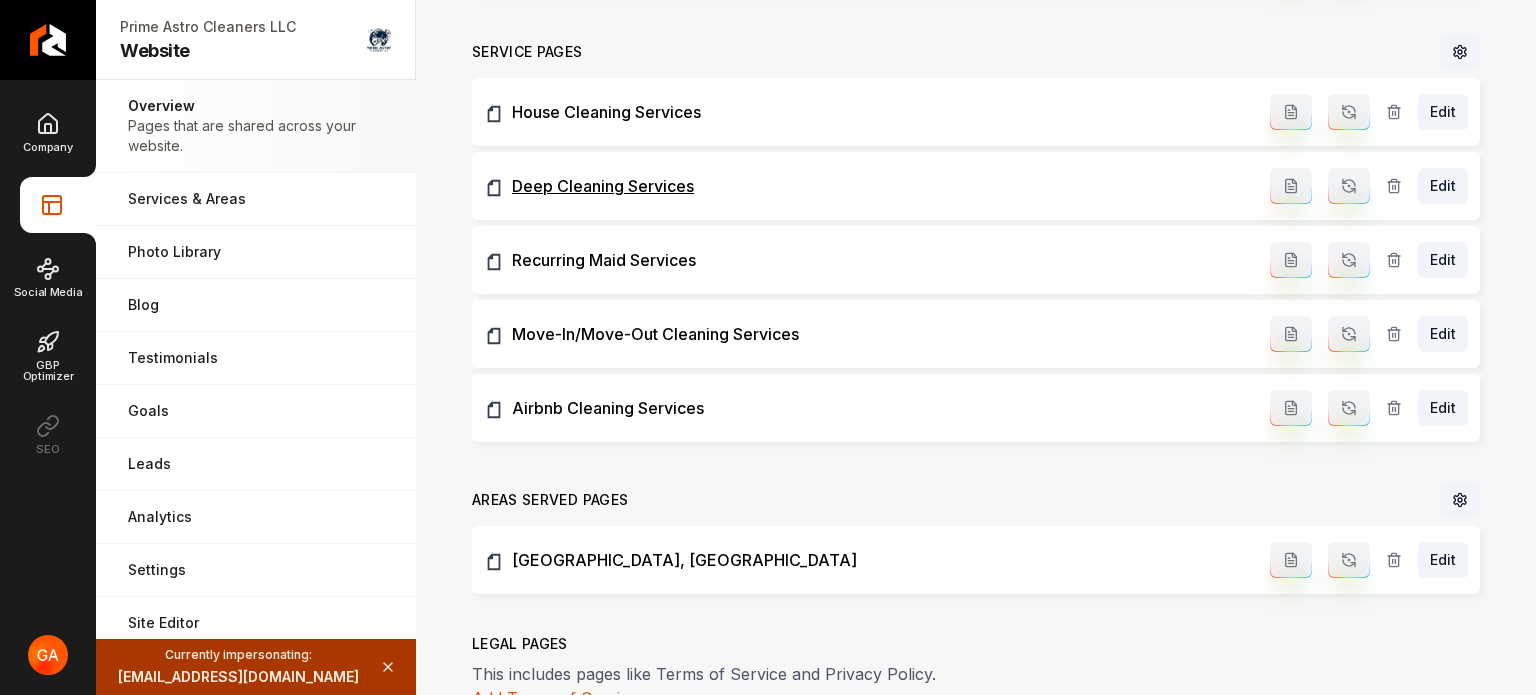 scroll, scrollTop: 1064, scrollLeft: 0, axis: vertical 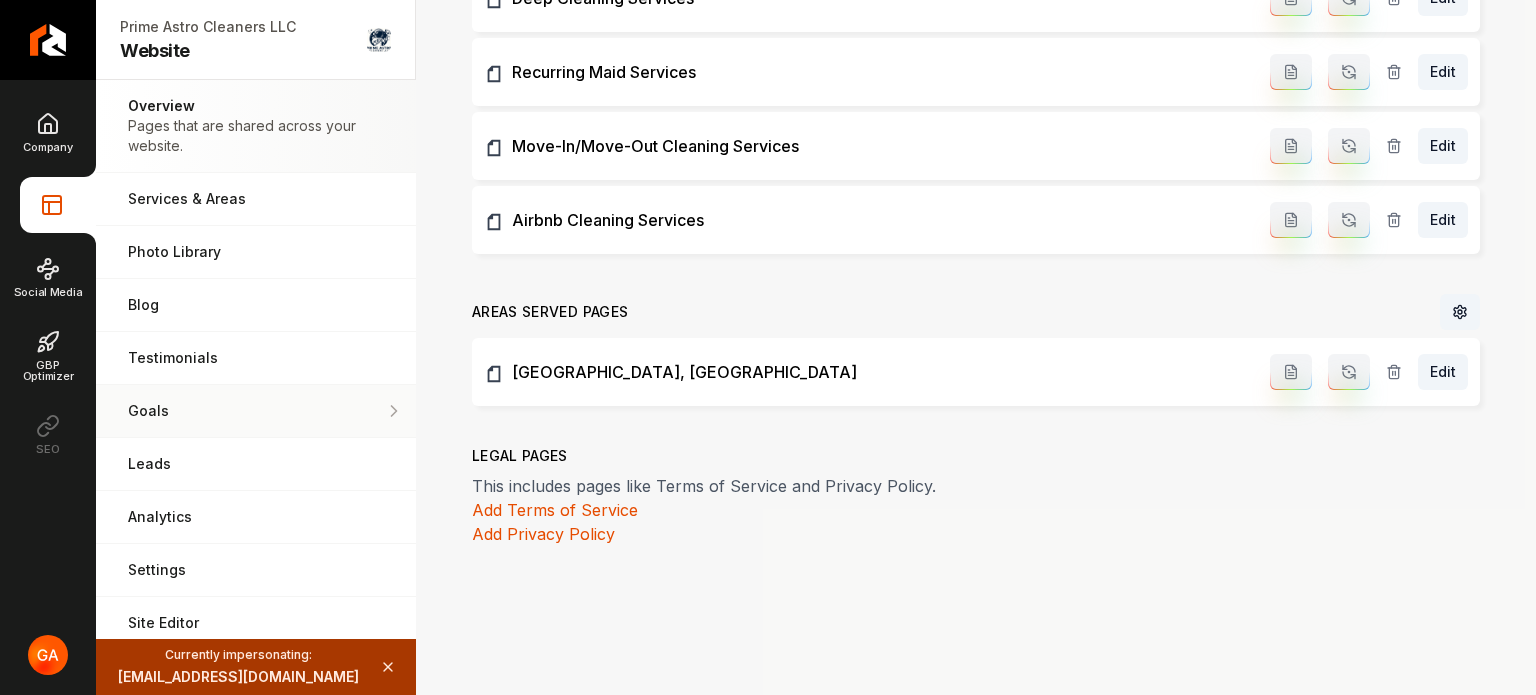click on "Goals" at bounding box center [256, 411] 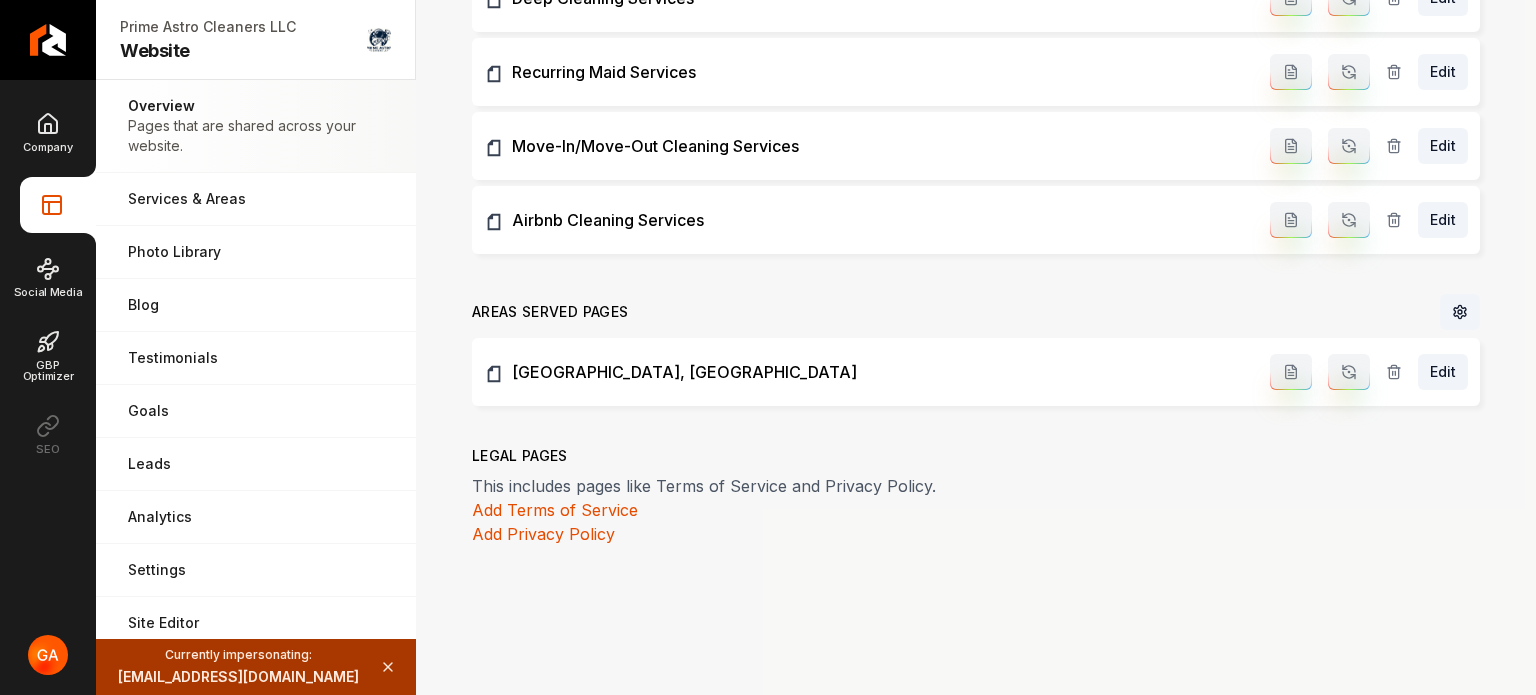 scroll, scrollTop: 0, scrollLeft: 0, axis: both 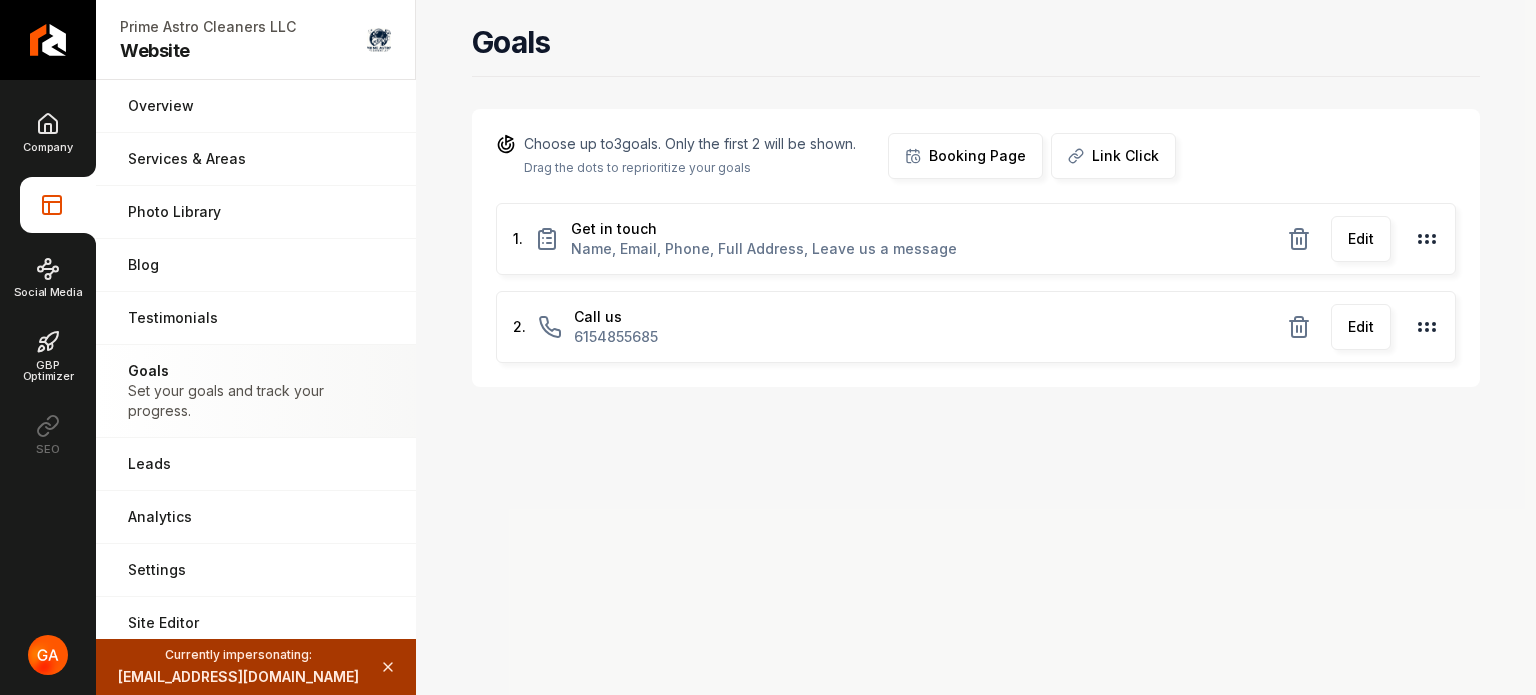 click on "Edit" at bounding box center [1361, 239] 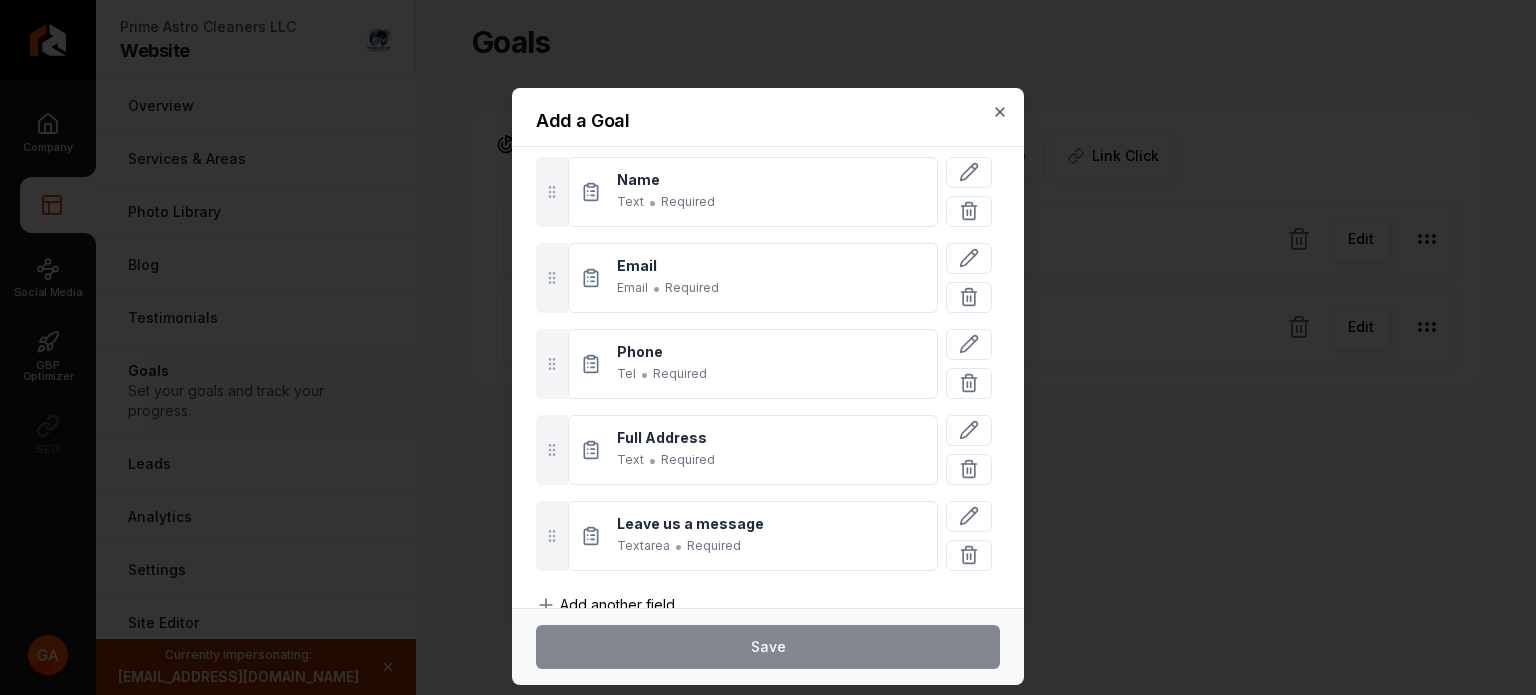 scroll, scrollTop: 178, scrollLeft: 0, axis: vertical 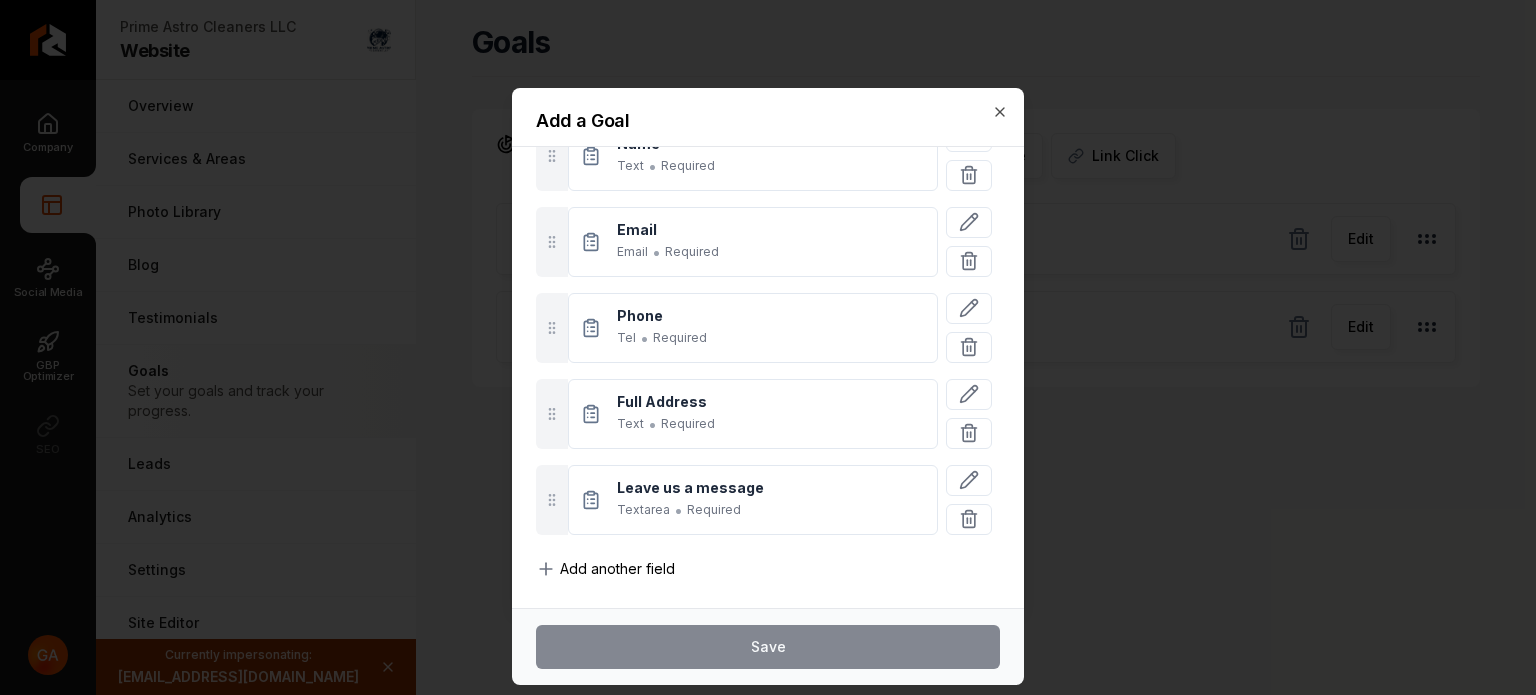 click on "Add another field" at bounding box center [617, 569] 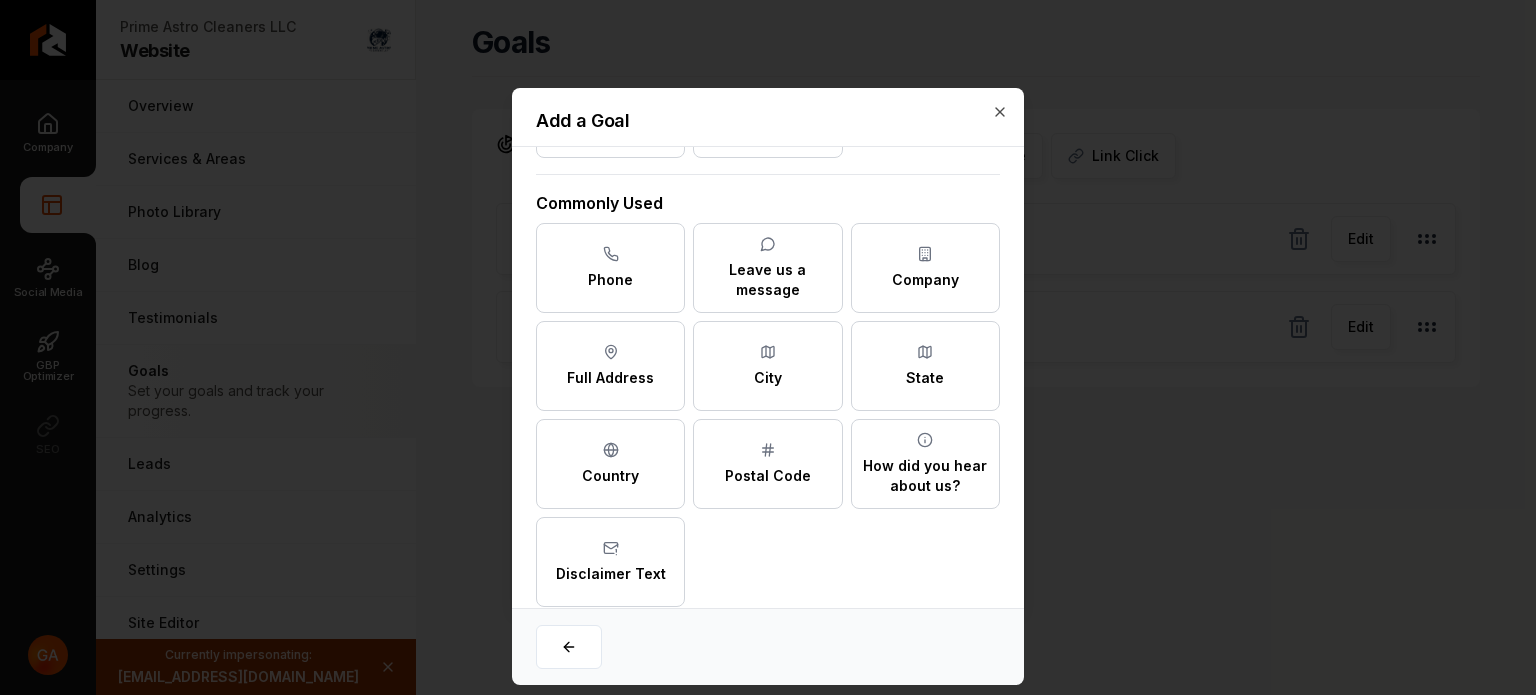 scroll, scrollTop: 243, scrollLeft: 0, axis: vertical 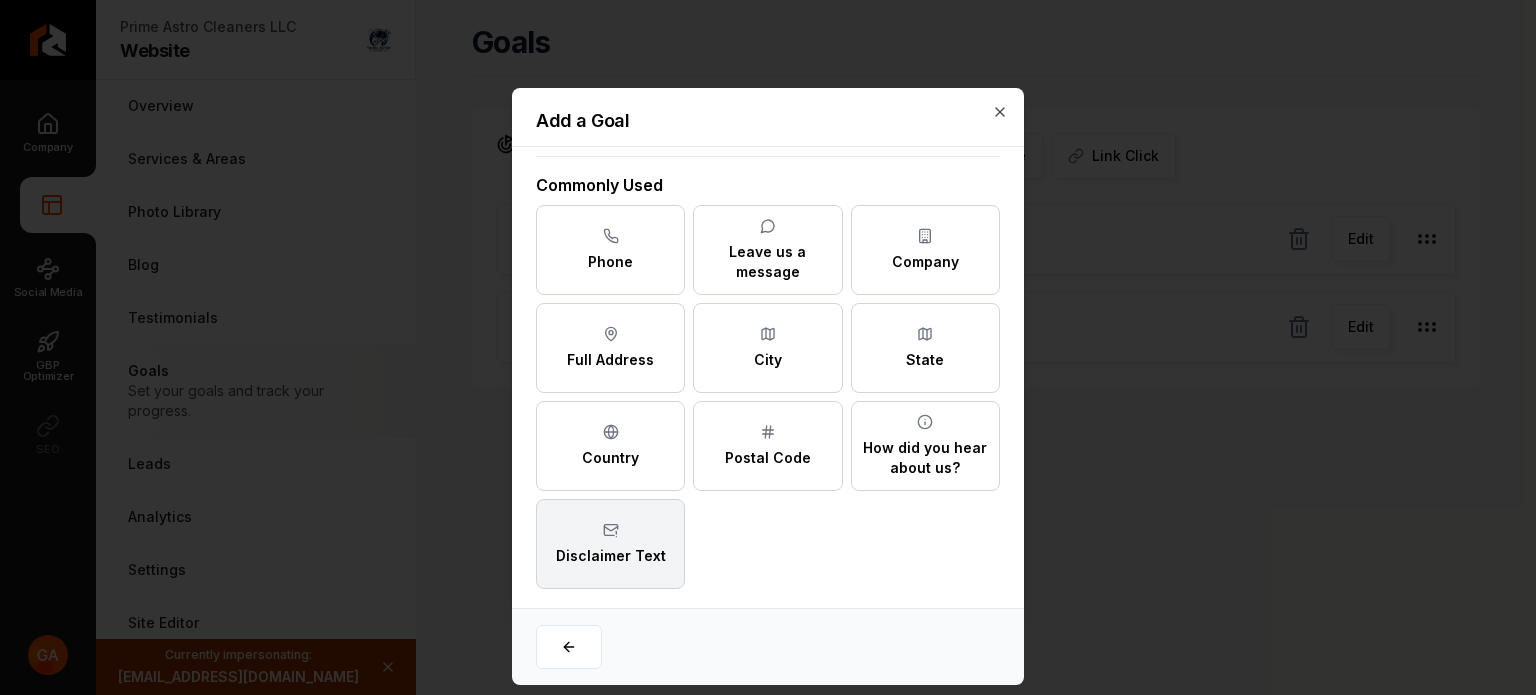 click on "Disclaimer Text" at bounding box center (610, 544) 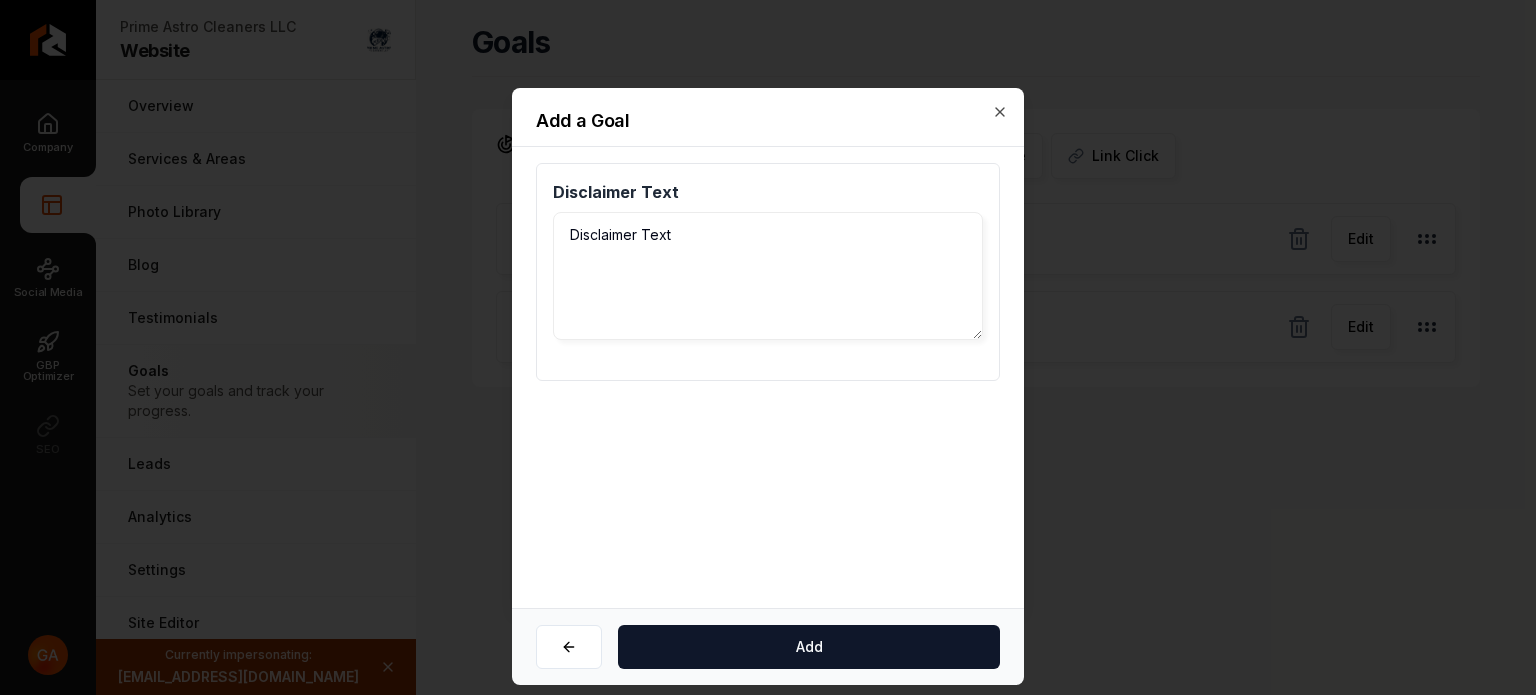 scroll, scrollTop: 0, scrollLeft: 0, axis: both 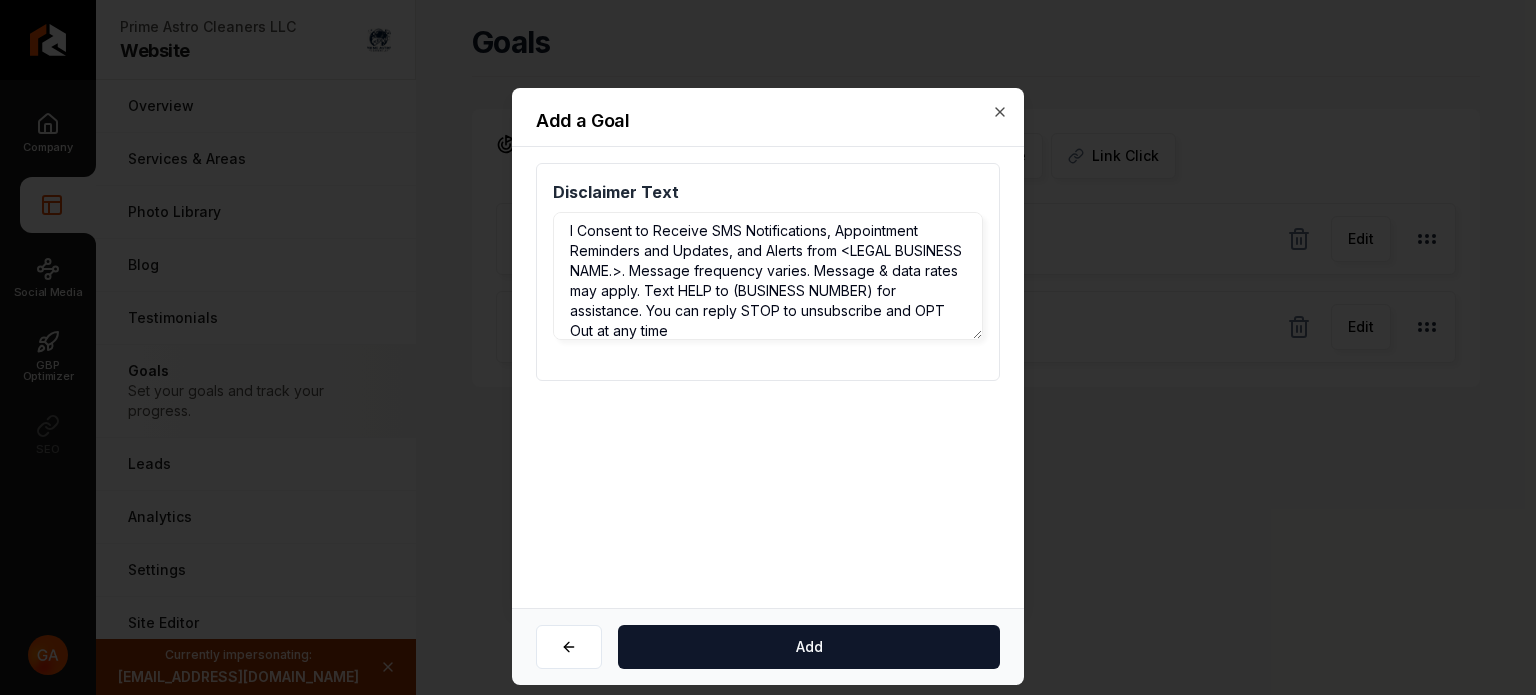 drag, startPoint x: 843, startPoint y: 248, endPoint x: 694, endPoint y: 274, distance: 151.25145 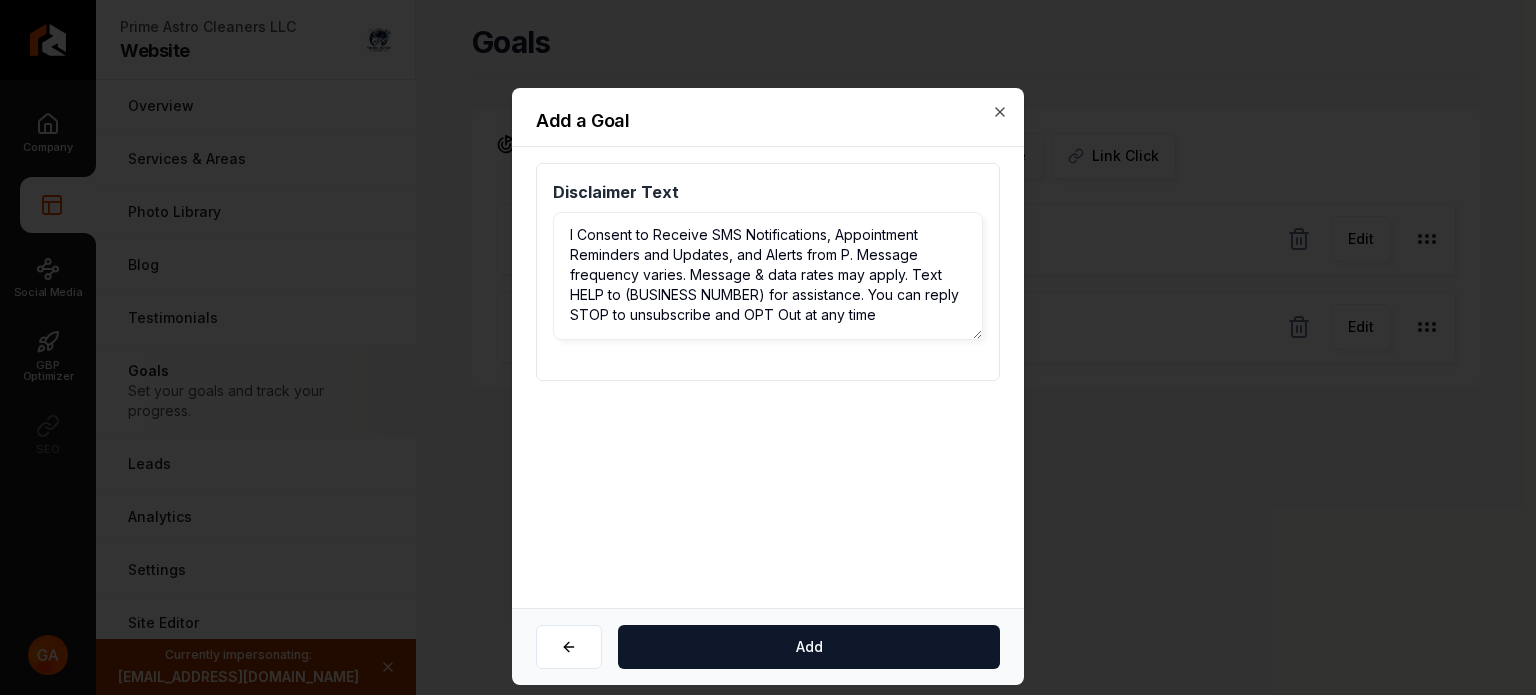 scroll, scrollTop: 0, scrollLeft: 0, axis: both 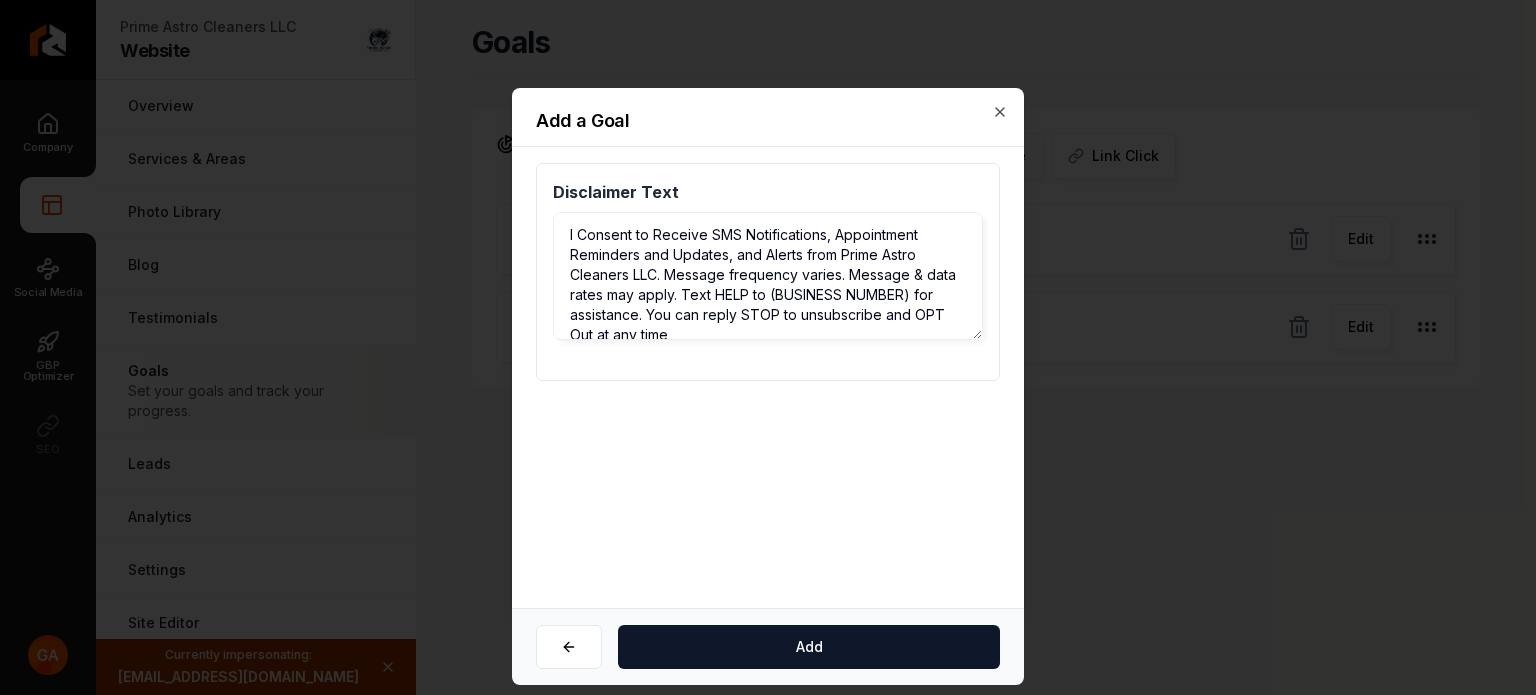 drag, startPoint x: 944, startPoint y: 288, endPoint x: 802, endPoint y: 287, distance: 142.00352 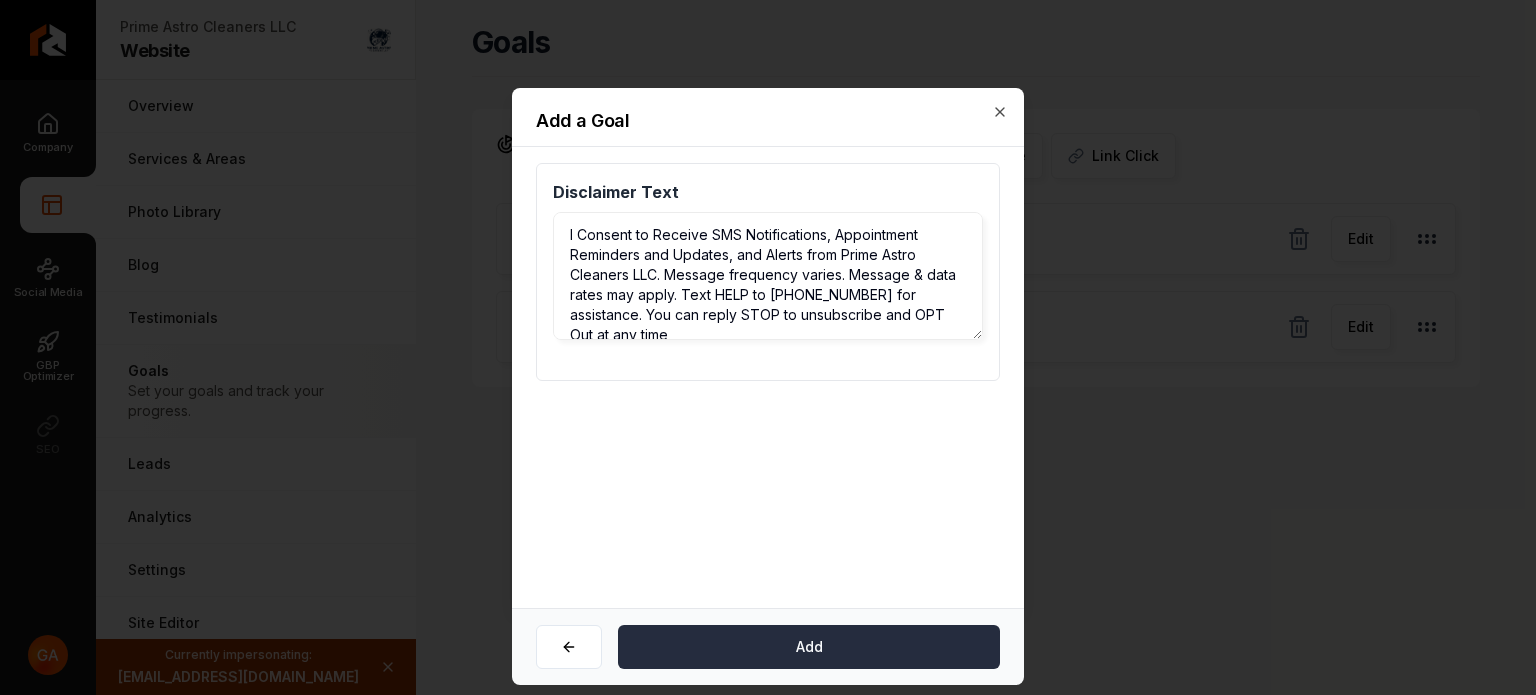 type on "I Consent to Receive SMS Notifications, Appointment Reminders and Updates, and Alerts from Prime Astro Cleaners LLC. Message frequency varies. Message & data rates may apply. Text HELP to [PHONE_NUMBER] for assistance. You can reply STOP to unsubscribe and OPT Out at any time" 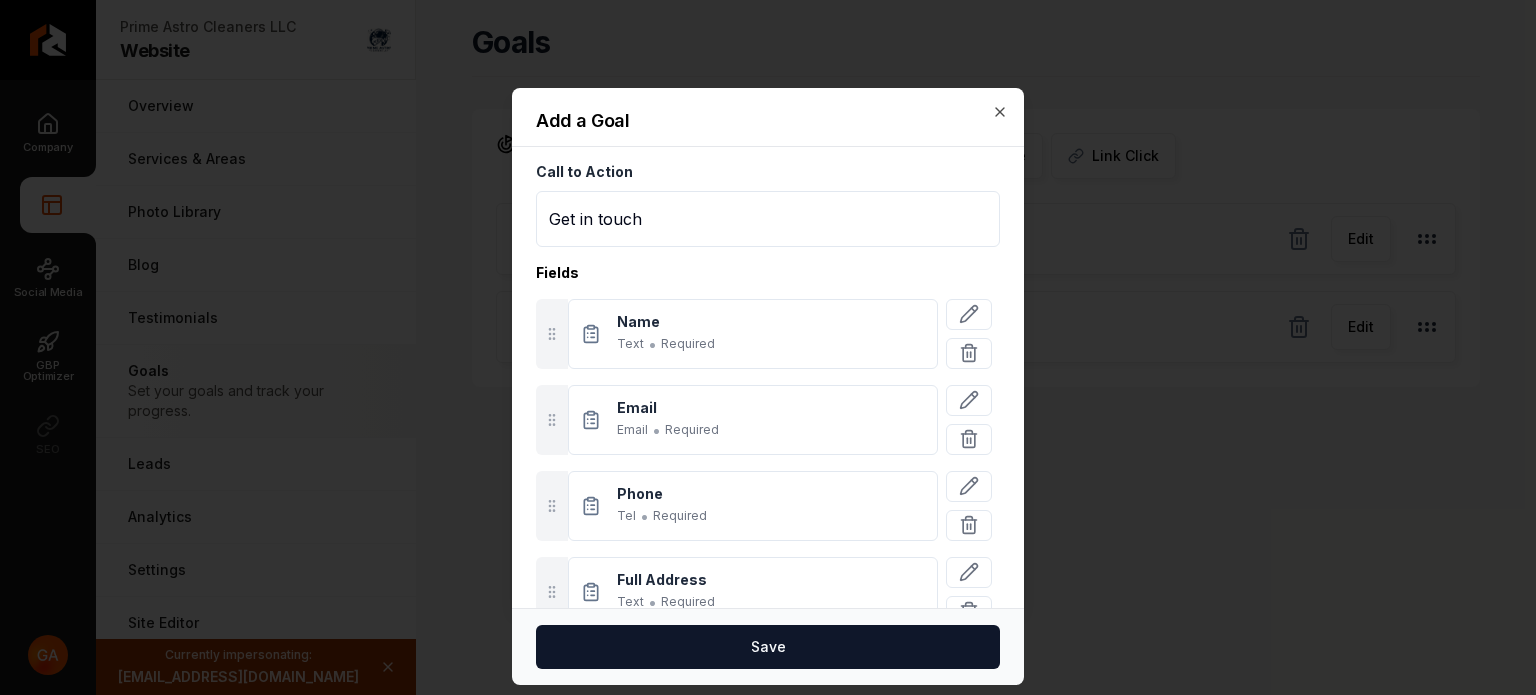 drag, startPoint x: 829, startPoint y: 667, endPoint x: 822, endPoint y: 649, distance: 19.313208 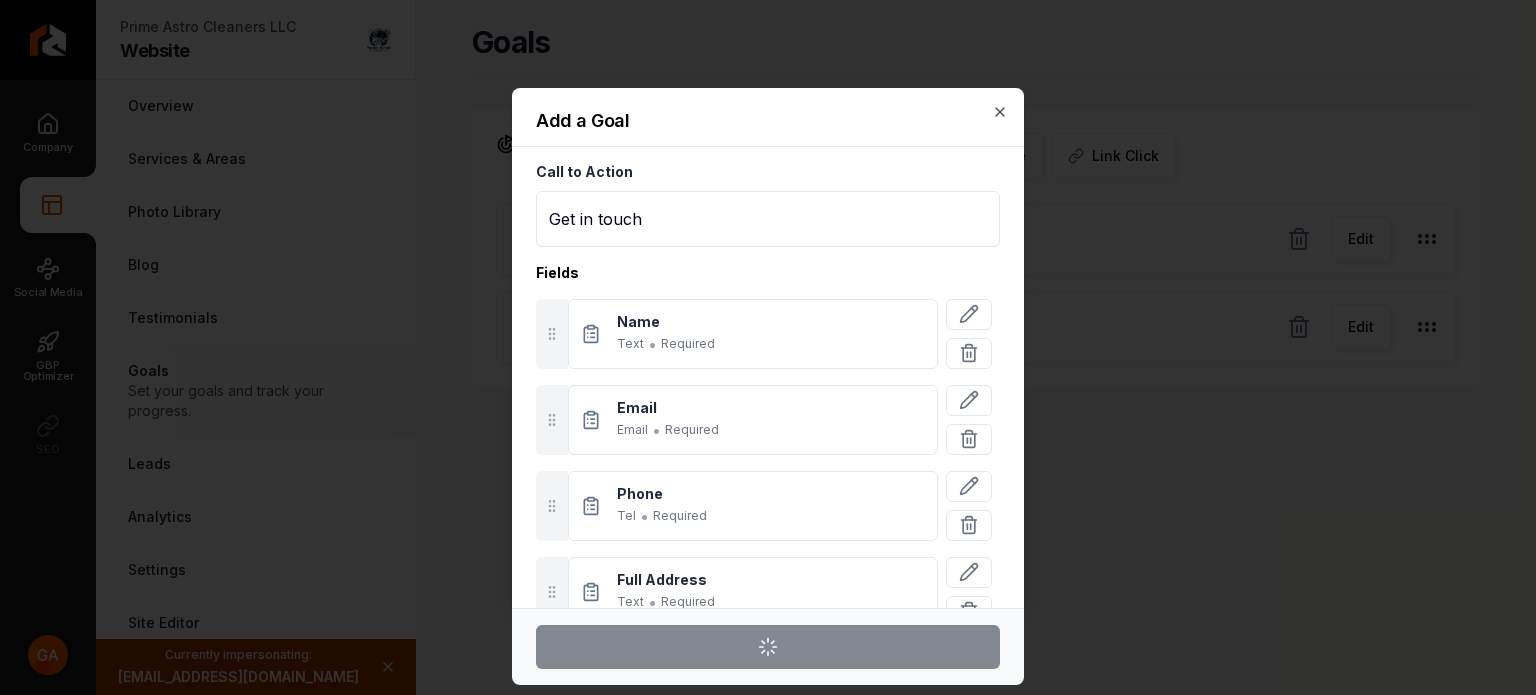 click on "Save" at bounding box center [768, 646] 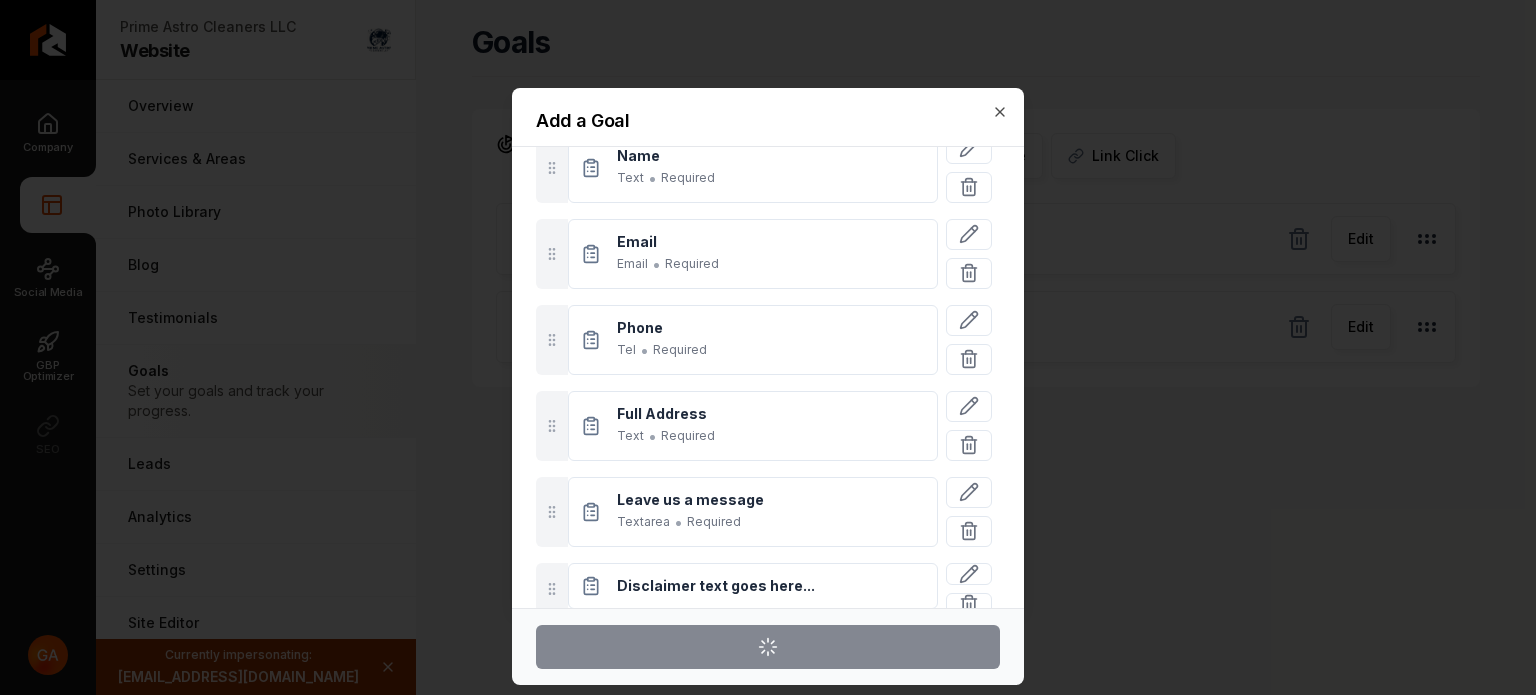 scroll, scrollTop: 245, scrollLeft: 0, axis: vertical 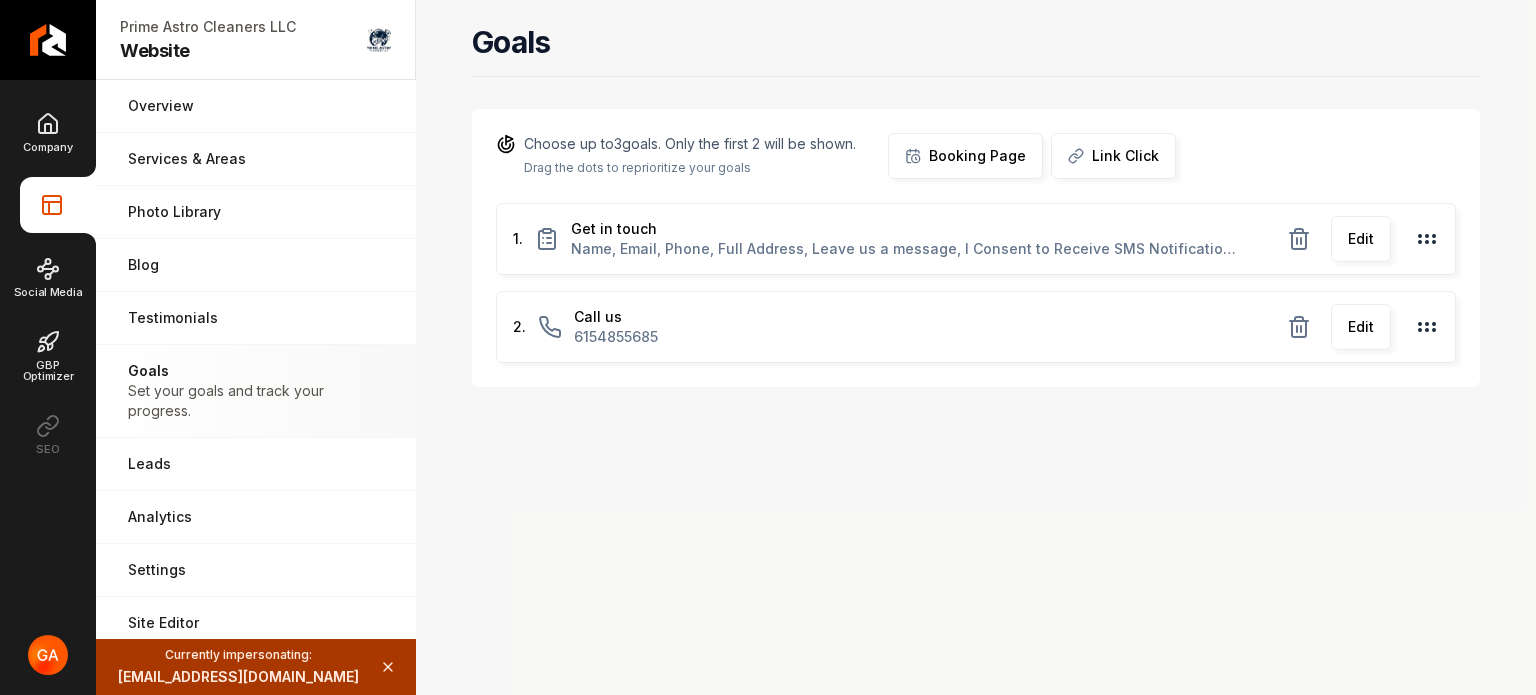 click on "Company Website Social Media GBP Optimizer SEO" at bounding box center (48, 283) 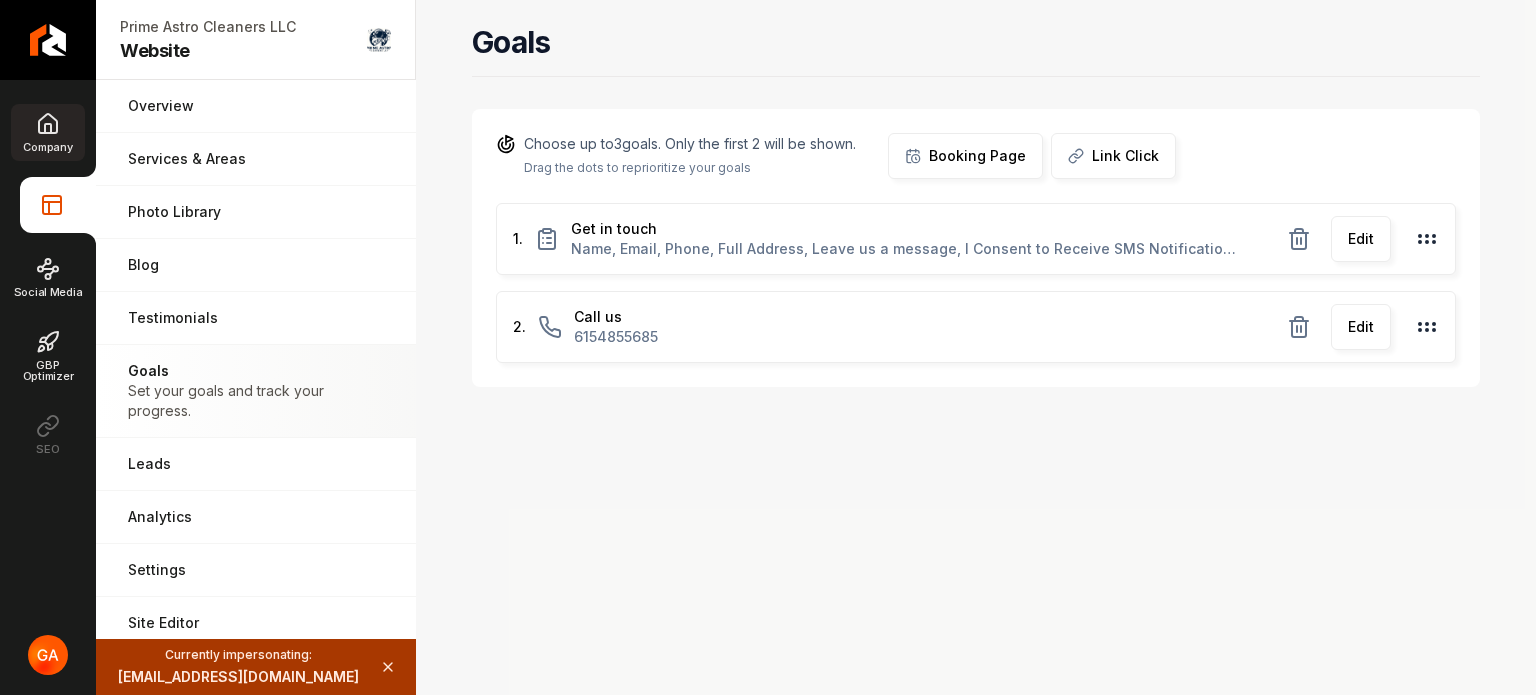 click on "Company" at bounding box center [47, 147] 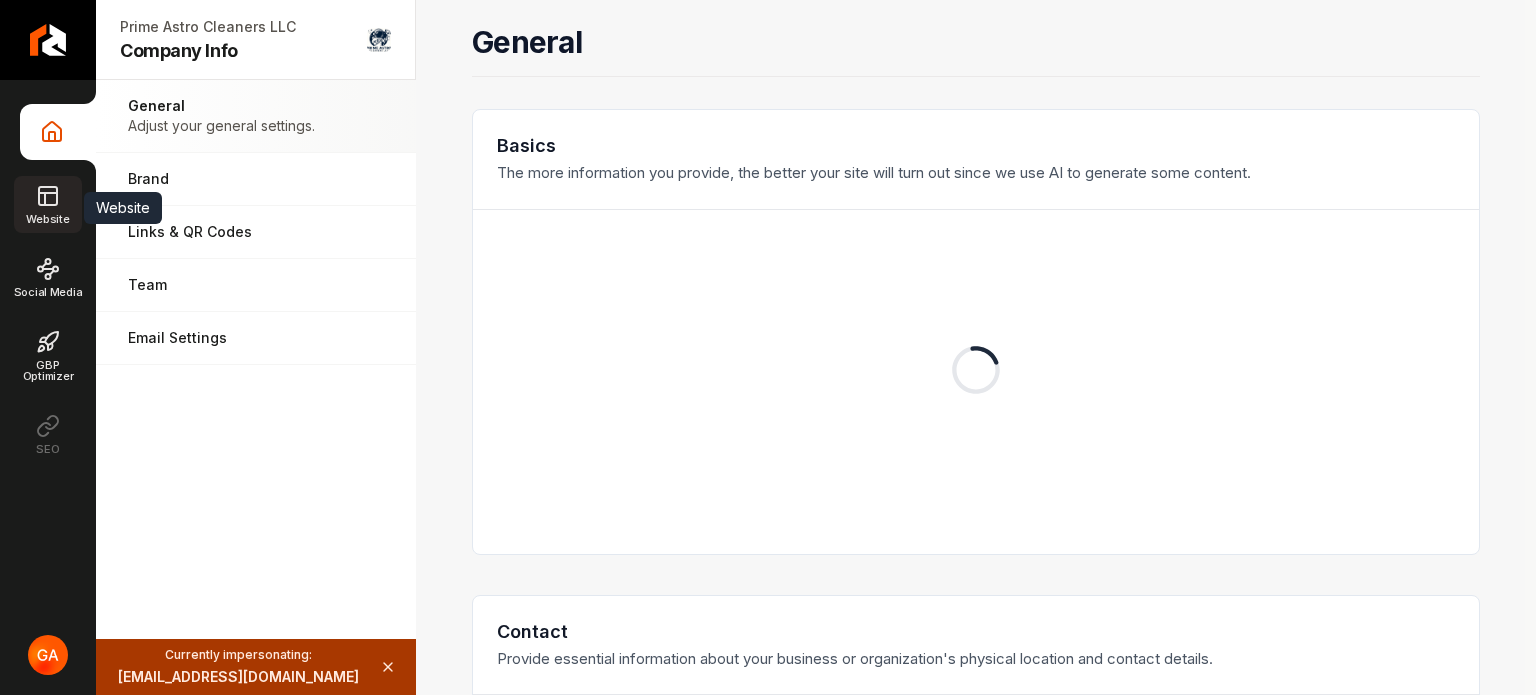 click 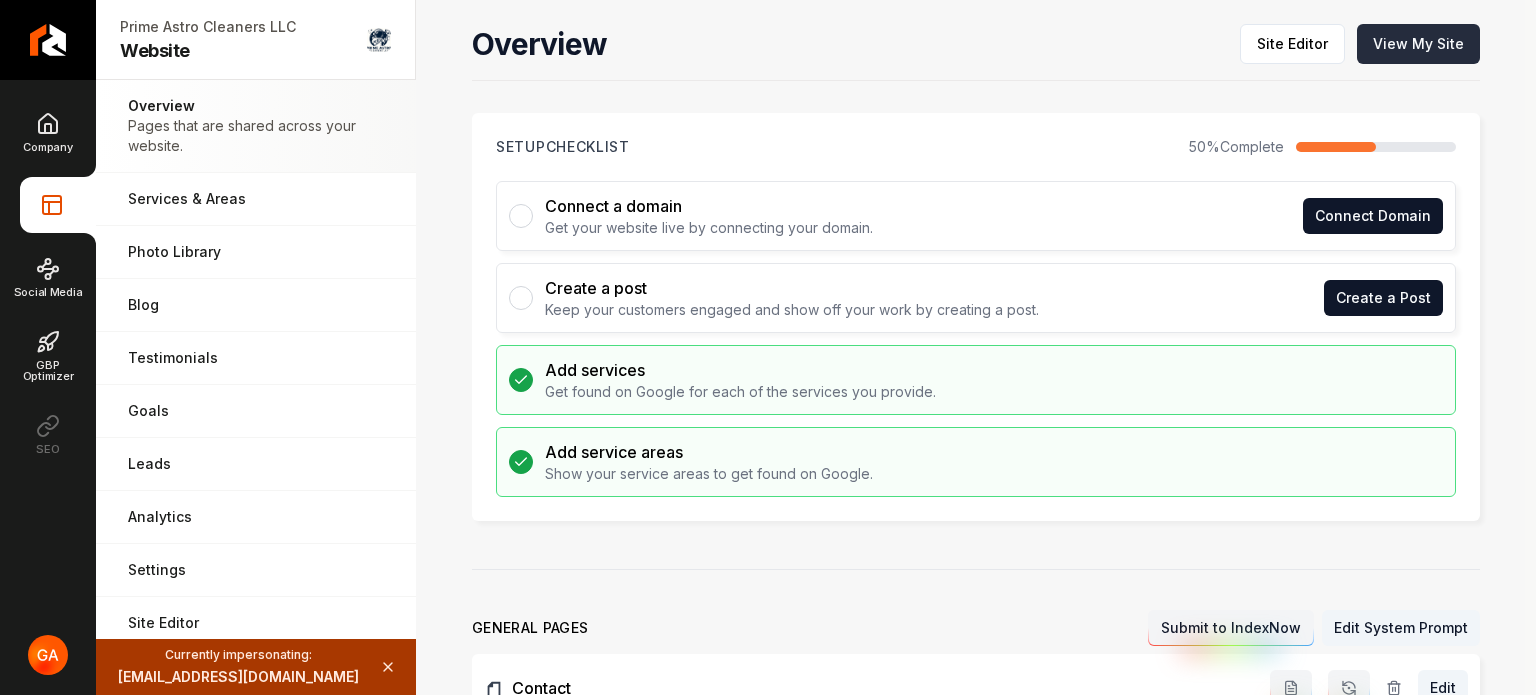 click on "View My Site" at bounding box center (1418, 44) 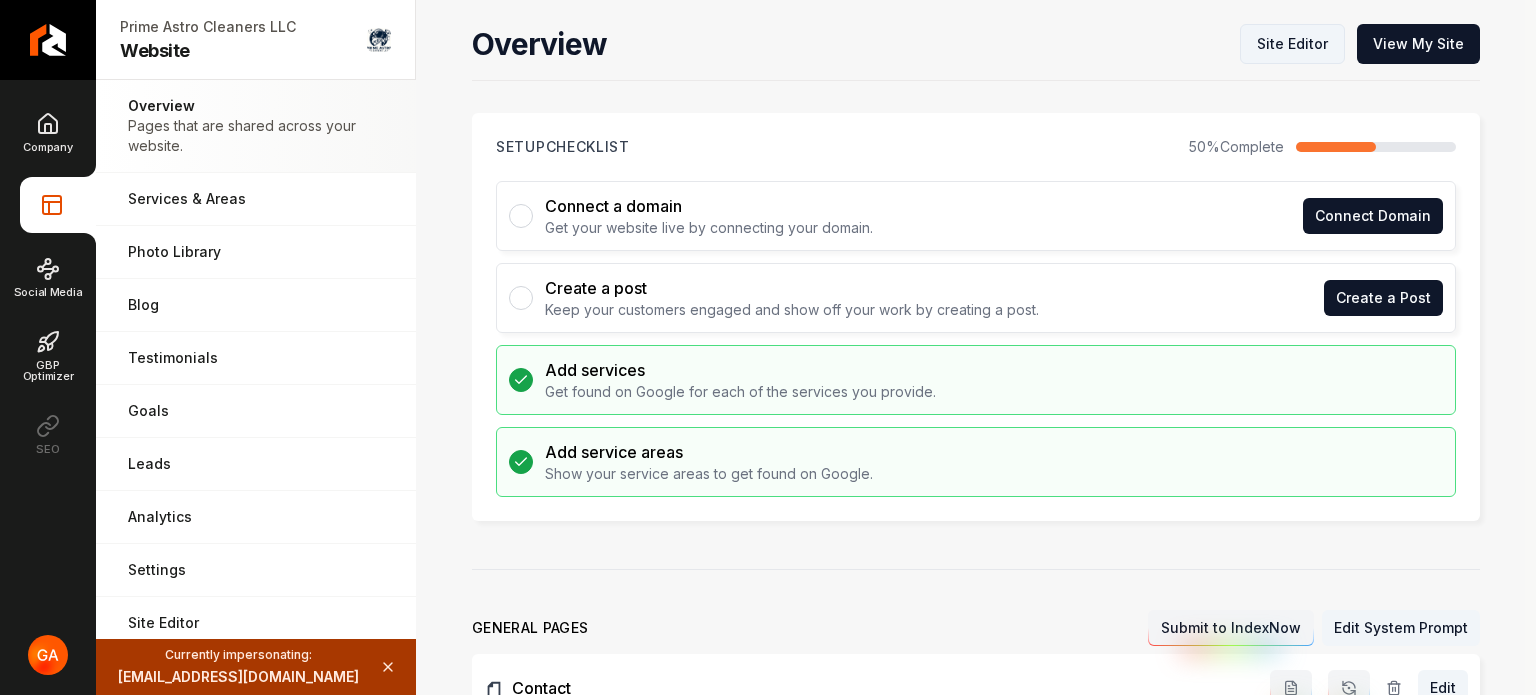 click on "Site Editor" at bounding box center [1292, 44] 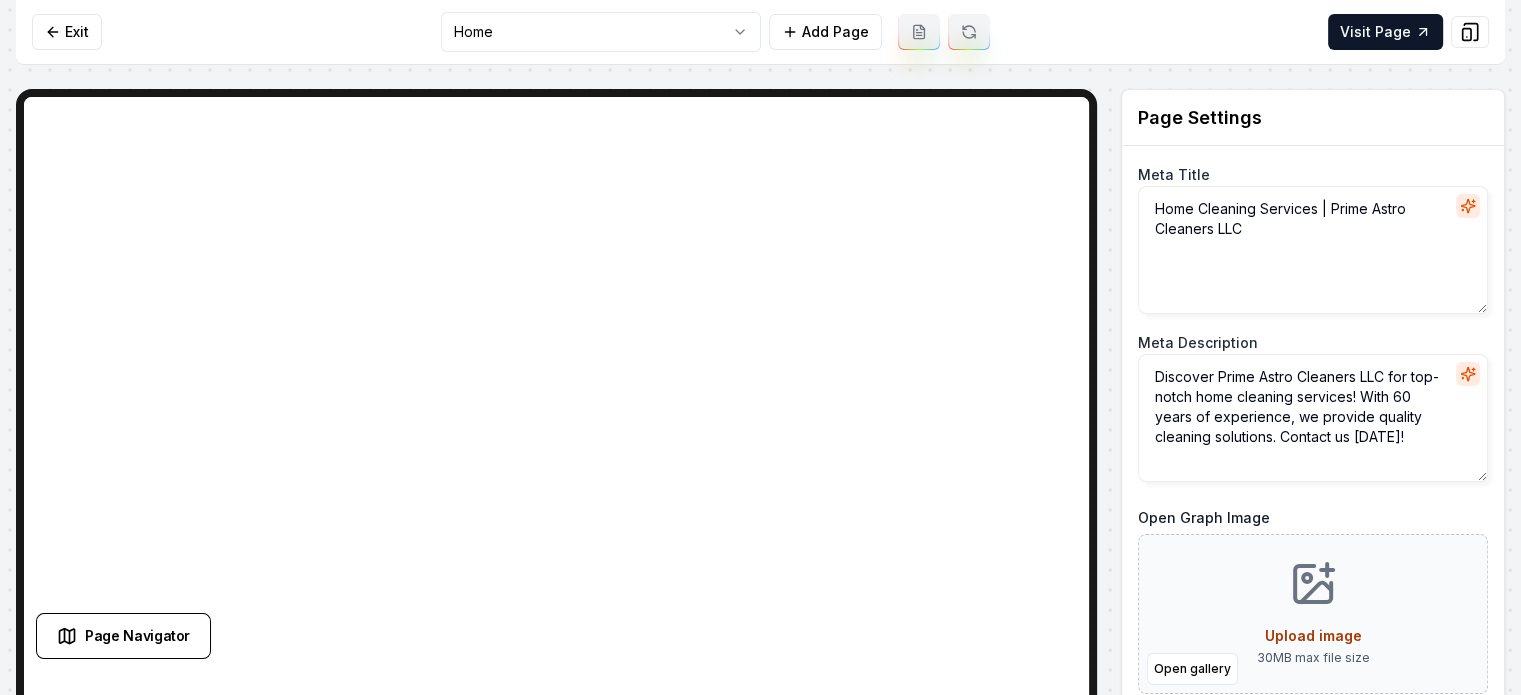 type on "Expert Home Cleaning Services - Prime Astro Cleaners LLC" 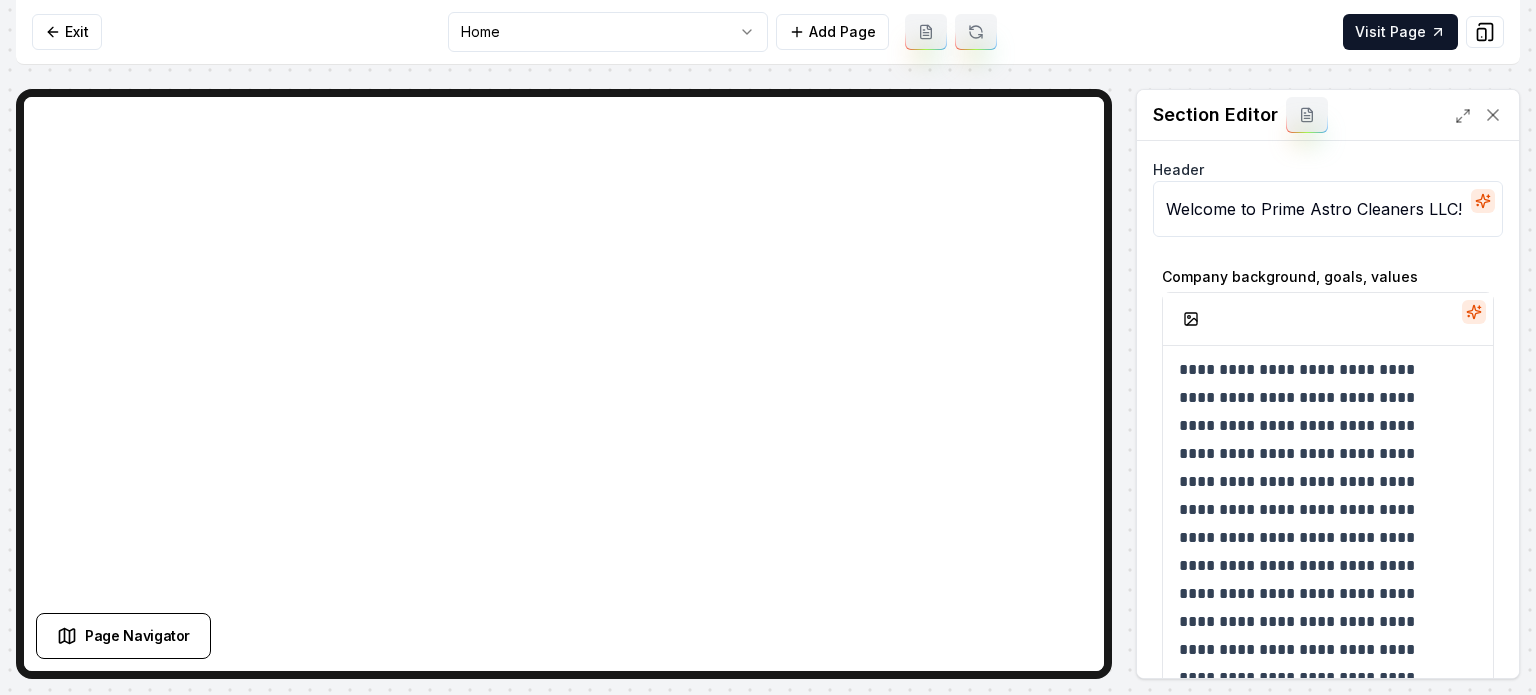 scroll, scrollTop: 157, scrollLeft: 0, axis: vertical 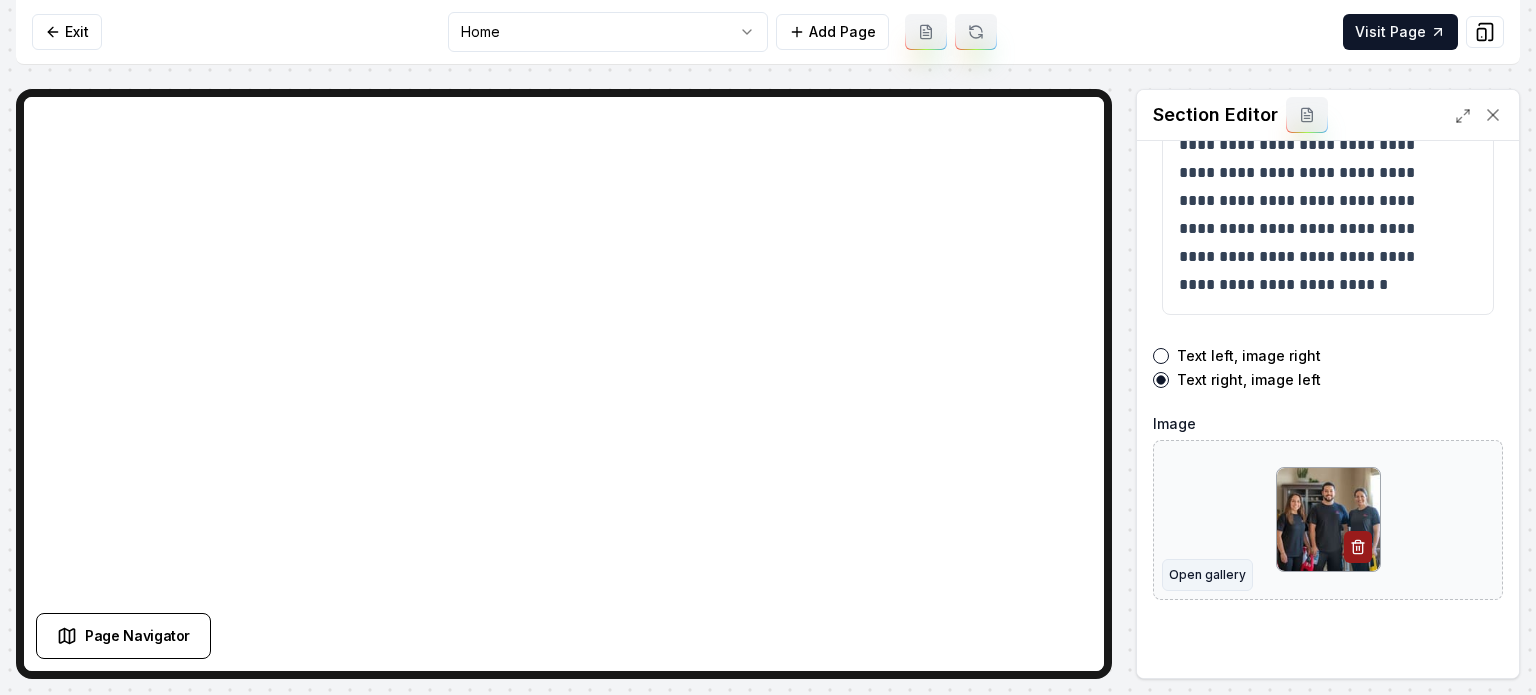 click on "Open gallery" at bounding box center (1207, 575) 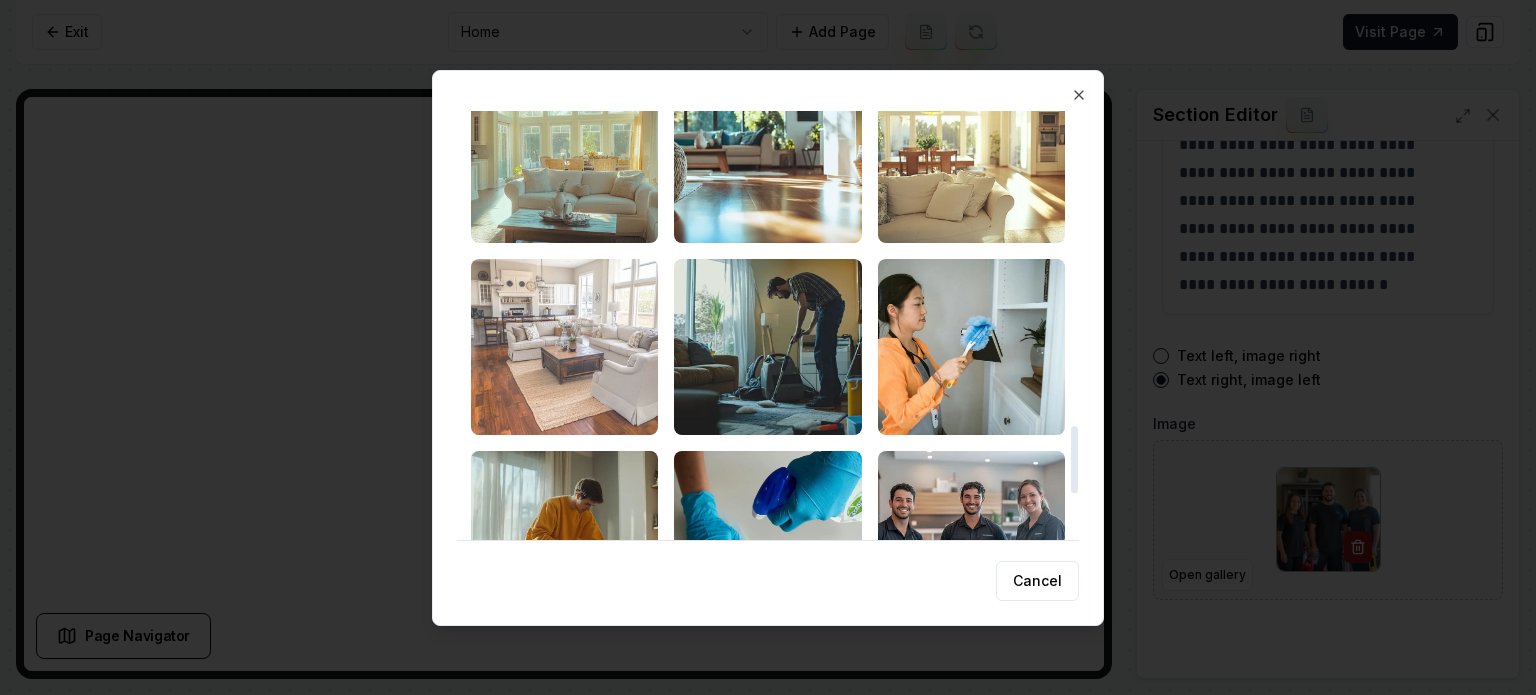 scroll, scrollTop: 2014, scrollLeft: 0, axis: vertical 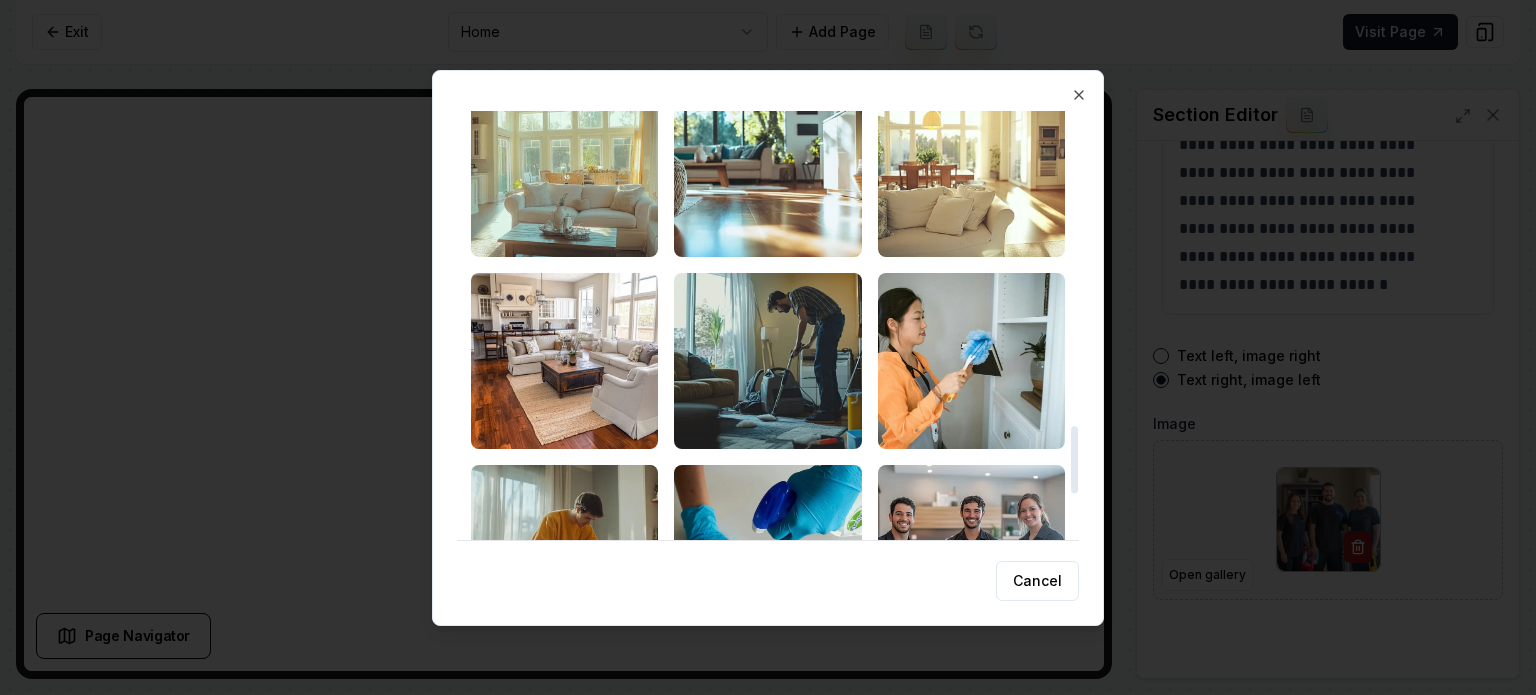 click at bounding box center (564, 361) 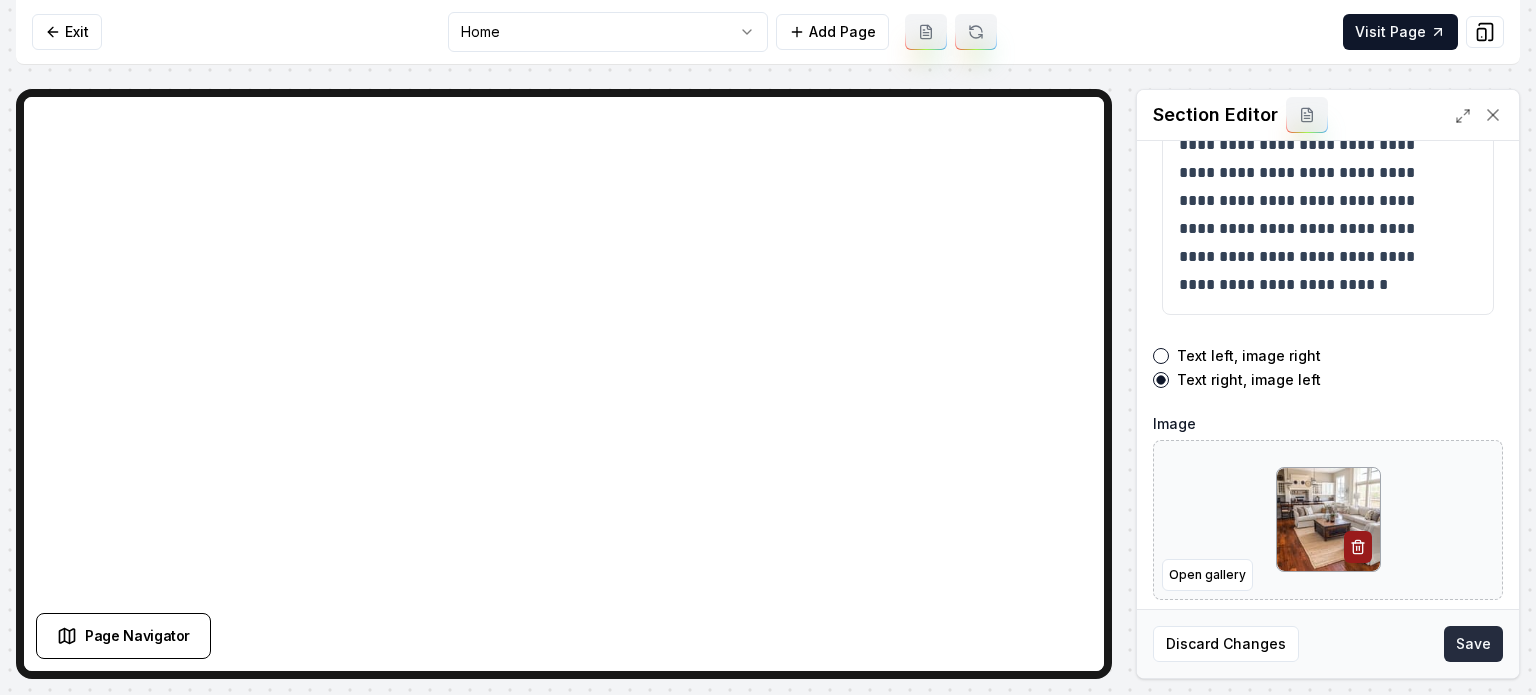 click on "Save" at bounding box center [1473, 644] 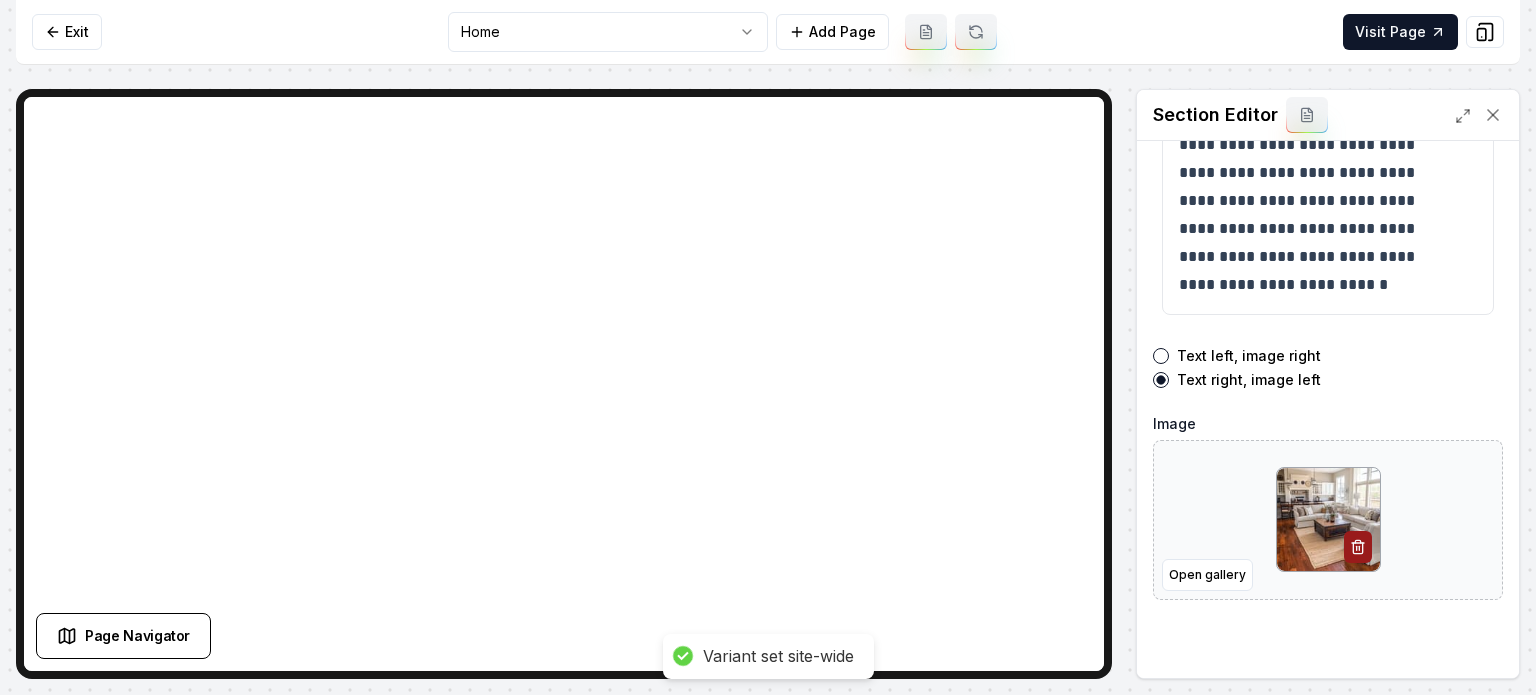 click on "**********" at bounding box center (768, 347) 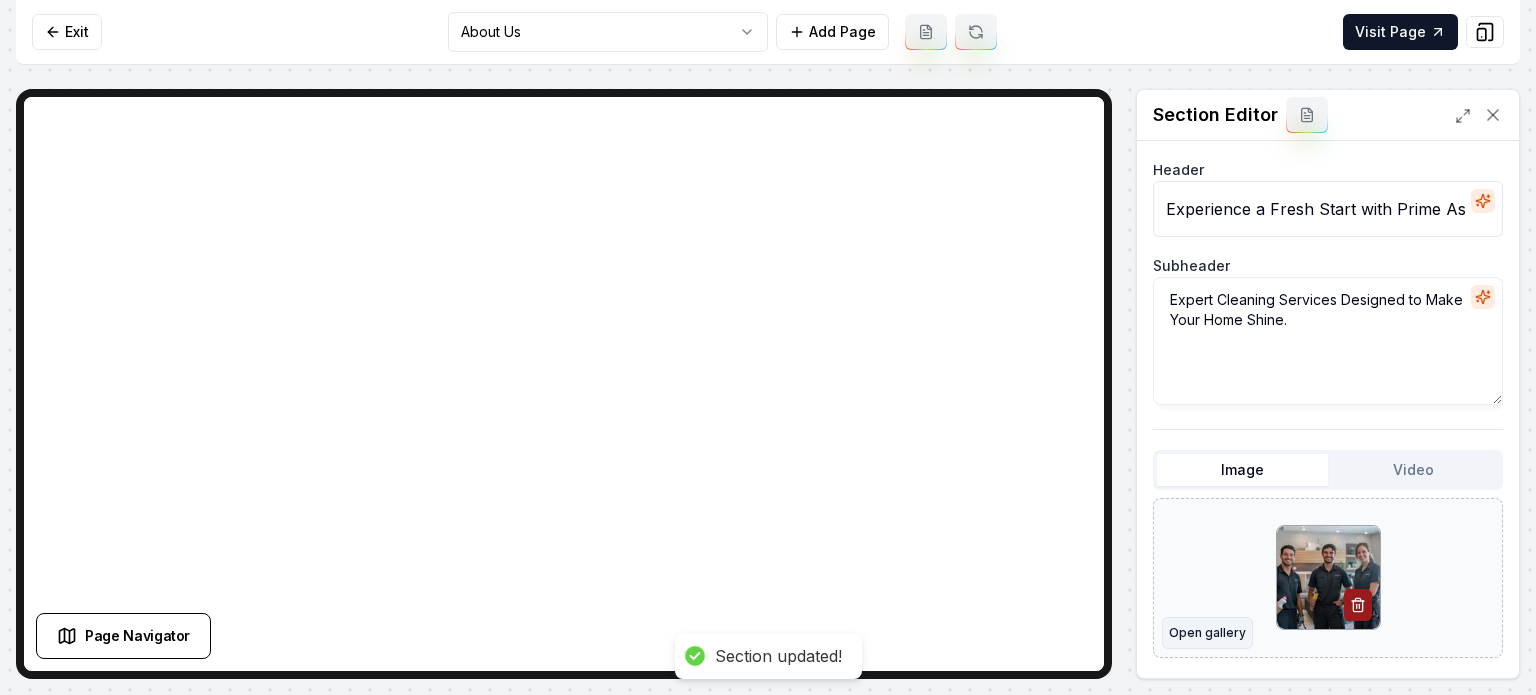 click on "Open gallery" at bounding box center [1207, 633] 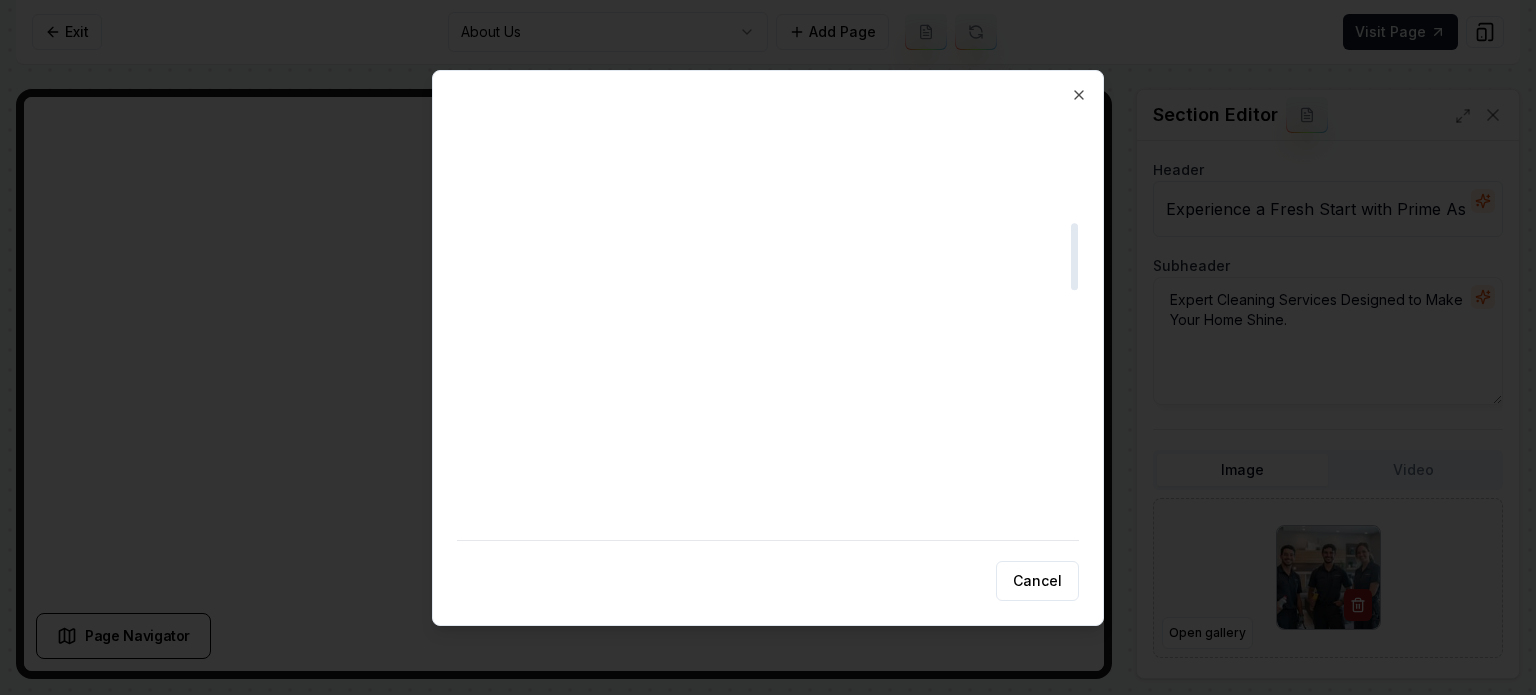 scroll, scrollTop: 800, scrollLeft: 0, axis: vertical 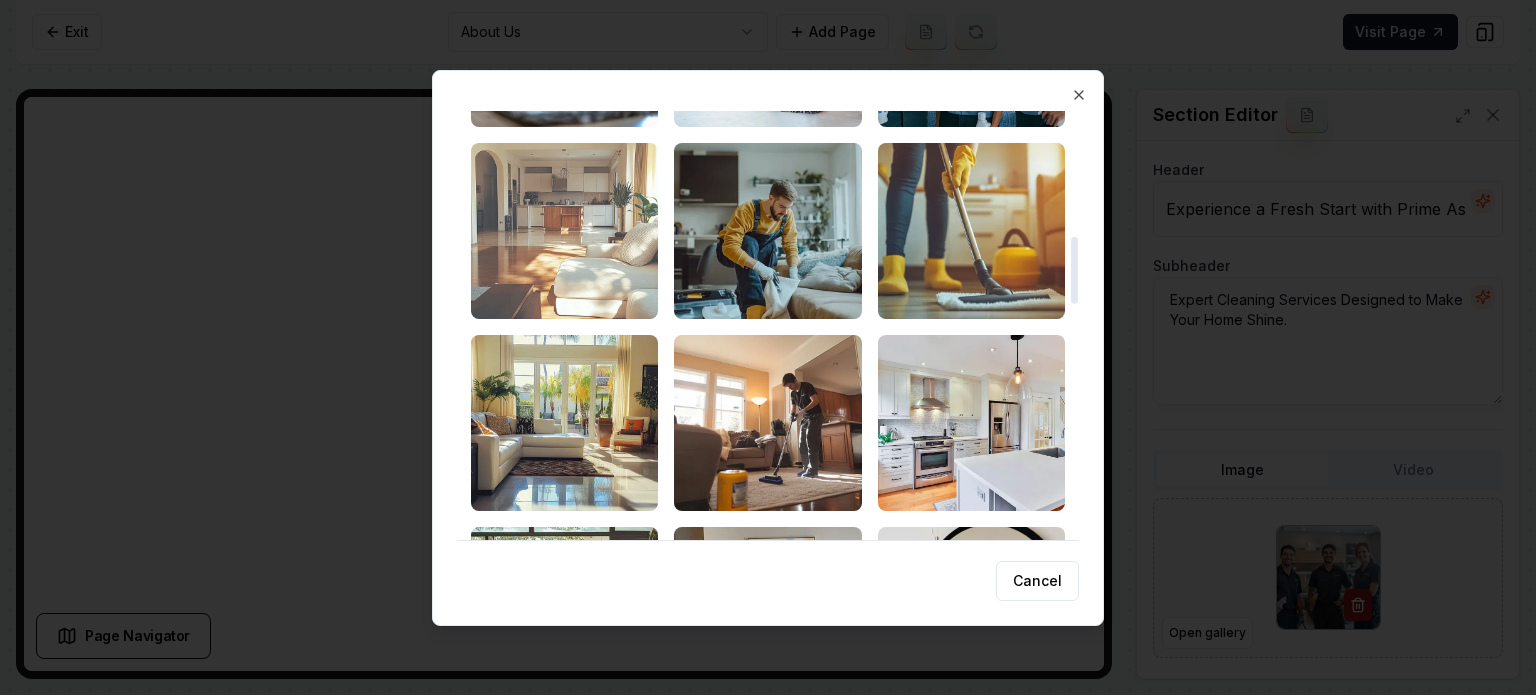 click at bounding box center (564, 231) 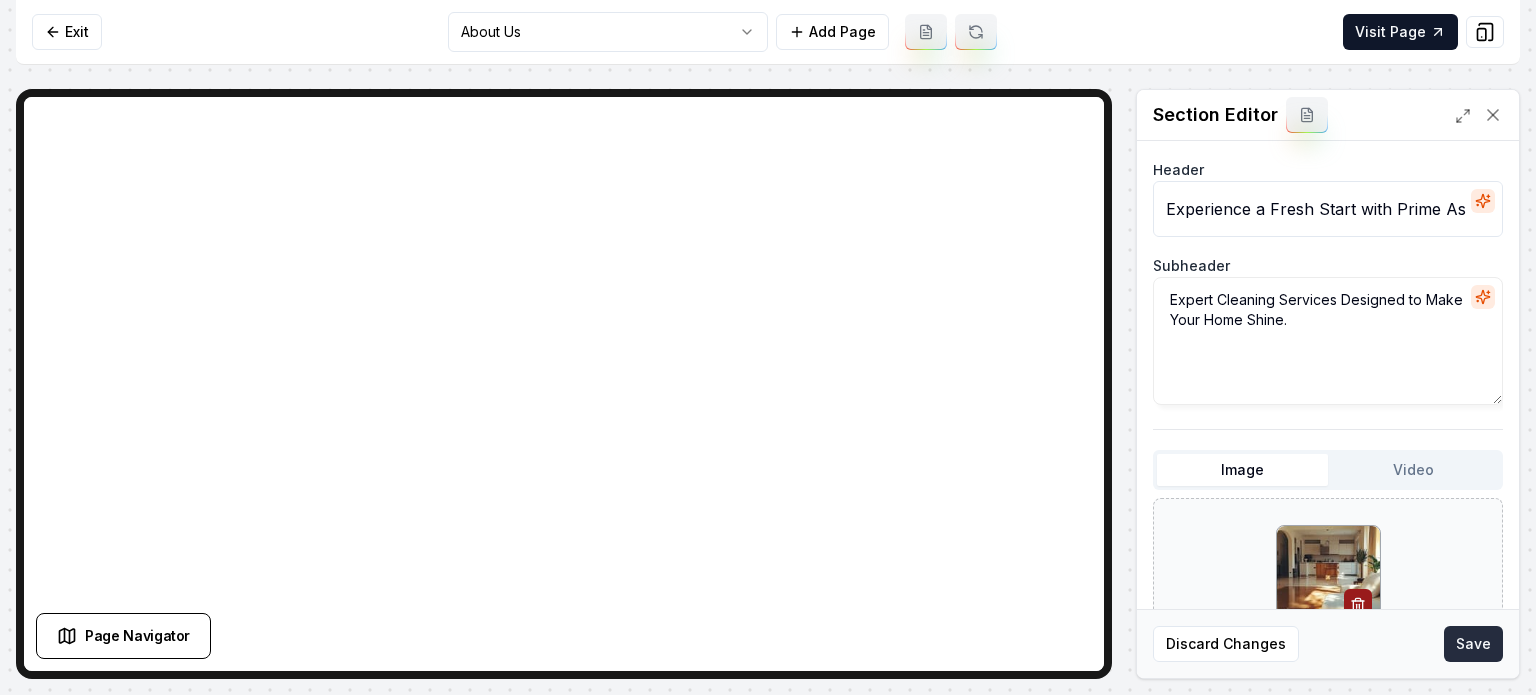 click on "Save" at bounding box center [1473, 644] 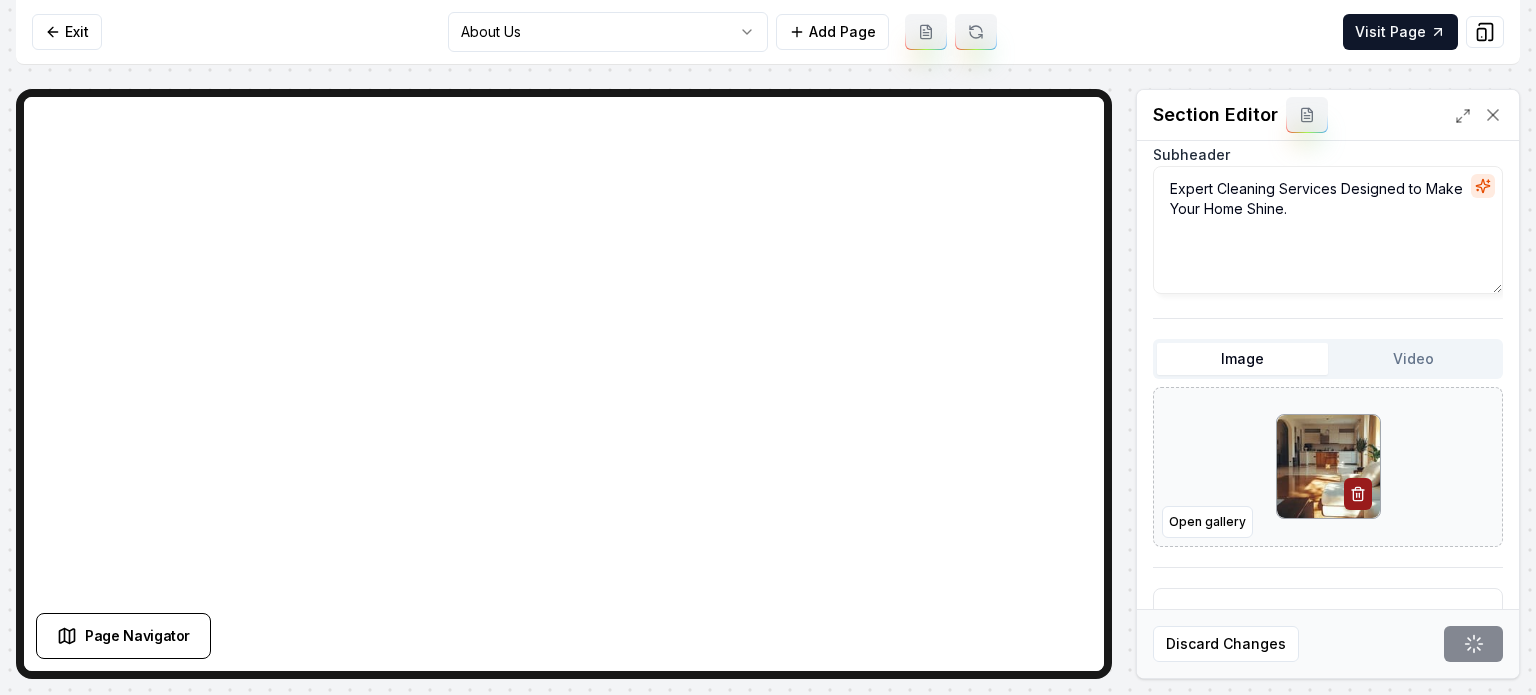 scroll, scrollTop: 223, scrollLeft: 0, axis: vertical 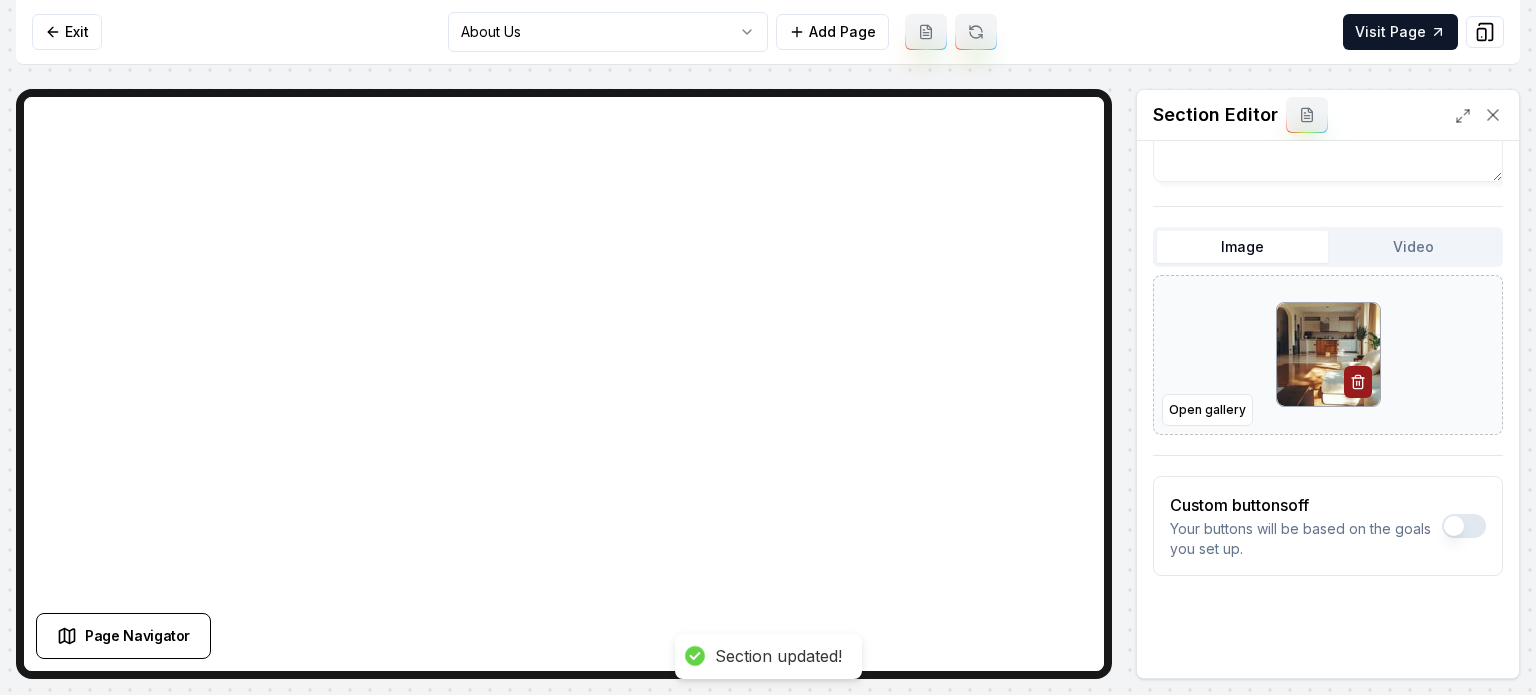 click on "Computer Required This feature is only available on a computer. Please switch to a computer to edit your site. Go back  Exit About Us Add Page Visit Page  Page Navigator Page Settings Section Editor Header Experience a Fresh Start with Prime Astro Cleaners Subheader Expert Cleaning Services Designed to Make Your Home Shine. Image Video Open gallery Custom buttons  off Your buttons will be based on the goals you set up. Discard Changes Save Section updated! /dashboard/sites/5e9e2ad8-e27f-4a4a-9857-848931980df7/pages/fa5fc12a-2f77-4ade-919b-8a2c34d4f51a Signed in as [PERSON_NAME] Sign out C anada C alifornia C hicago IL C olorado C harlotte NC" at bounding box center [768, 347] 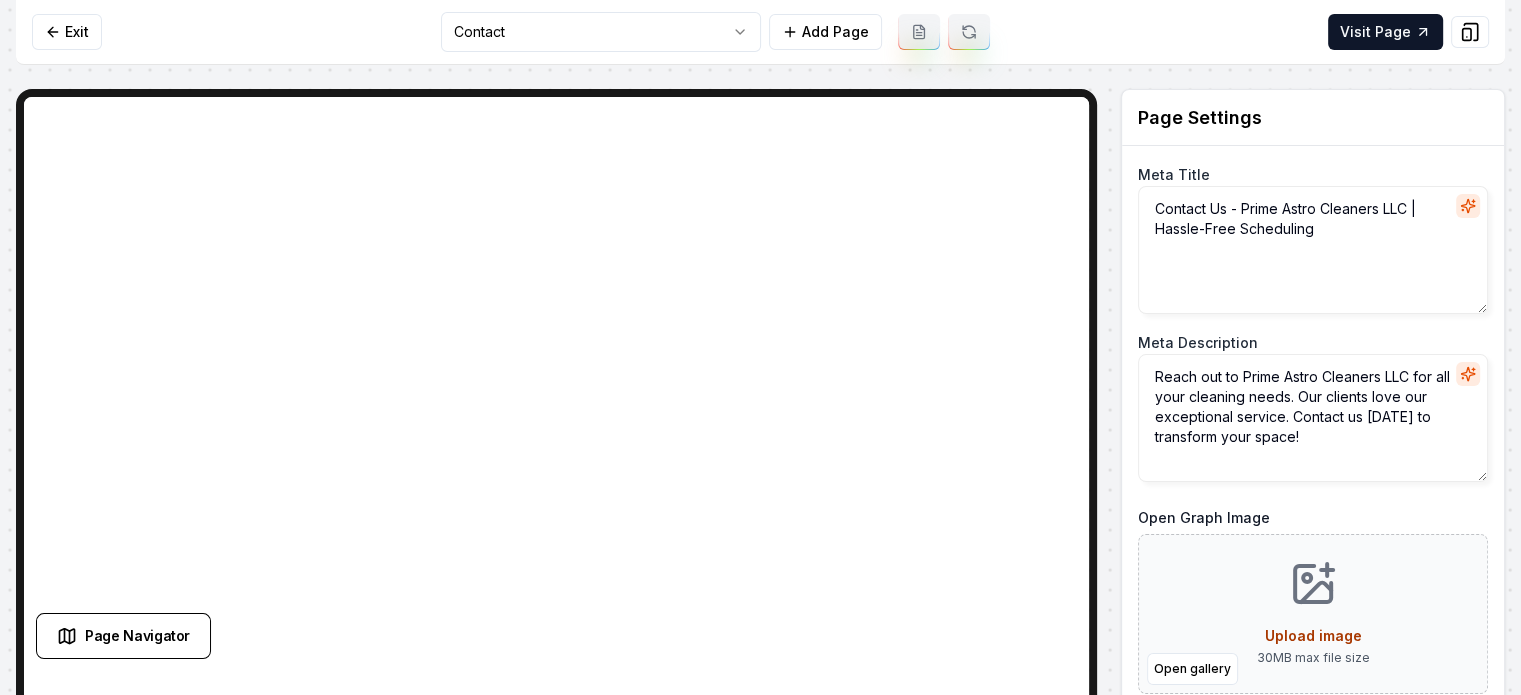 click on "Computer Required This feature is only available on a computer. Please switch to a computer to edit your site. Go back  Exit Contact Add Page Visit Page  Page Navigator Page Settings Meta Title Contact Us - Prime Astro Cleaners LLC | Hassle-Free Scheduling Meta Description Reach out to Prime Astro Cleaners LLC for all your cleaning needs. Our clients love our exceptional service. Contact us [DATE] to transform your space! Open Graph Image Open gallery Upload image 30  MB max file size URL Slug contact-us Discard Changes Save Section Editor Unsupported section type /dashboard/sites/5e9e2ad8-e27f-4a4a-9857-848931980df7/pages/635b5f8e-e198-4328-ace8-8e0dc310e4c1 Signed in as [PERSON_NAME] Sign out C anada C alifornia C hicago IL C olorado C harlotte NC" at bounding box center (760, 347) 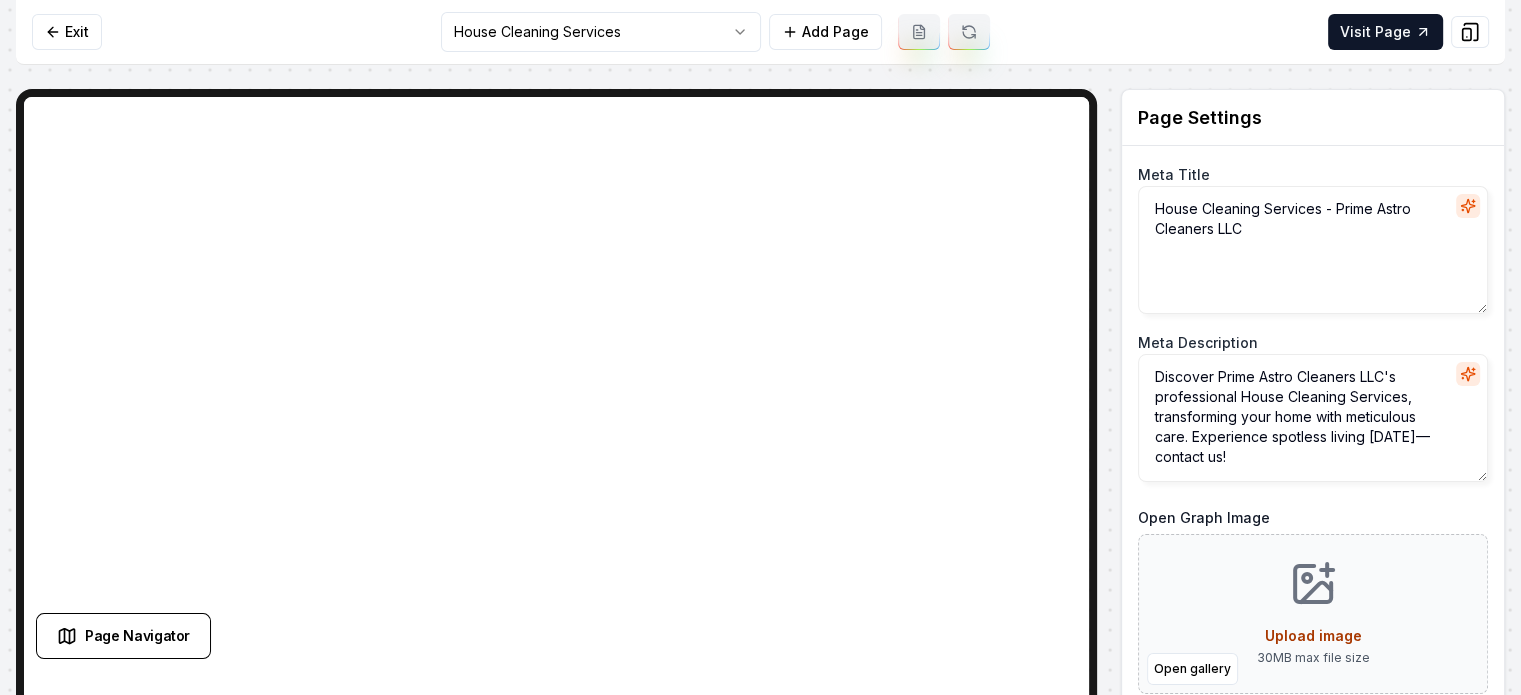 click on "Computer Required This feature is only available on a computer. Please switch to a computer to edit your site. Go back  Exit House Cleaning Services Add Page Visit Page  Page Navigator Page Settings Meta Title House Cleaning Services - Prime Astro Cleaners LLC Meta Description Discover Prime Astro Cleaners LLC's professional House Cleaning Services, transforming your home with meticulous care. Experience spotless living [DATE]—contact us! Open Graph Image Open gallery Upload image 30  MB max file size URL Slug house-cleaning-services Discard Changes Save Section Editor Unsupported section type /dashboard/sites/5e9e2ad8-e27f-4a4a-9857-848931980df7/pages/acafe554-cc89-4648-9373-883034b69c7d Signed in as [PERSON_NAME] Sign out C anada C alifornia C hicago IL C olorado C harlotte NC" at bounding box center (760, 347) 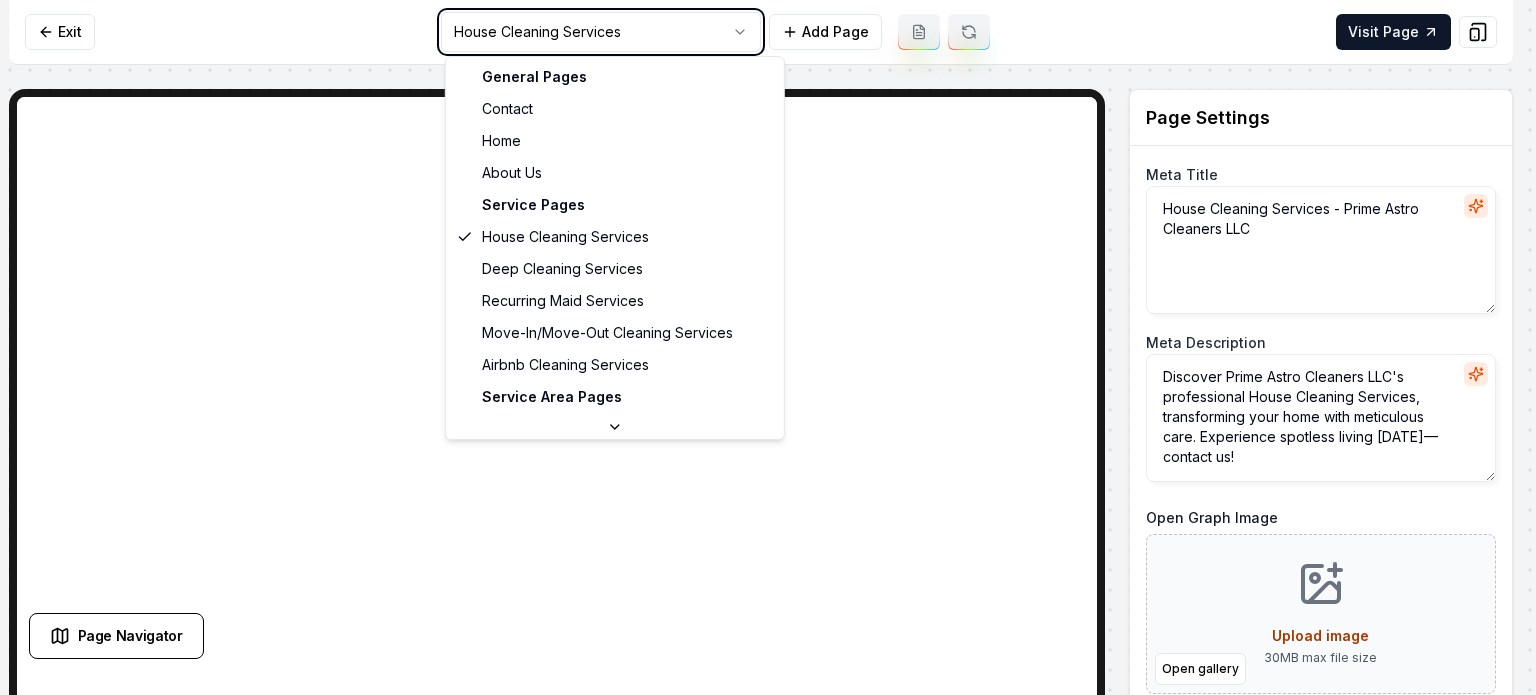 type on "Expert Home Cleaning Services - Prime Astro Cleaners LLC" 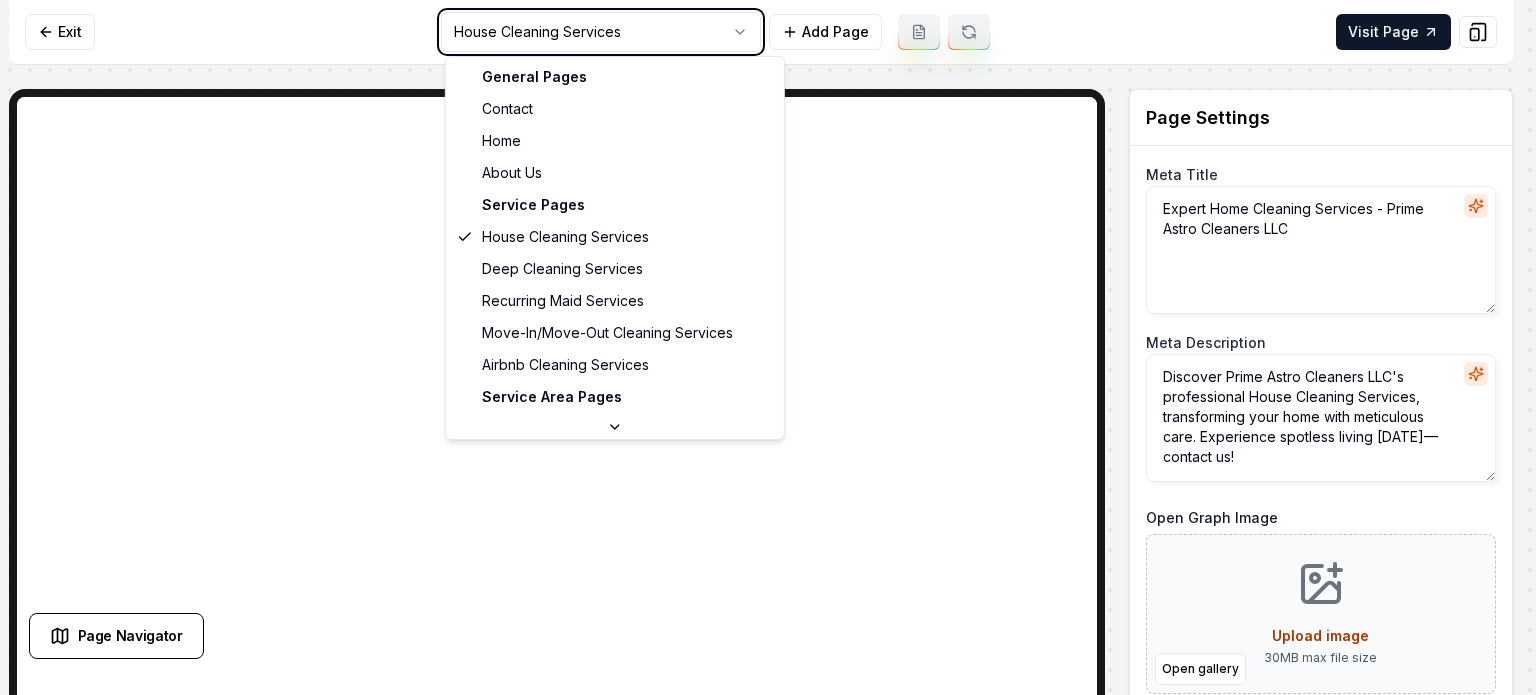 type on "Transform your home with Prime Astro Cleaners LLC. Enjoy expert home cleaning services that elevate your living space's aura. Contact us [DATE] to learn more!" 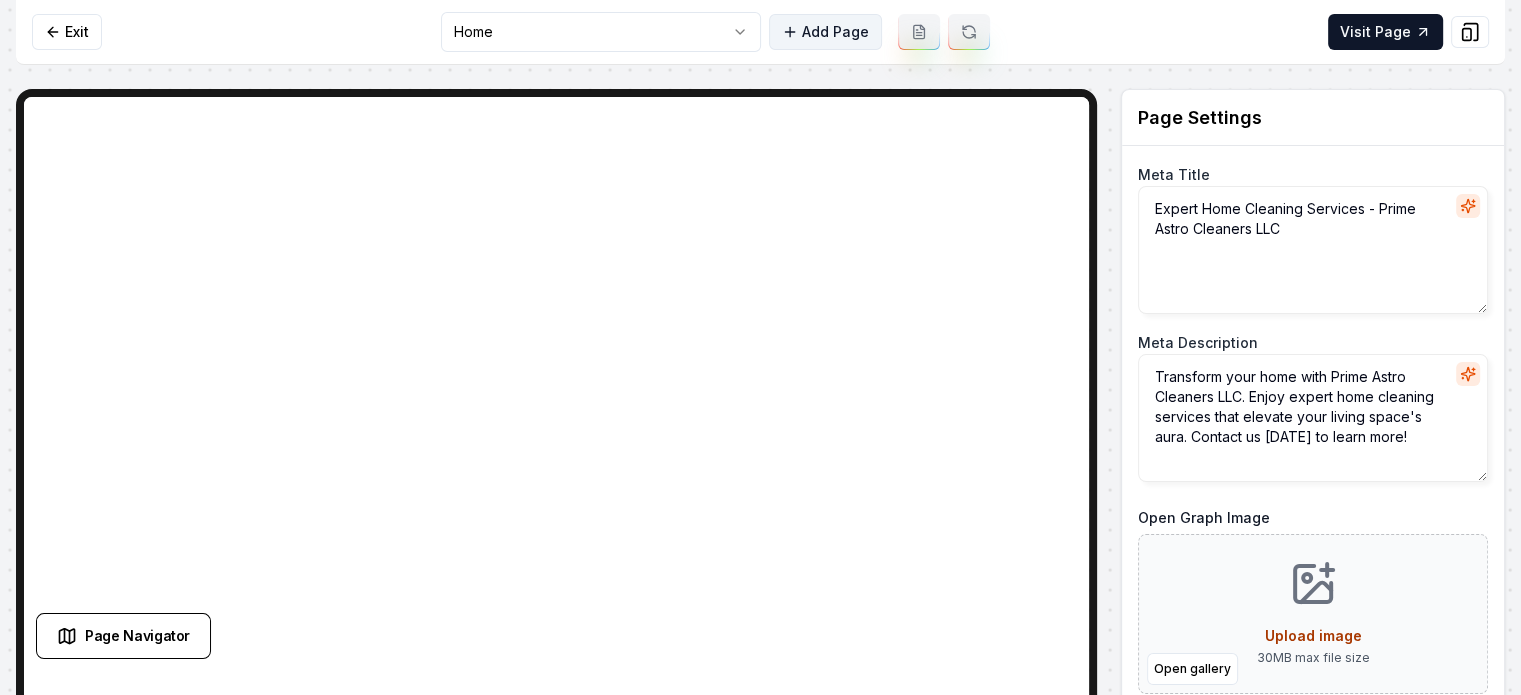 click on "Add Page" at bounding box center (825, 32) 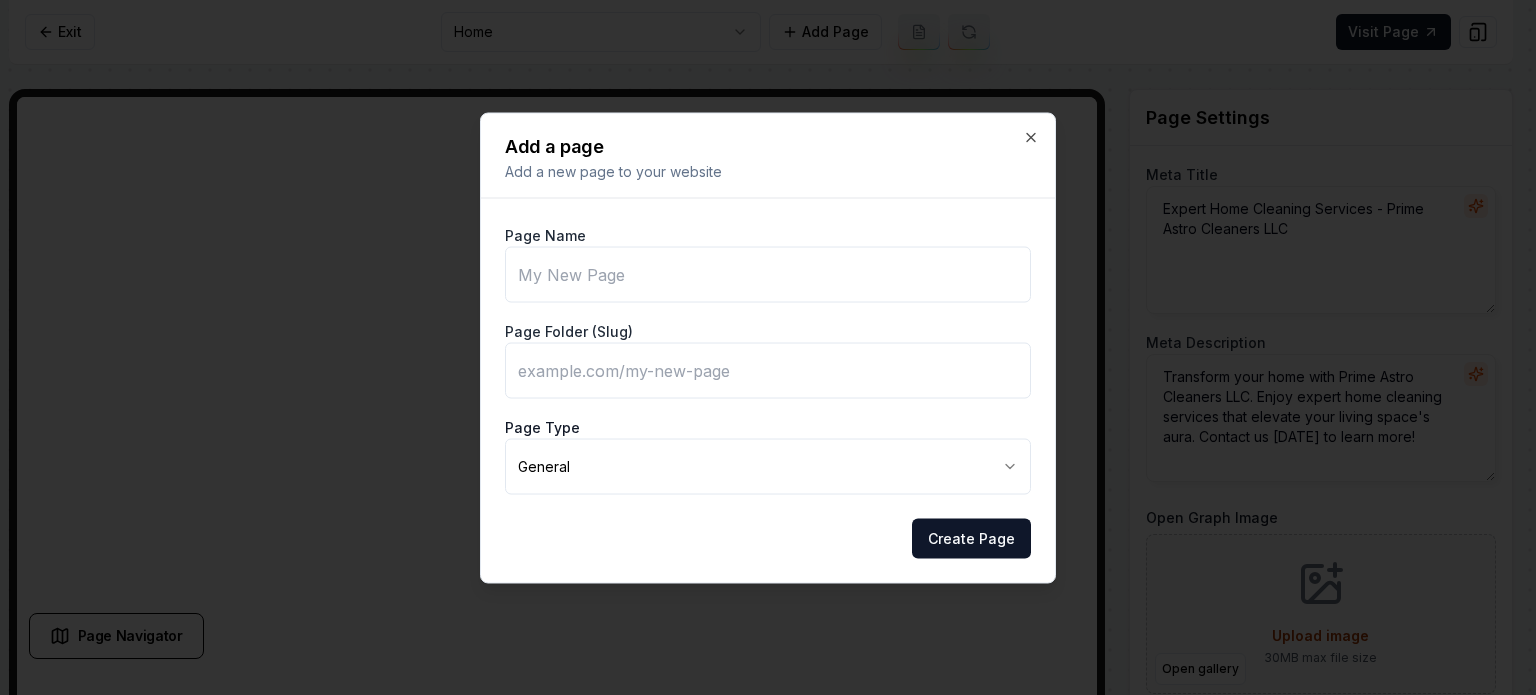 type on "C" 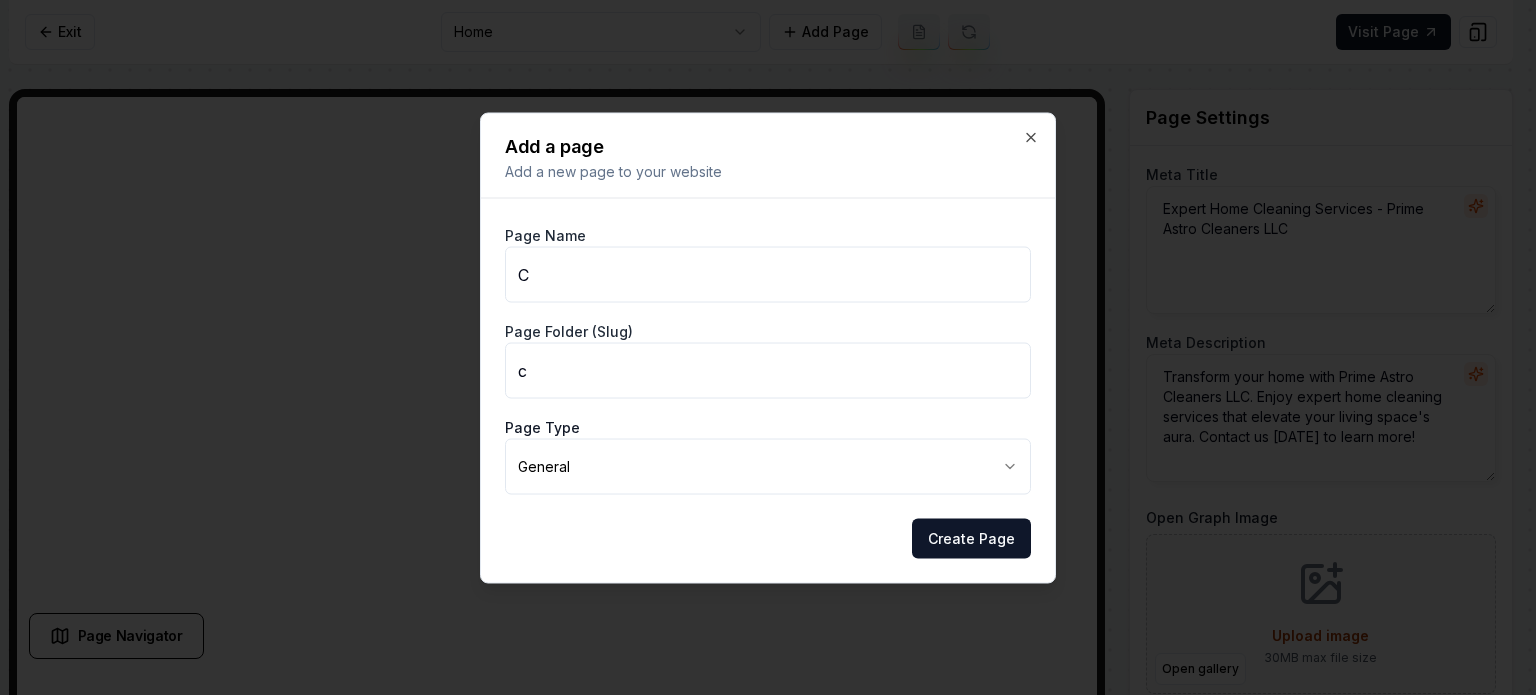 type on "Cl" 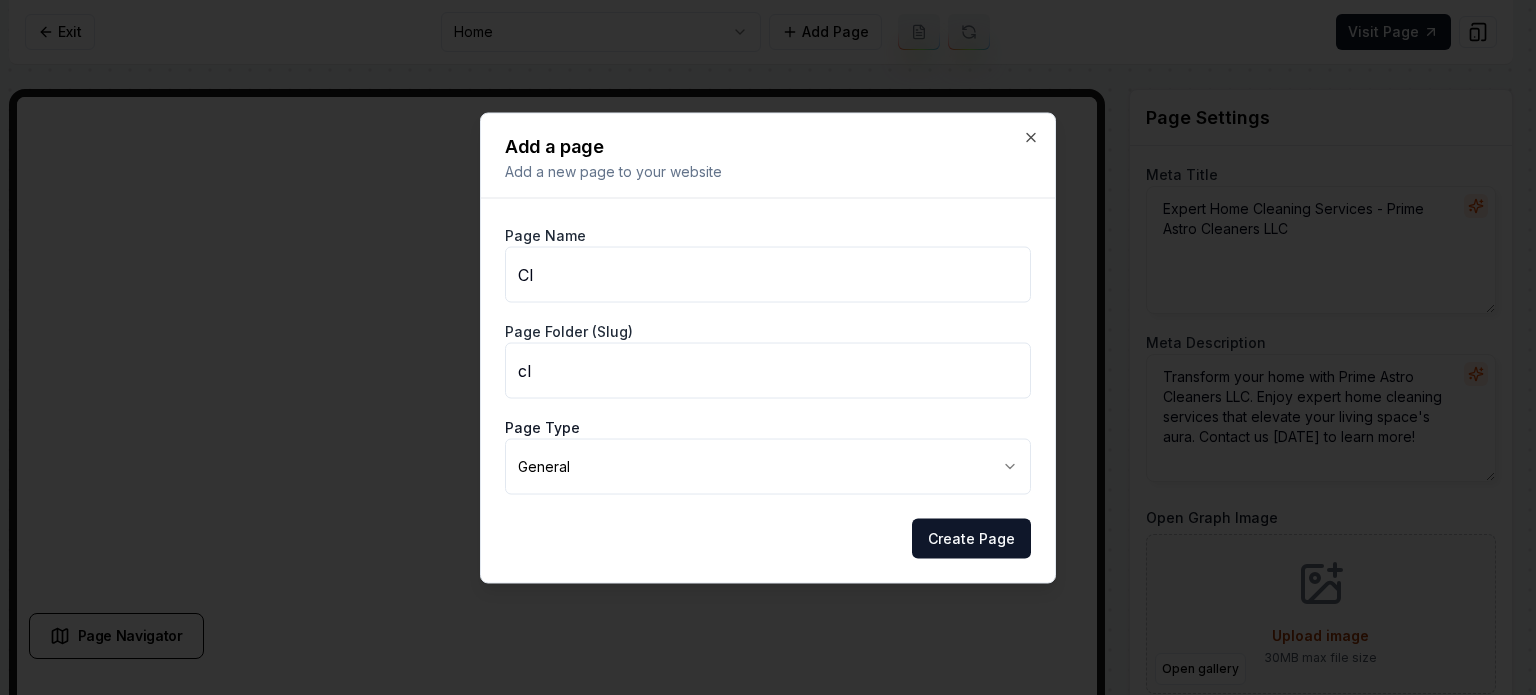 type on "Cle" 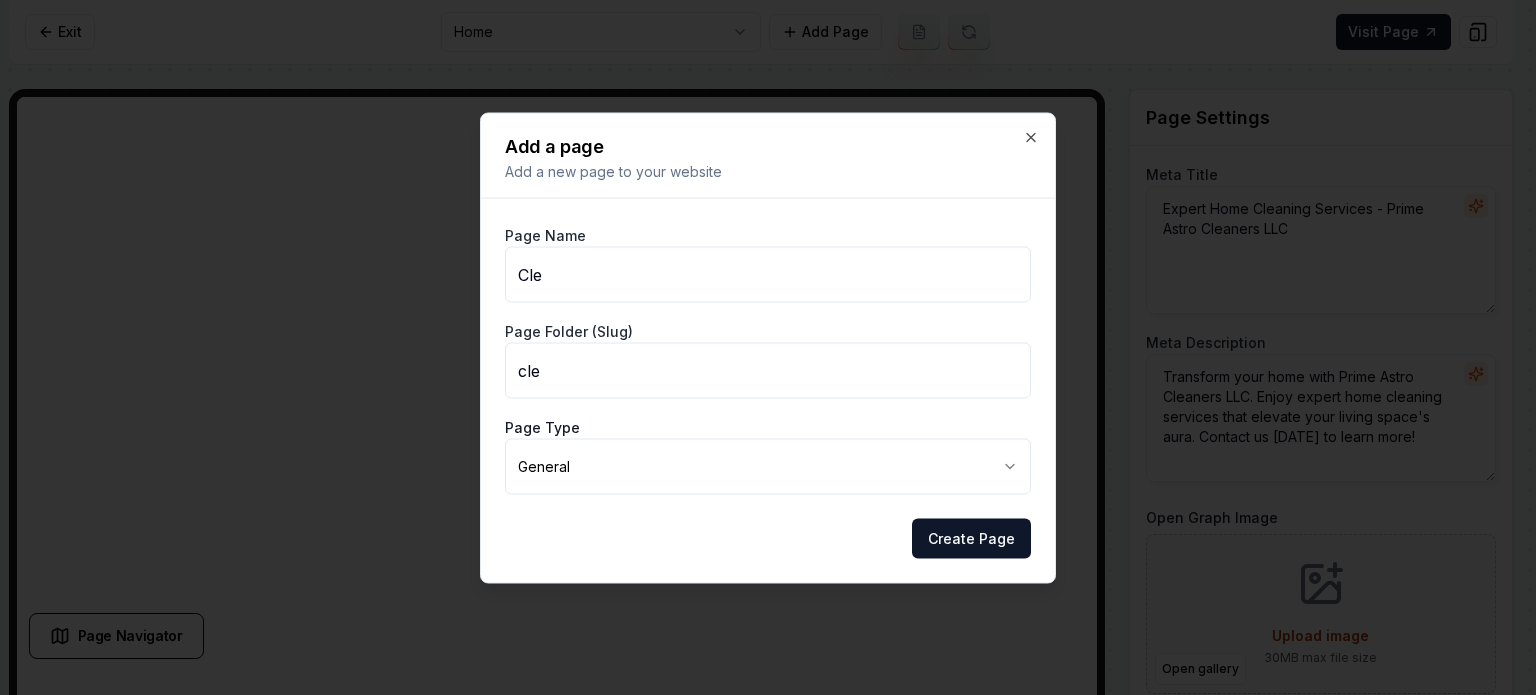 type on "Clea" 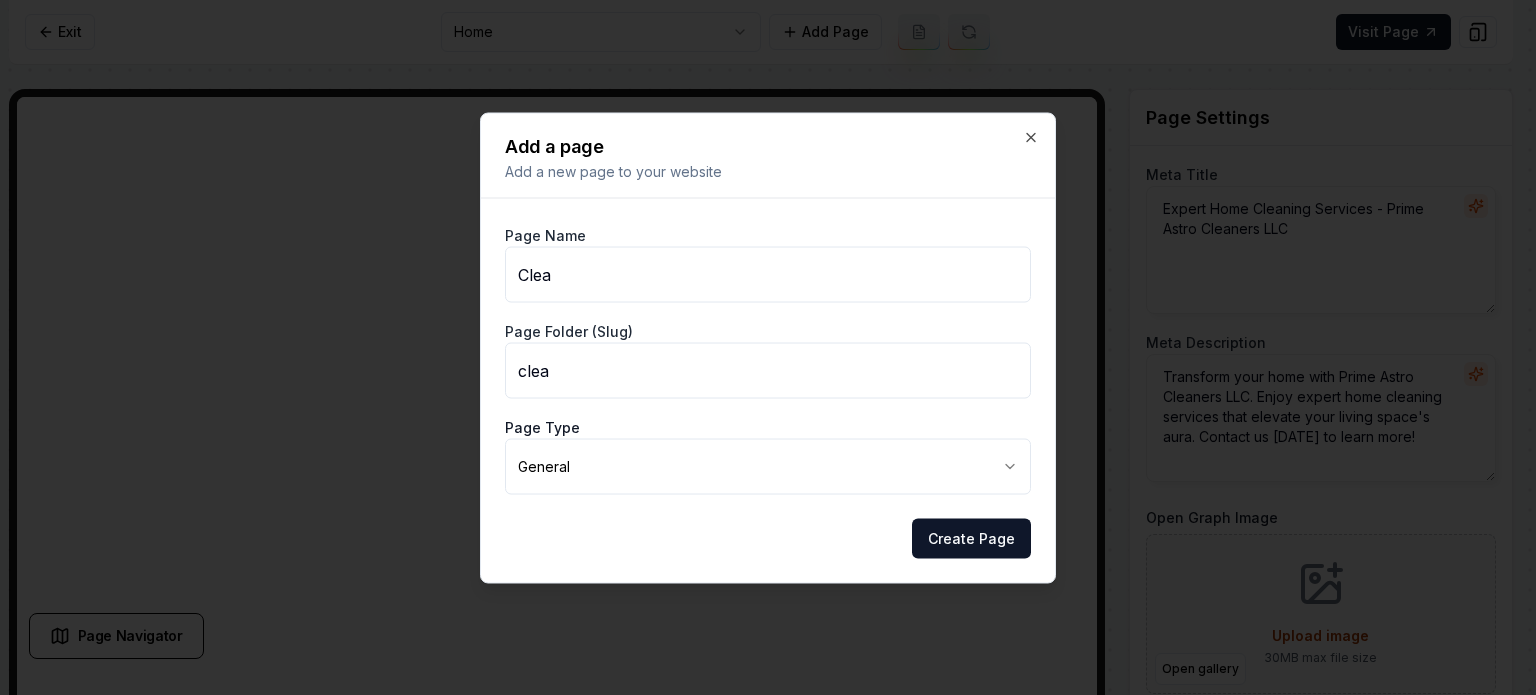 type on "Clean" 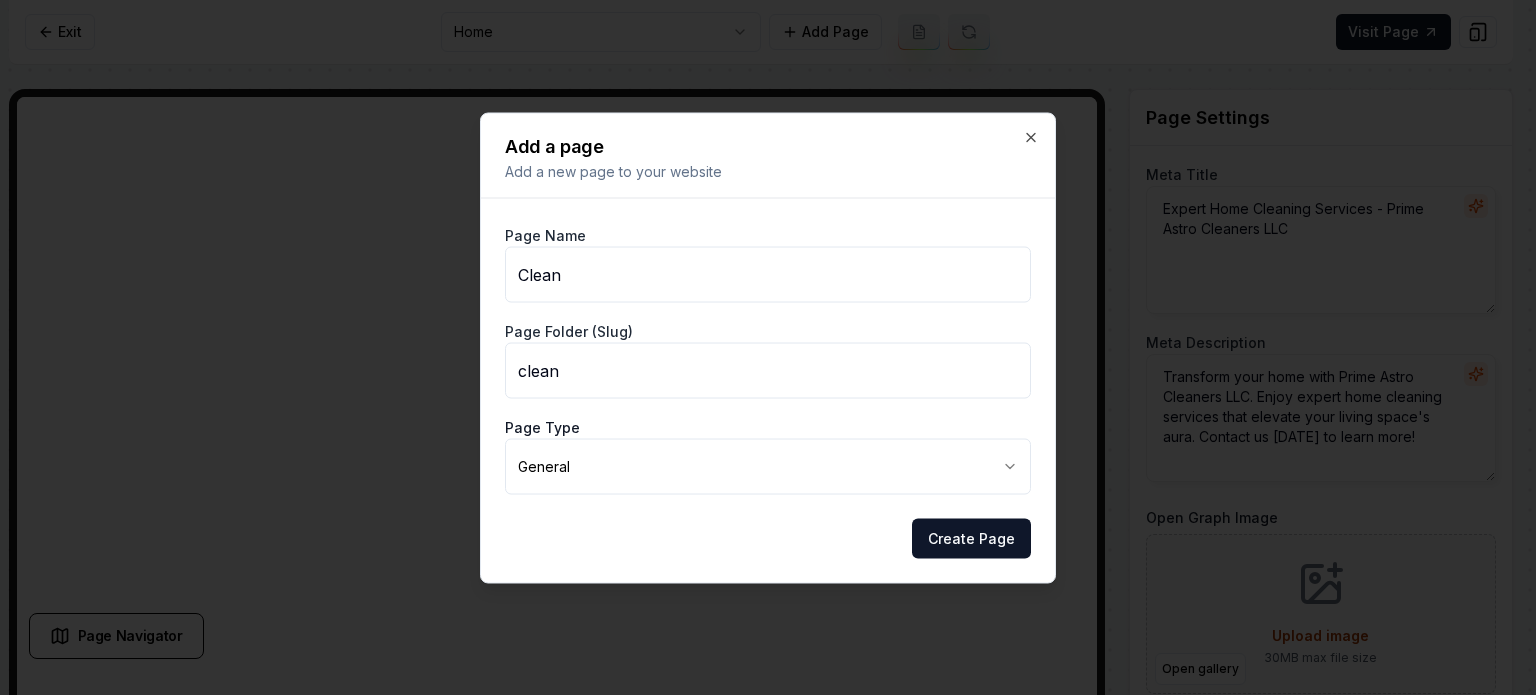 type on "Cleani" 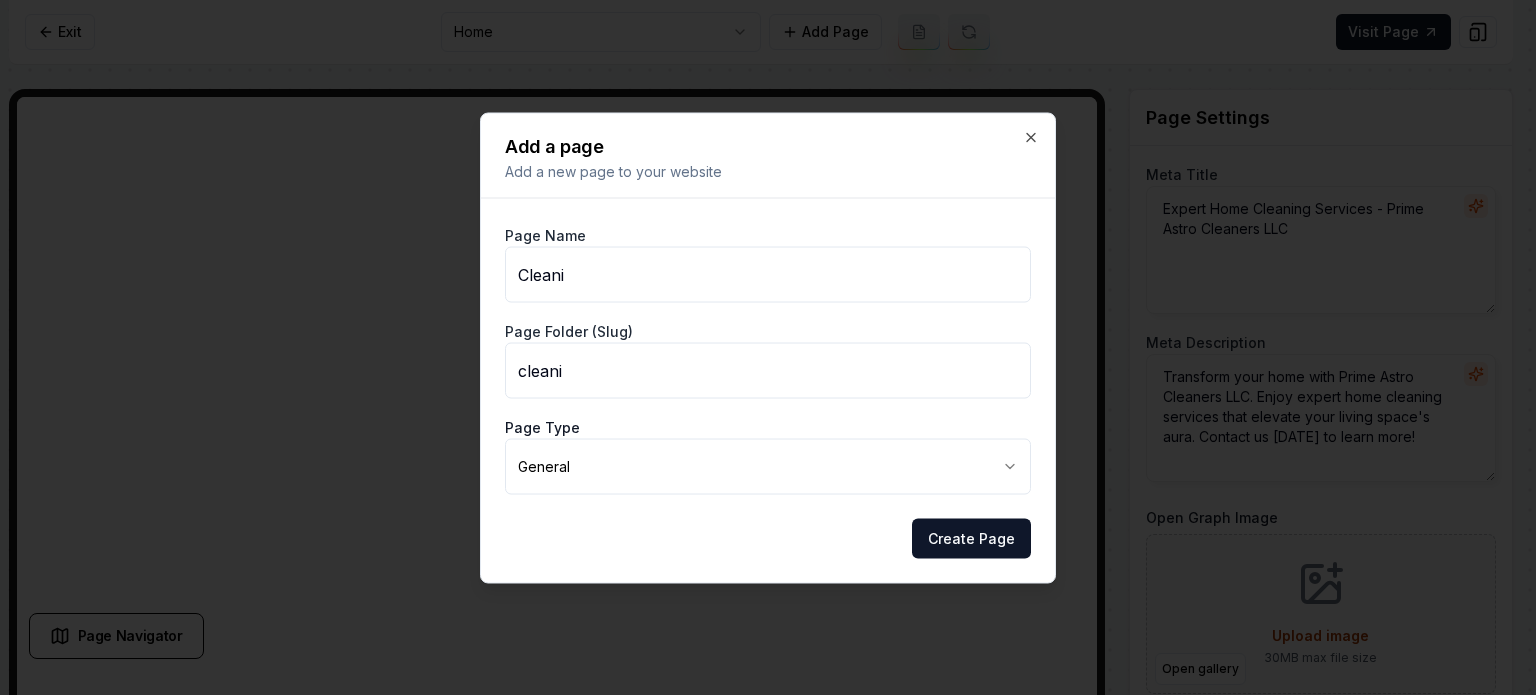 type on "Cleanin" 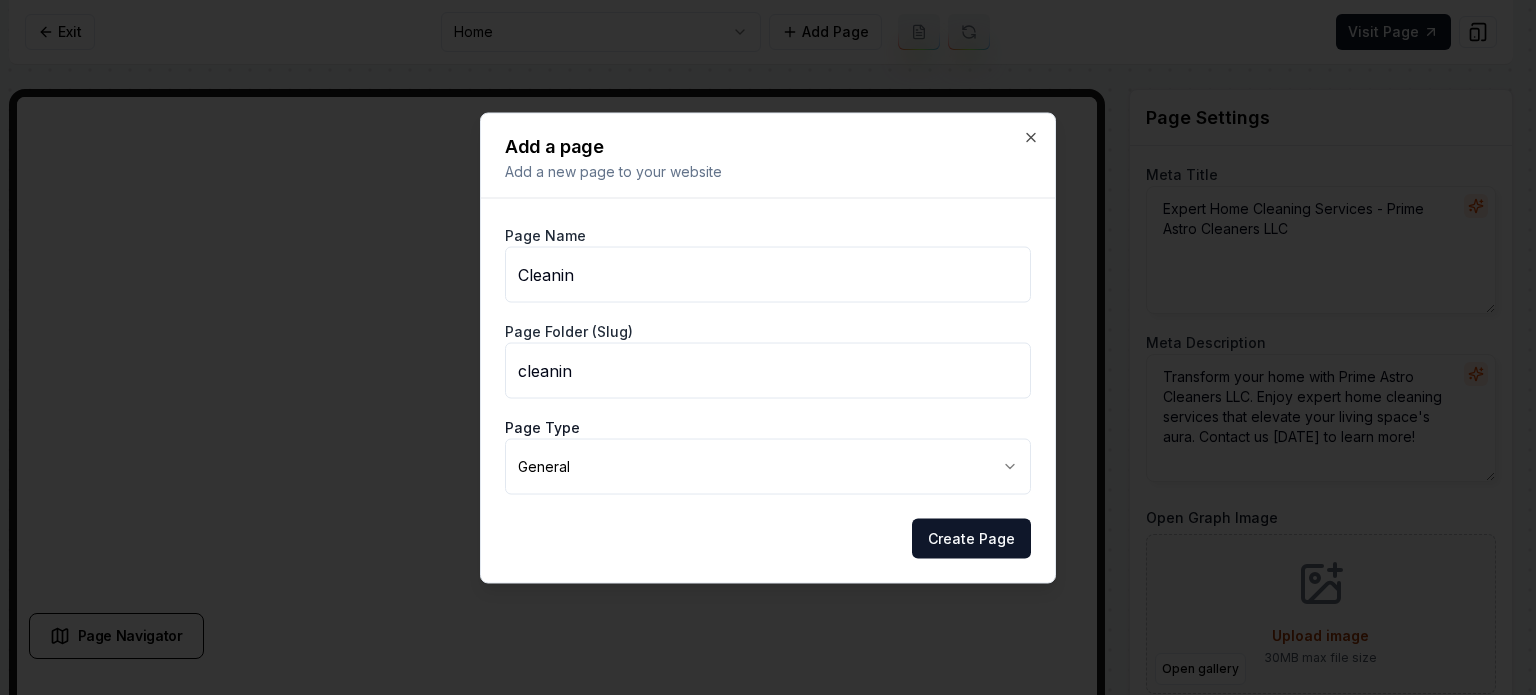 type on "Cleaning" 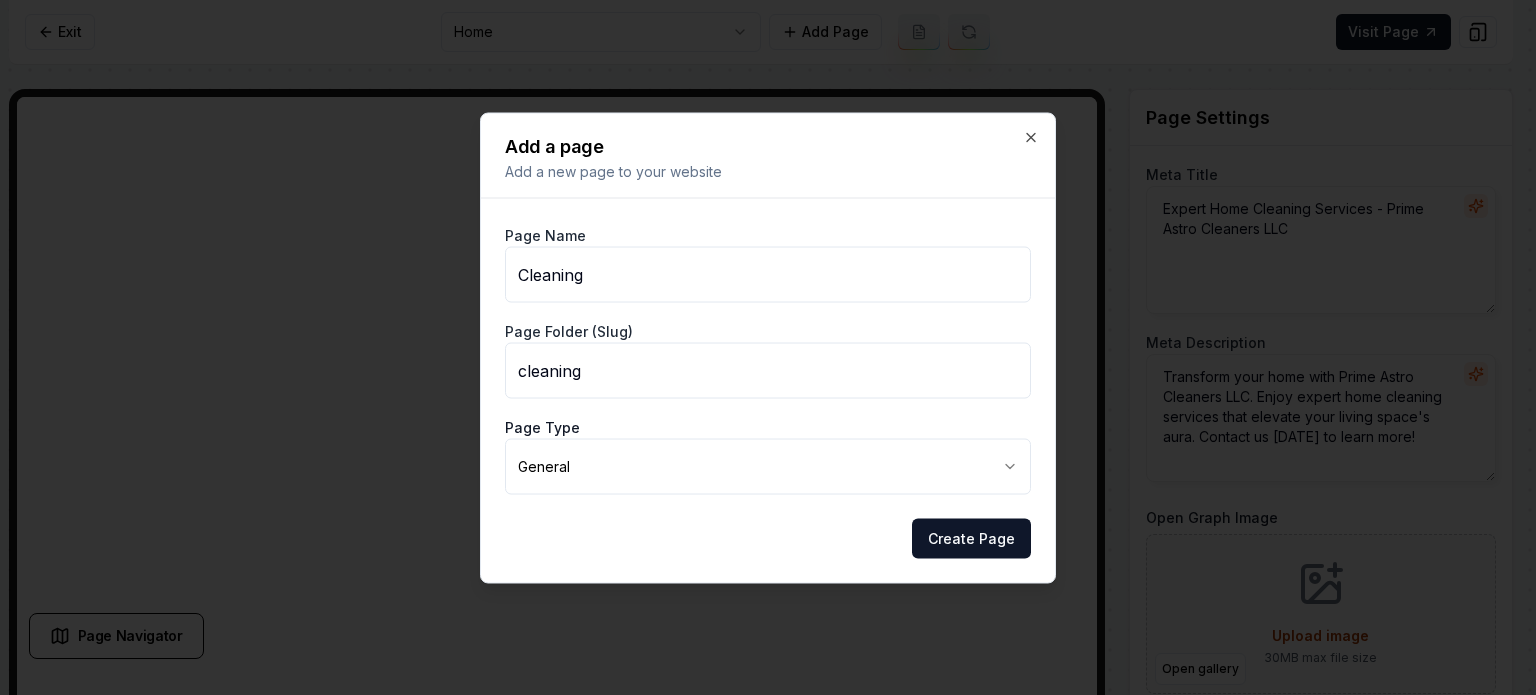 type on "Cleaning C" 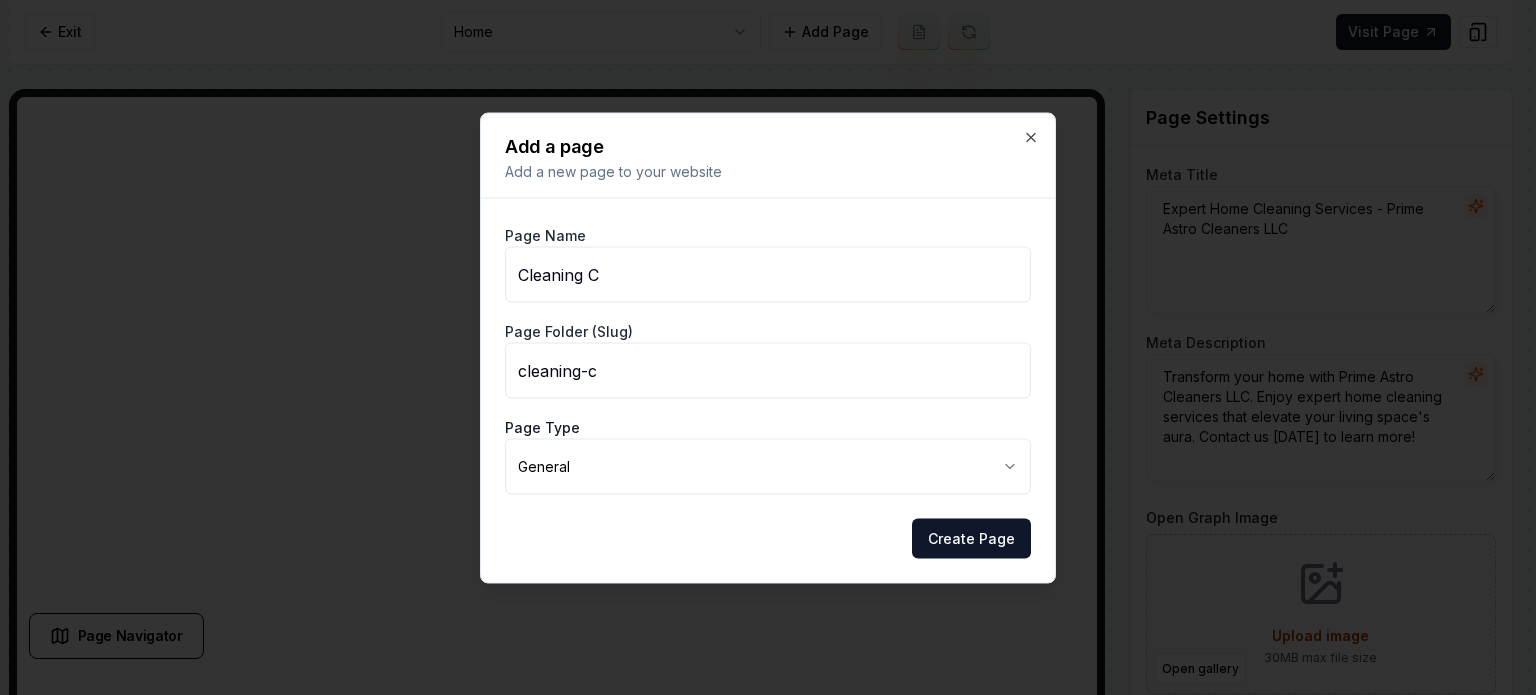 type on "Cleaning Ch" 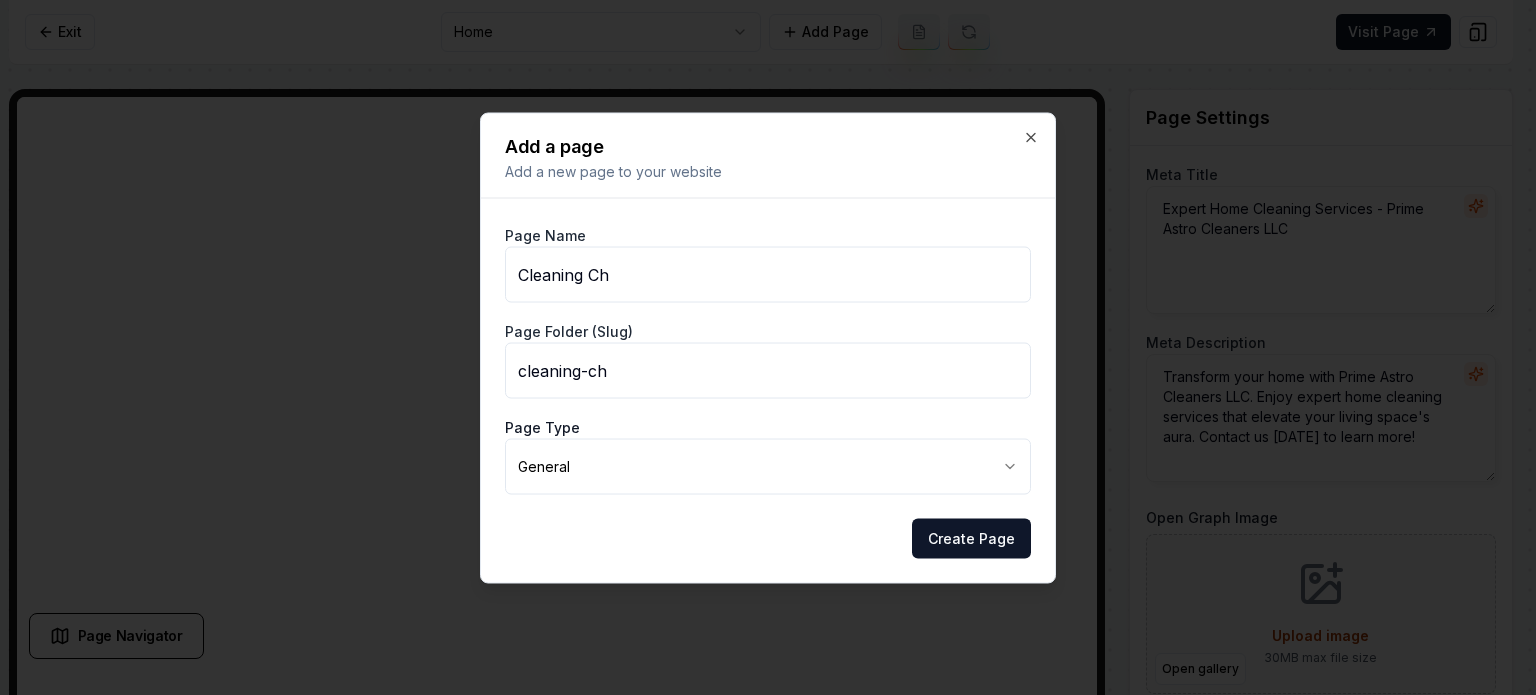 type on "Cleaning Che" 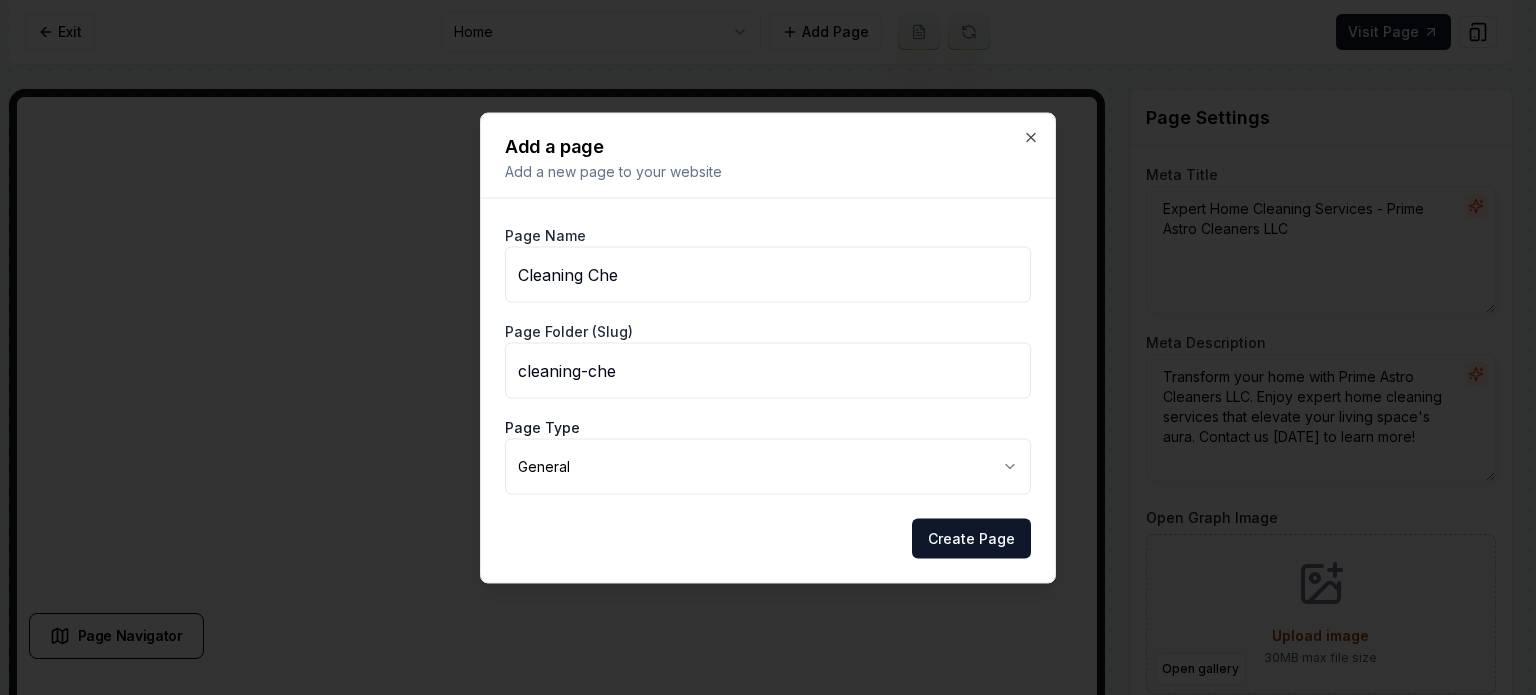 type on "Cleaning Chec" 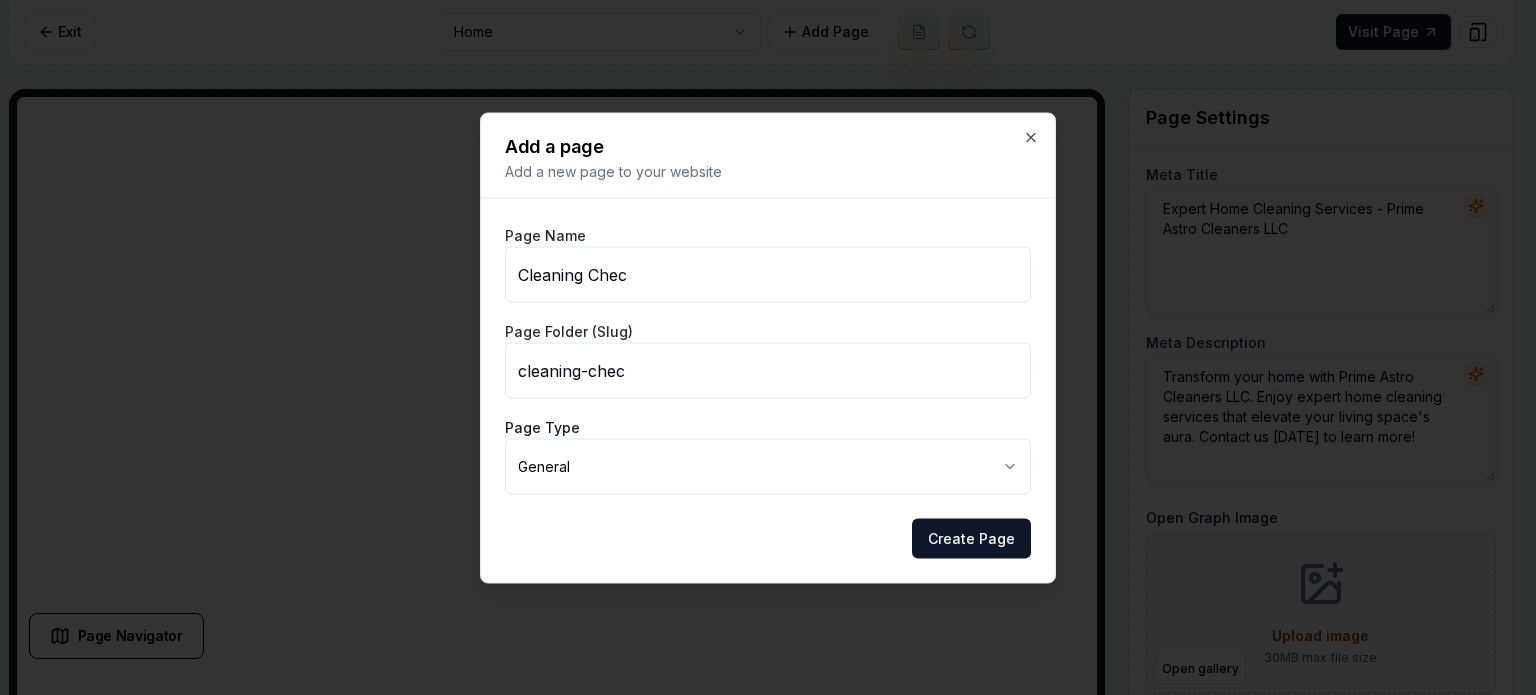 type on "Cleaning Check" 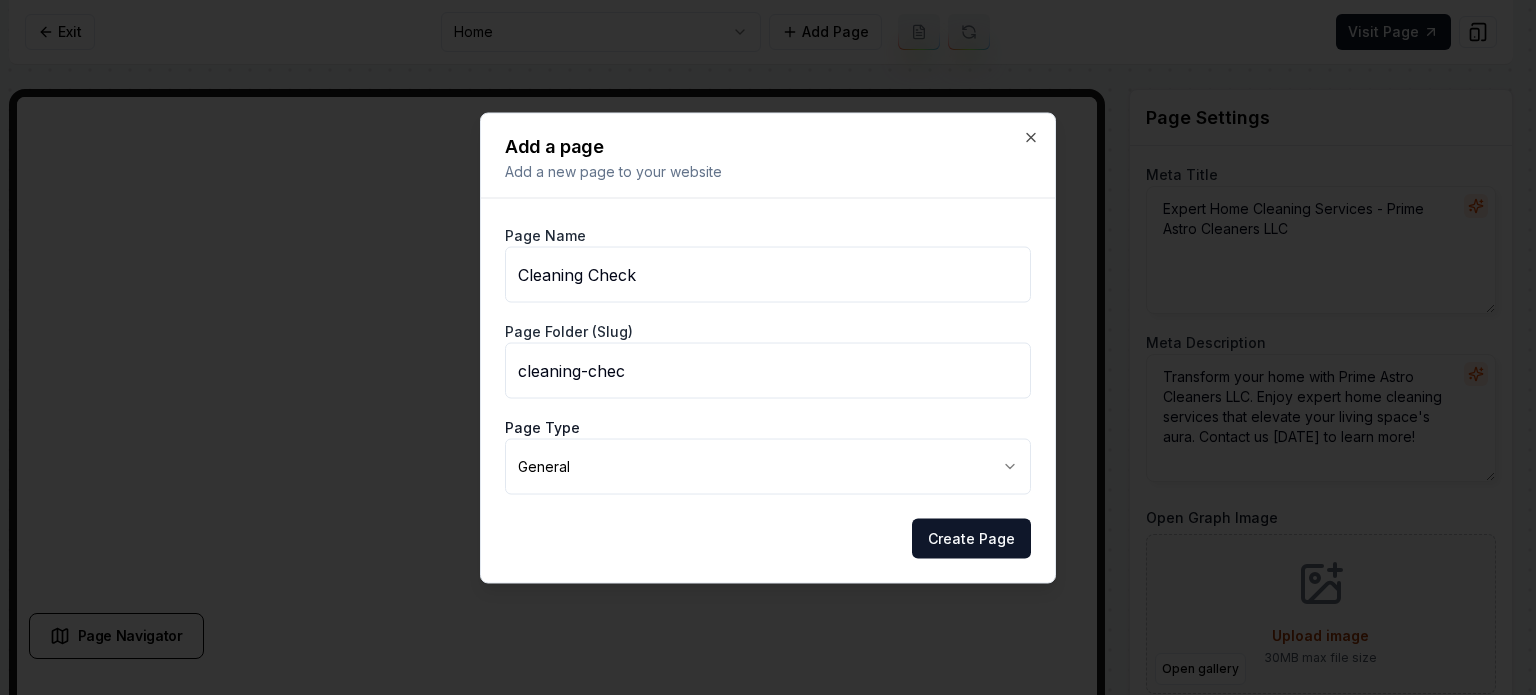 type on "cleaning-check" 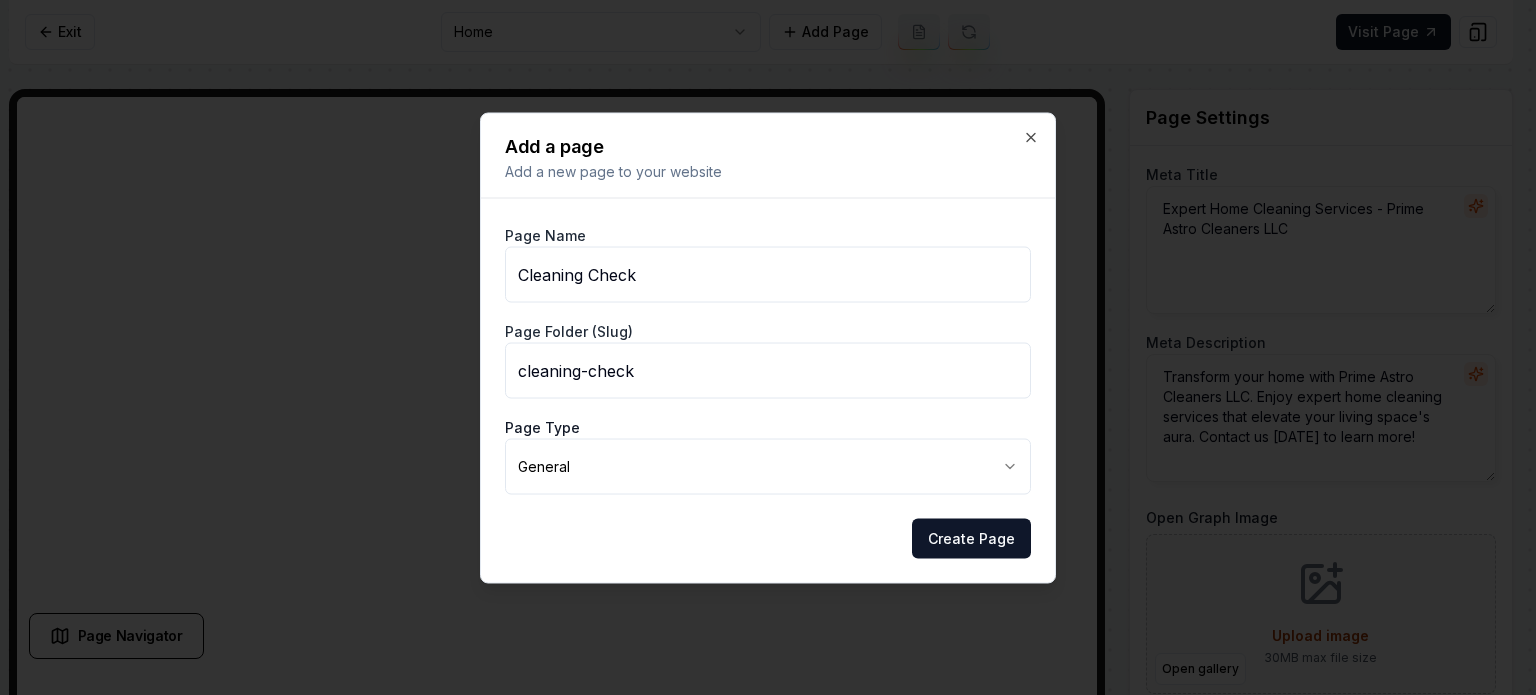 type on "Cleaning Checkl" 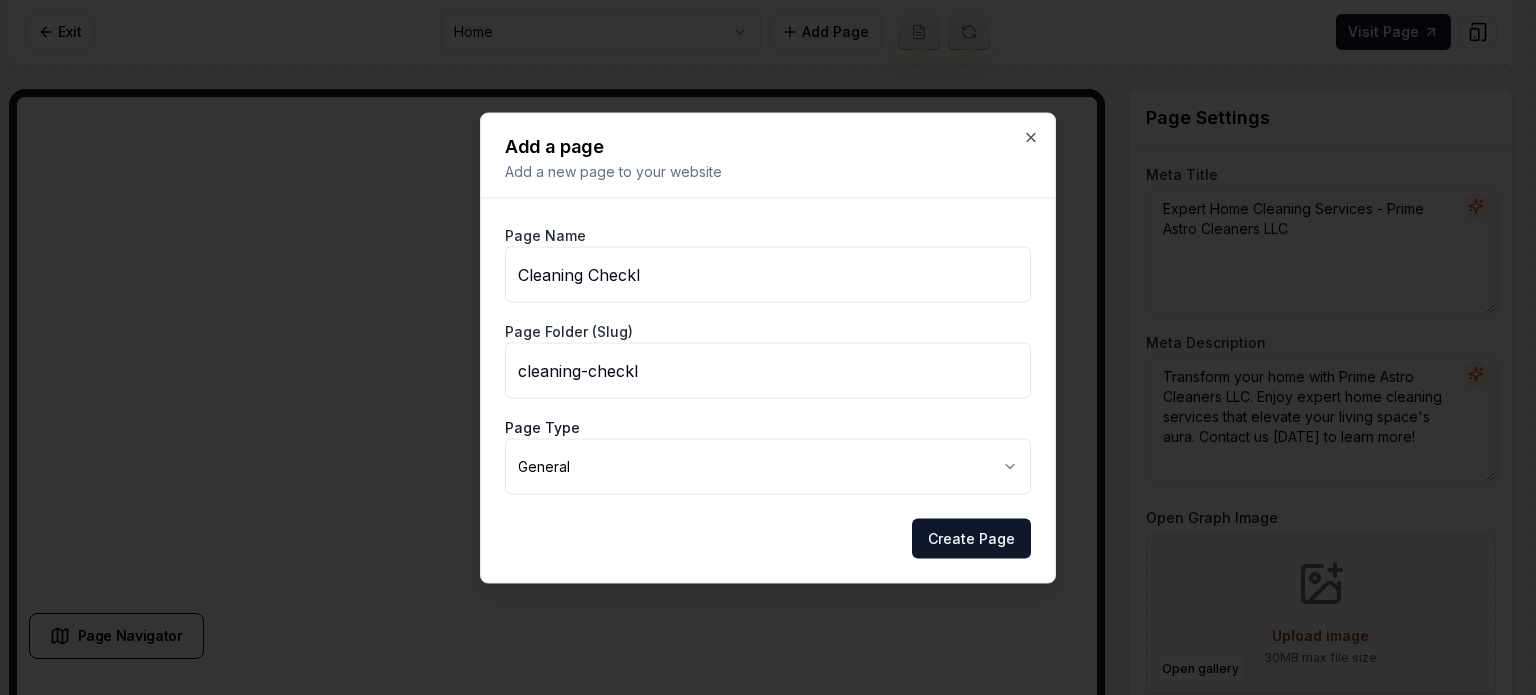 type on "Cleaning Checkli" 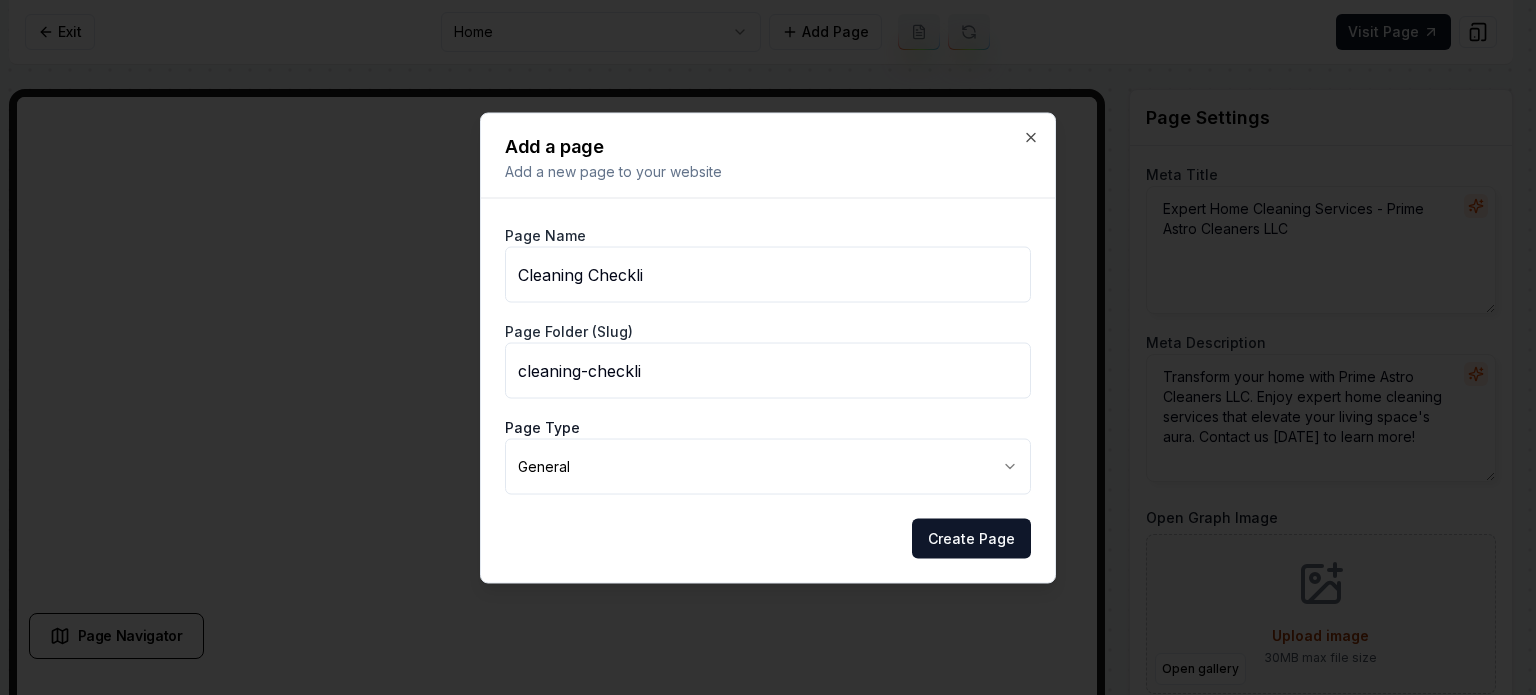 type on "Cleaning Checklis" 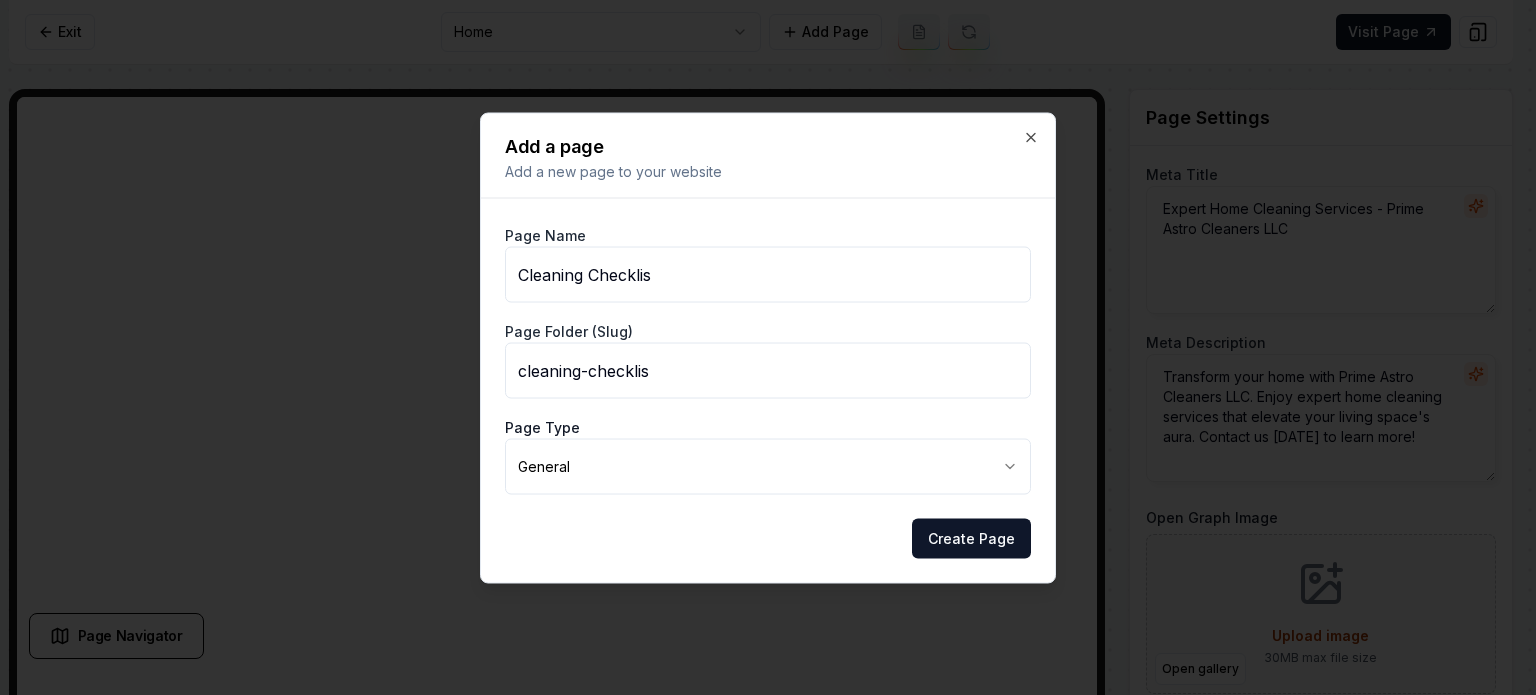 type on "Cleaning Checklist" 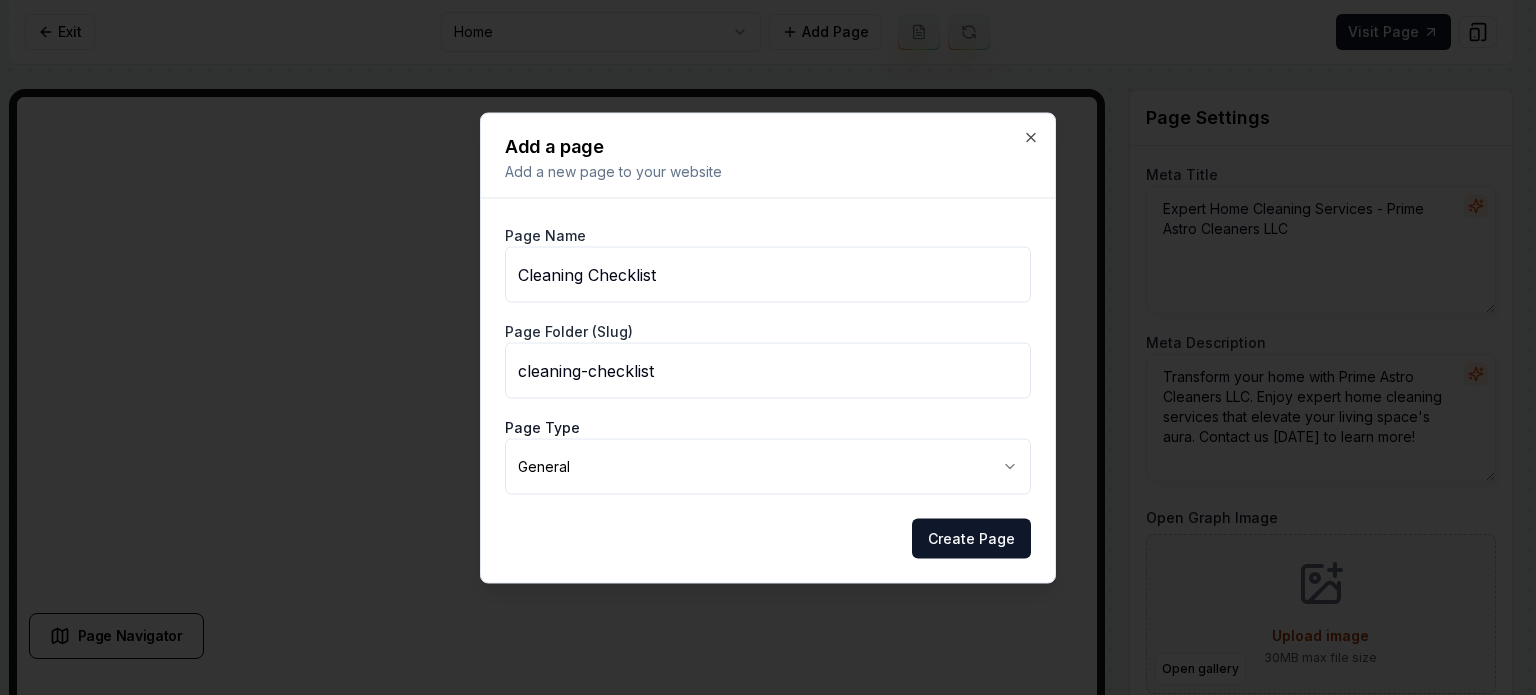 type on "Cleaning Checklist" 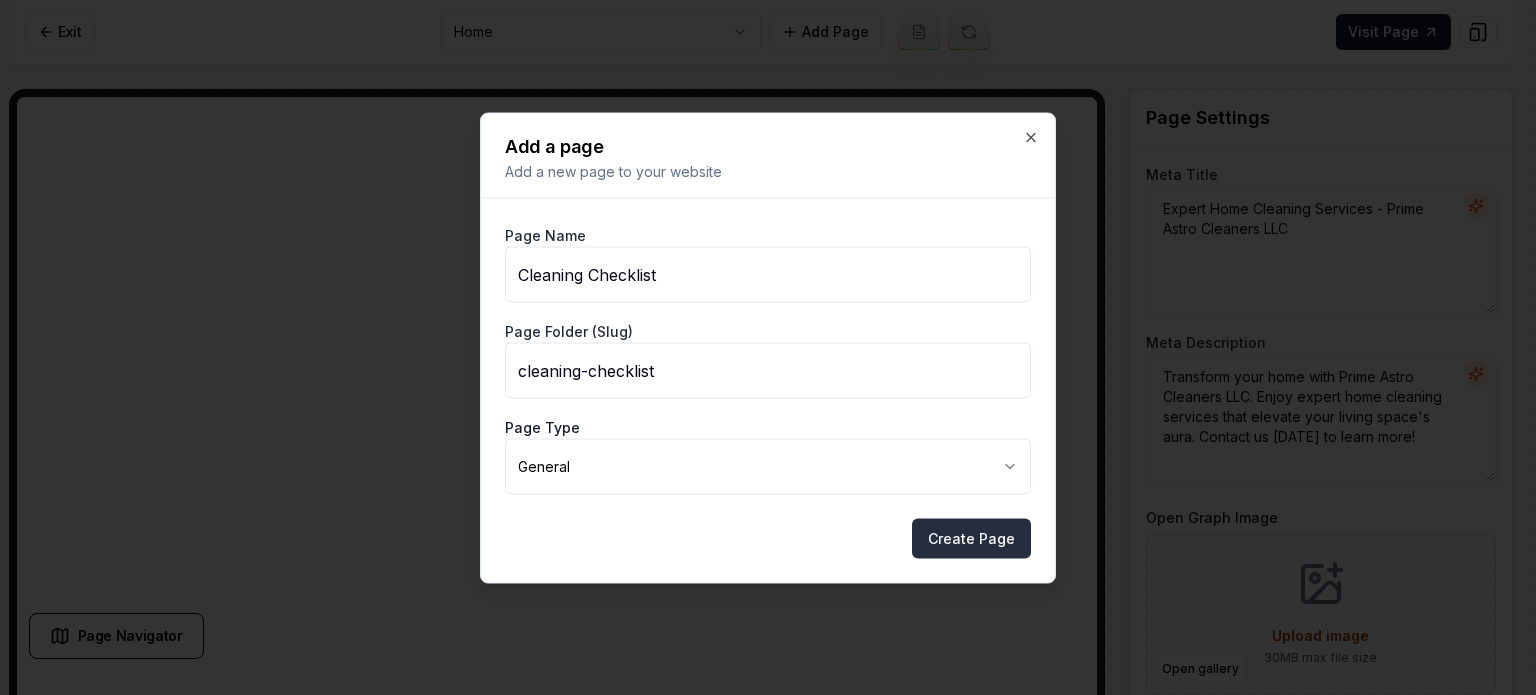 click on "Create Page" at bounding box center [971, 538] 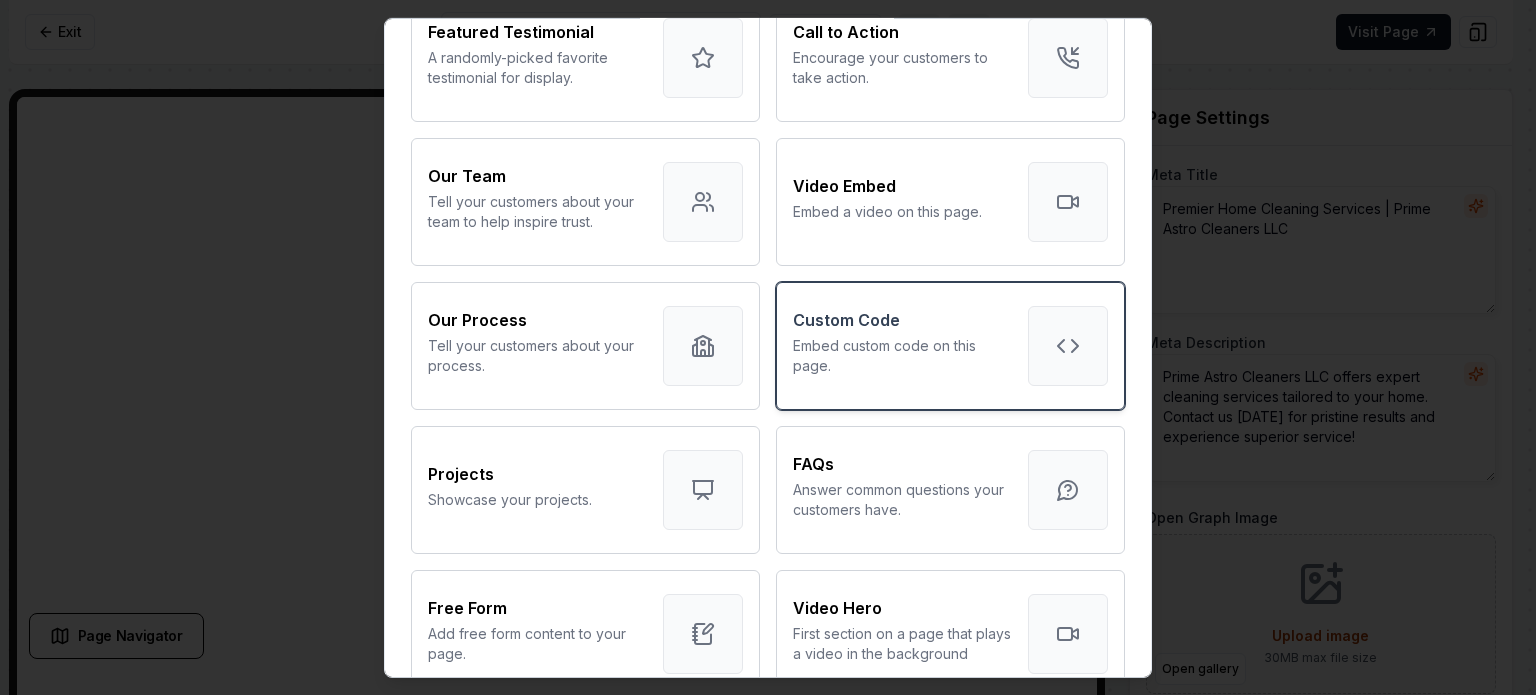 scroll, scrollTop: 700, scrollLeft: 0, axis: vertical 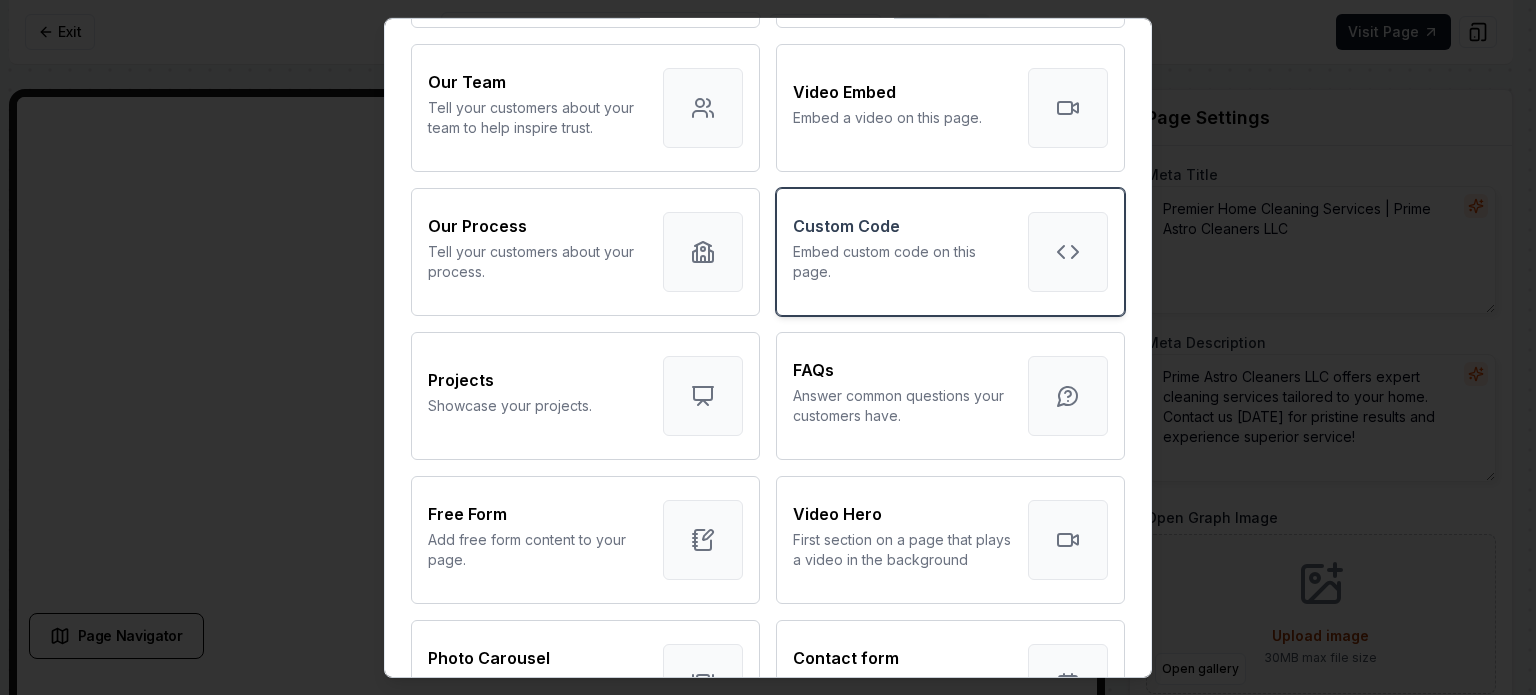 click on "Embed custom code on this page." at bounding box center (902, 261) 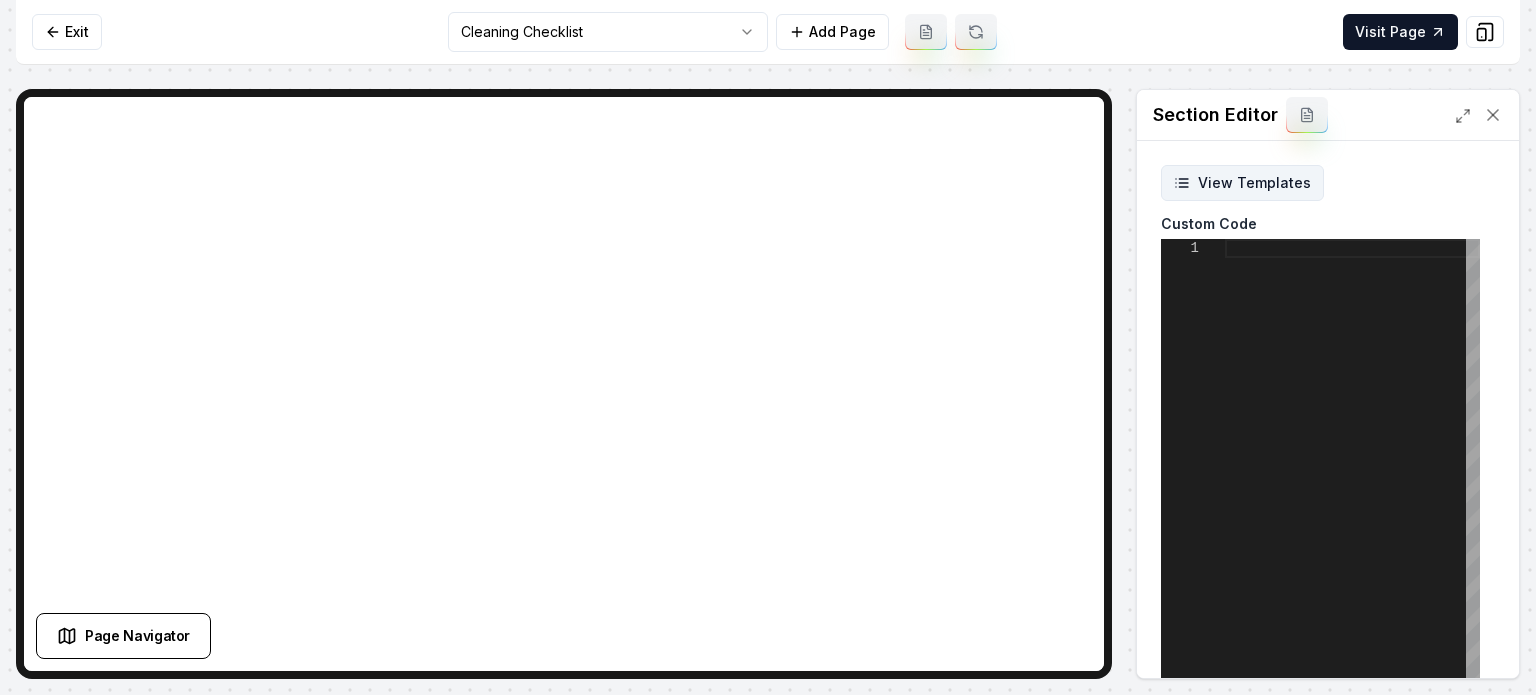 click on "View Templates" at bounding box center (1242, 183) 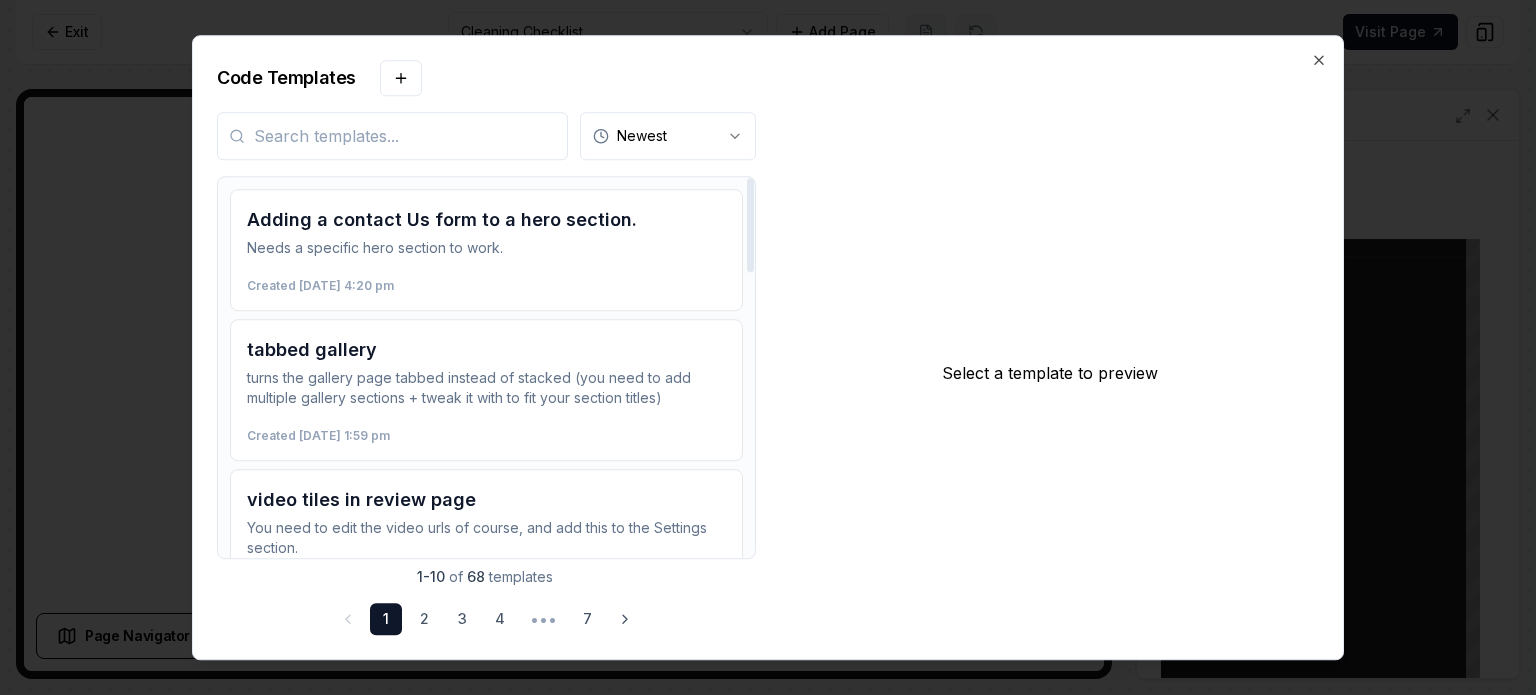 click at bounding box center (392, 136) 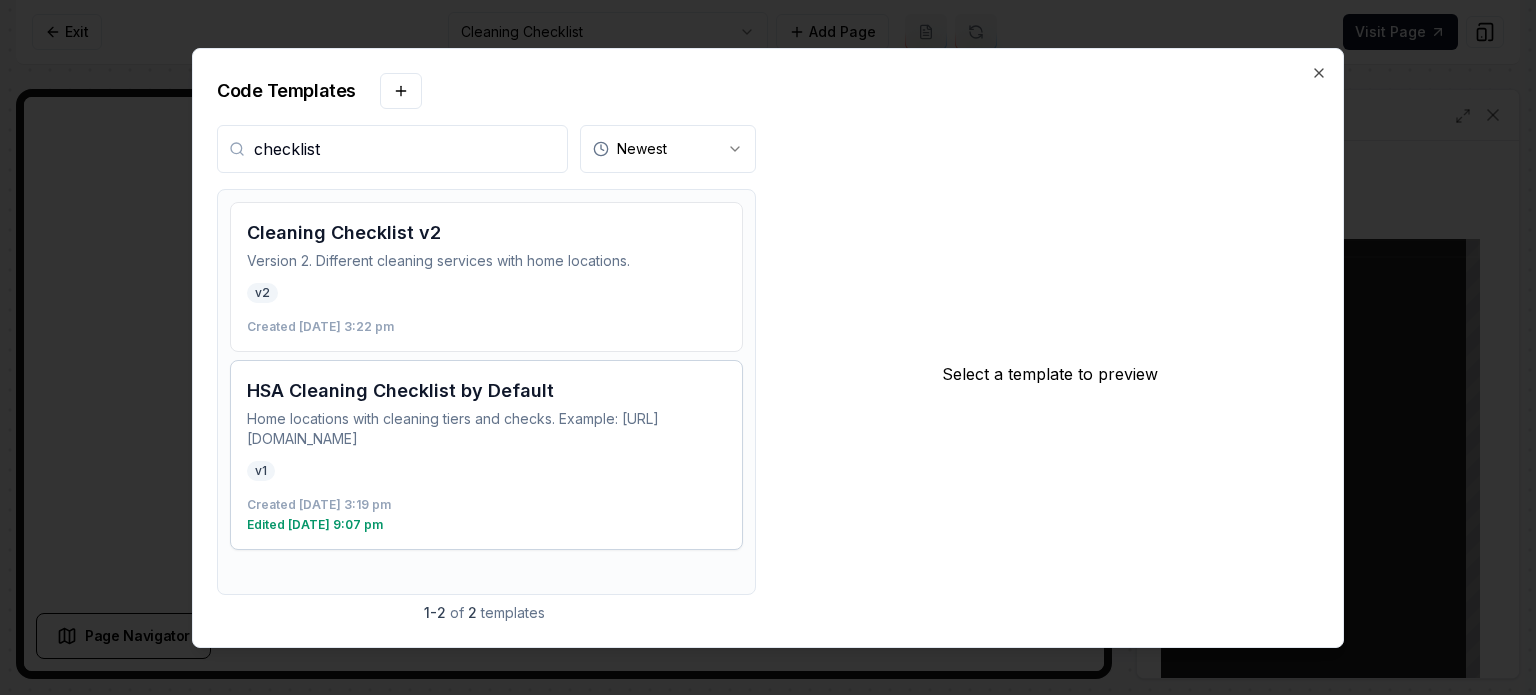 type on "checklist" 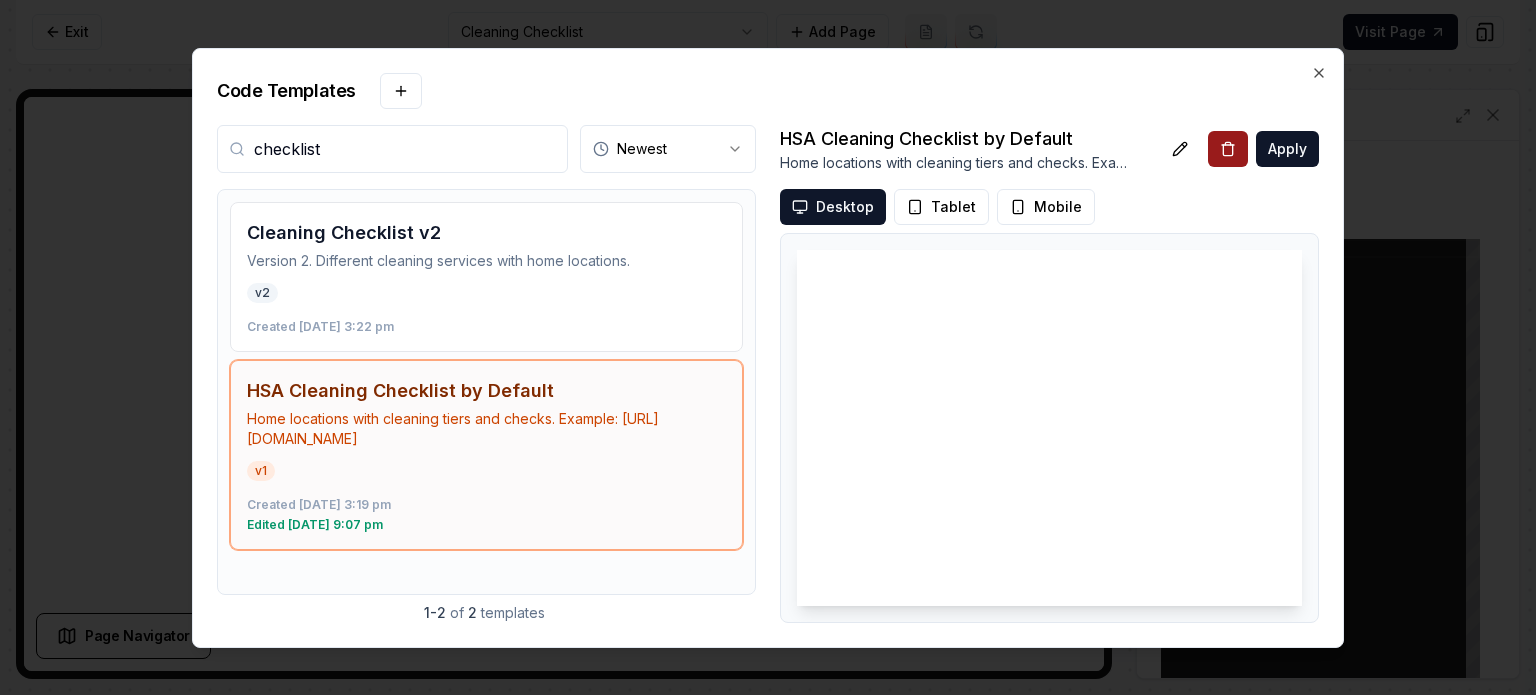 click on "Apply" at bounding box center (1287, 149) 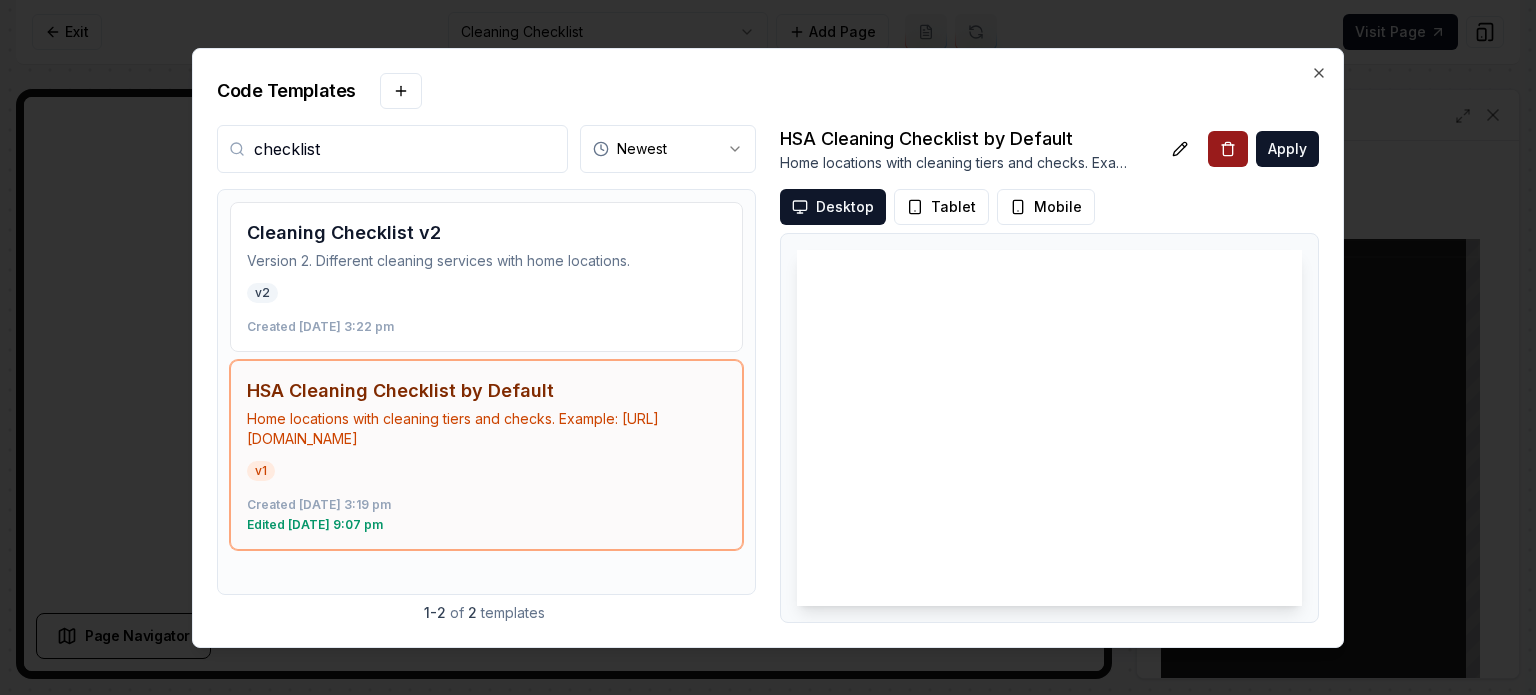 type on "**********" 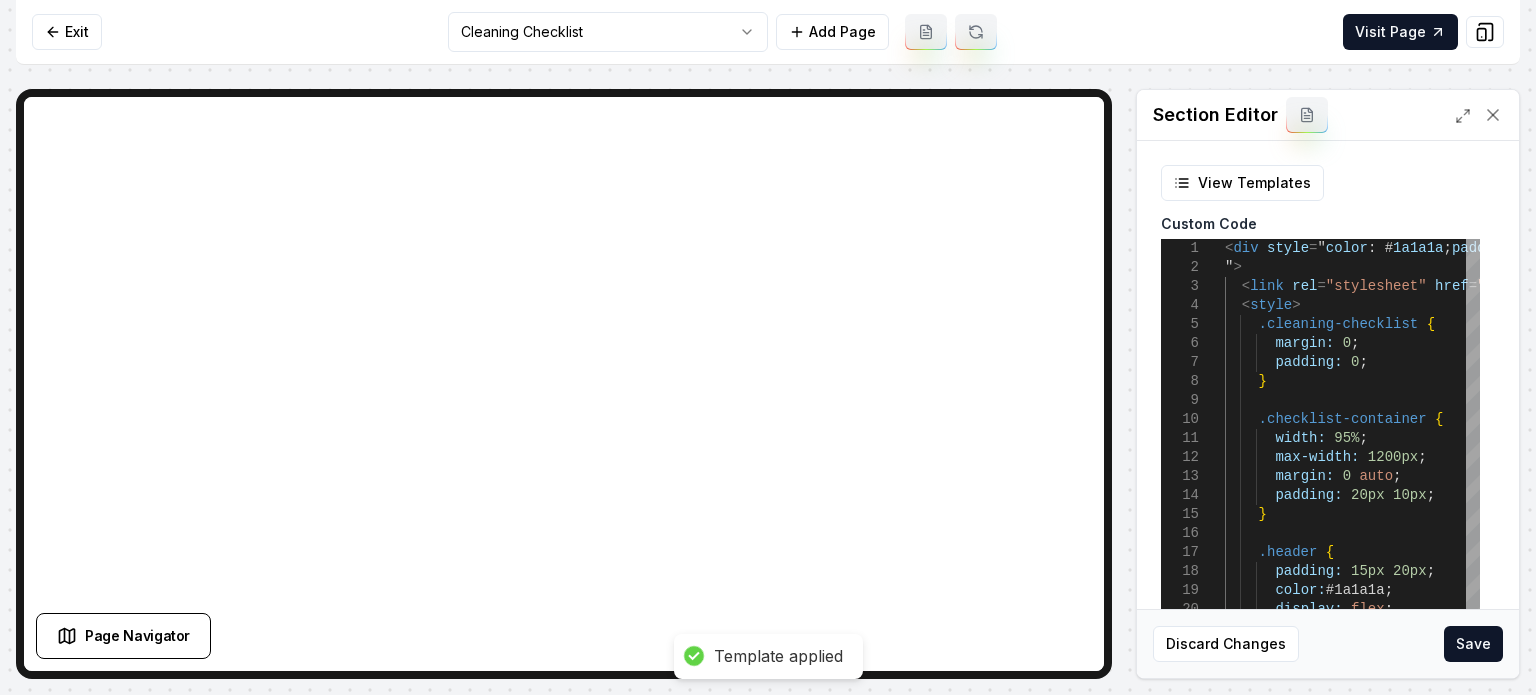 click on "Save" at bounding box center [1473, 644] 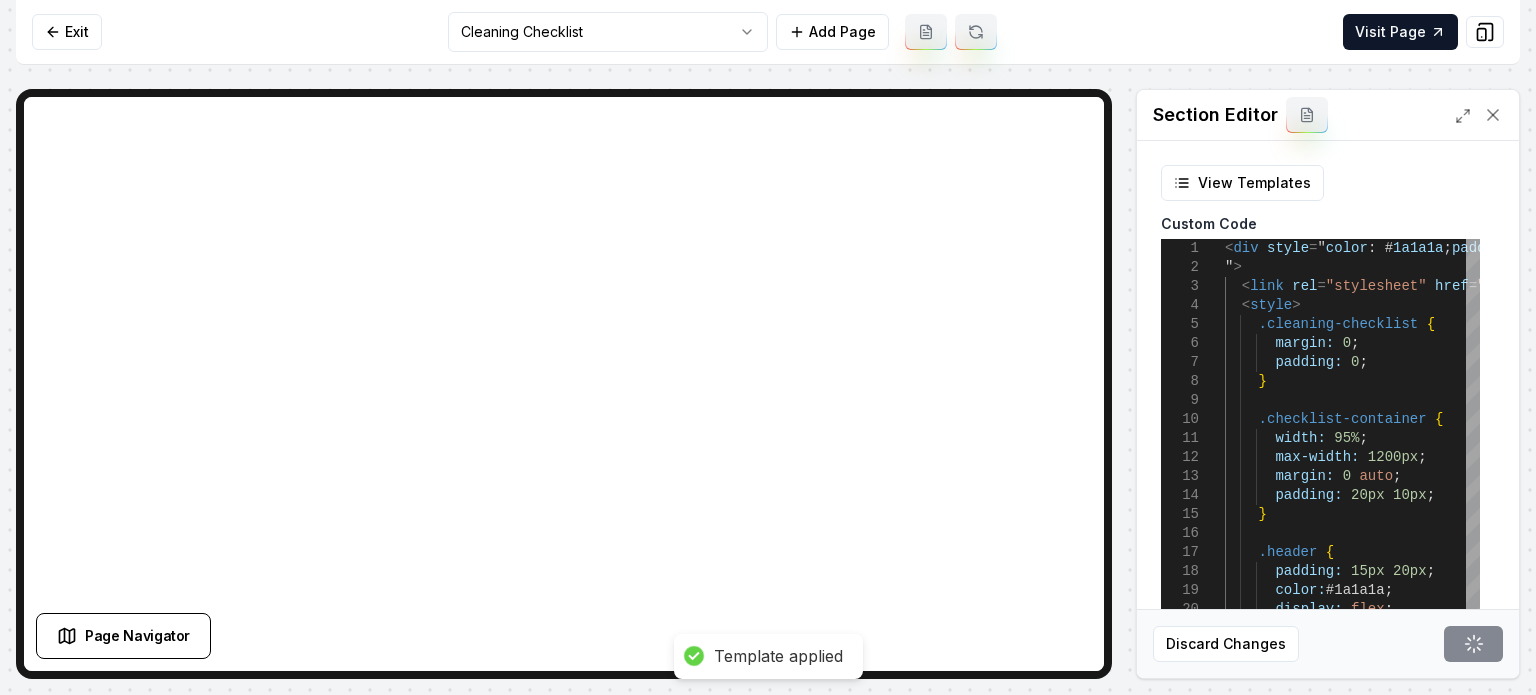 click on "Computer Required This feature is only available on a computer. Please switch to a computer to edit your site. Go back  Exit Cleaning Checklist Add Page Visit Page  Page Navigator Page Settings Section Editor View Templates Custom Code 1 2 3 4 5 6 7 8 9 10 11 12 13 14 15 16 17 18 19 20 21 22 23 24 25 26 27 < div   style = " color : # 1a1a1a ; padding :  4rem   0 ;  font-family :  var ( --font-pairing-secondary ) ,  ui-sans-serif ,  system-ui ,  sans-serif ,  'Apple Color Emoji' ,  'Segoe UI Emoji' ,  'Segoe UI Symbol' ,  '[PERSON_NAME] Color Emoji' ; " >    < link   rel = "stylesheet"   href = " [URL][DOMAIN_NAME] e/6.4.0/css/all.min.css " >    < style >      .cleaning-checklist   {        margin:   0 ;        padding:   0 ;      }      .checklist-container   {        width:   95% ;        max-width:   1200px ;        margin:   0   auto ;        padding:   20px   10px ;      }      .header   {" at bounding box center [768, 347] 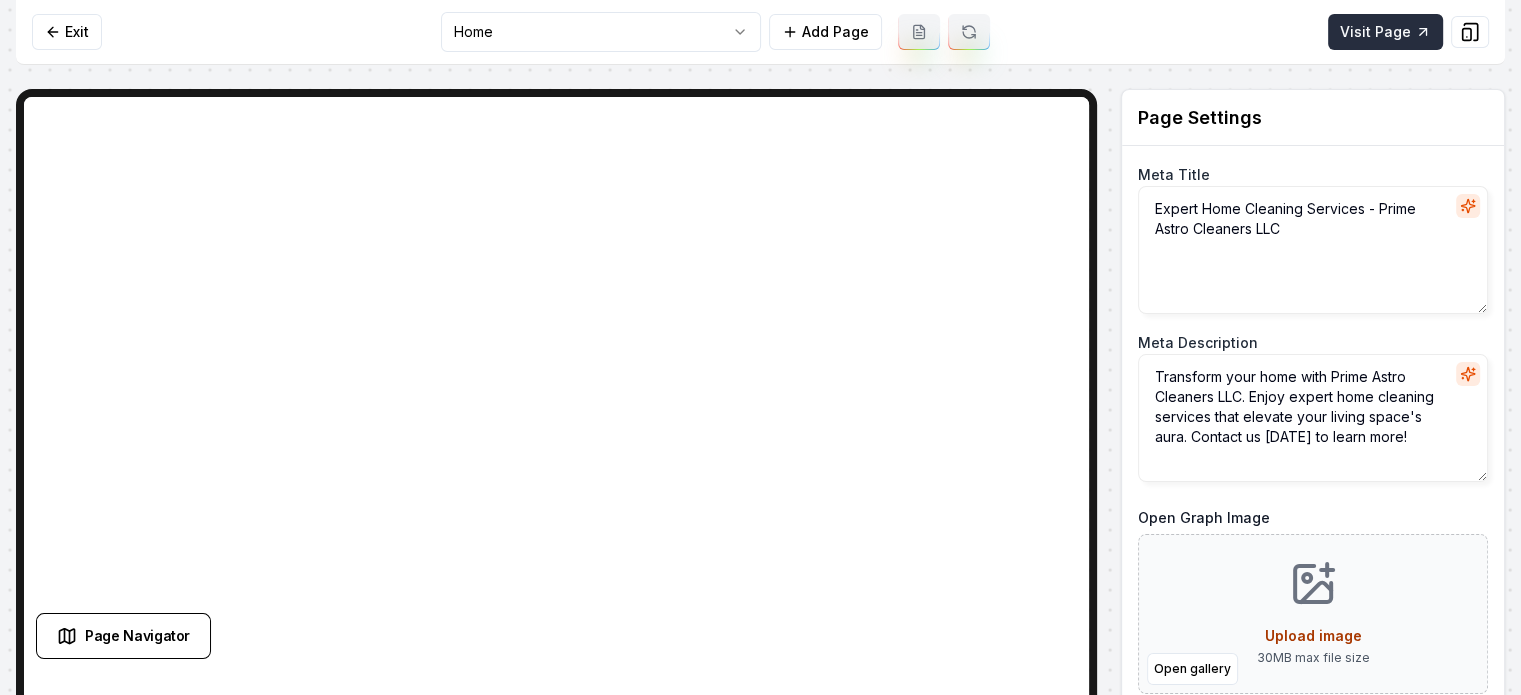 click on "Visit Page" at bounding box center [1385, 32] 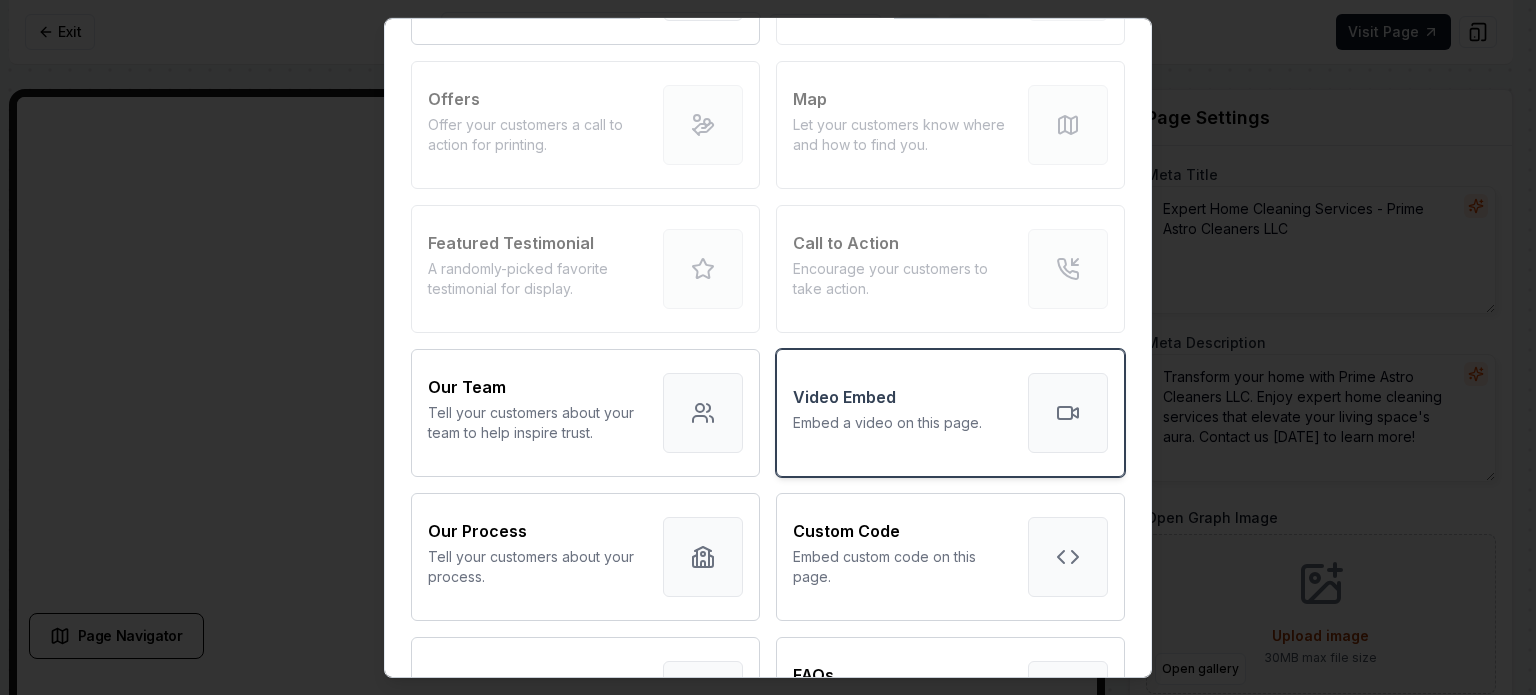 scroll, scrollTop: 700, scrollLeft: 0, axis: vertical 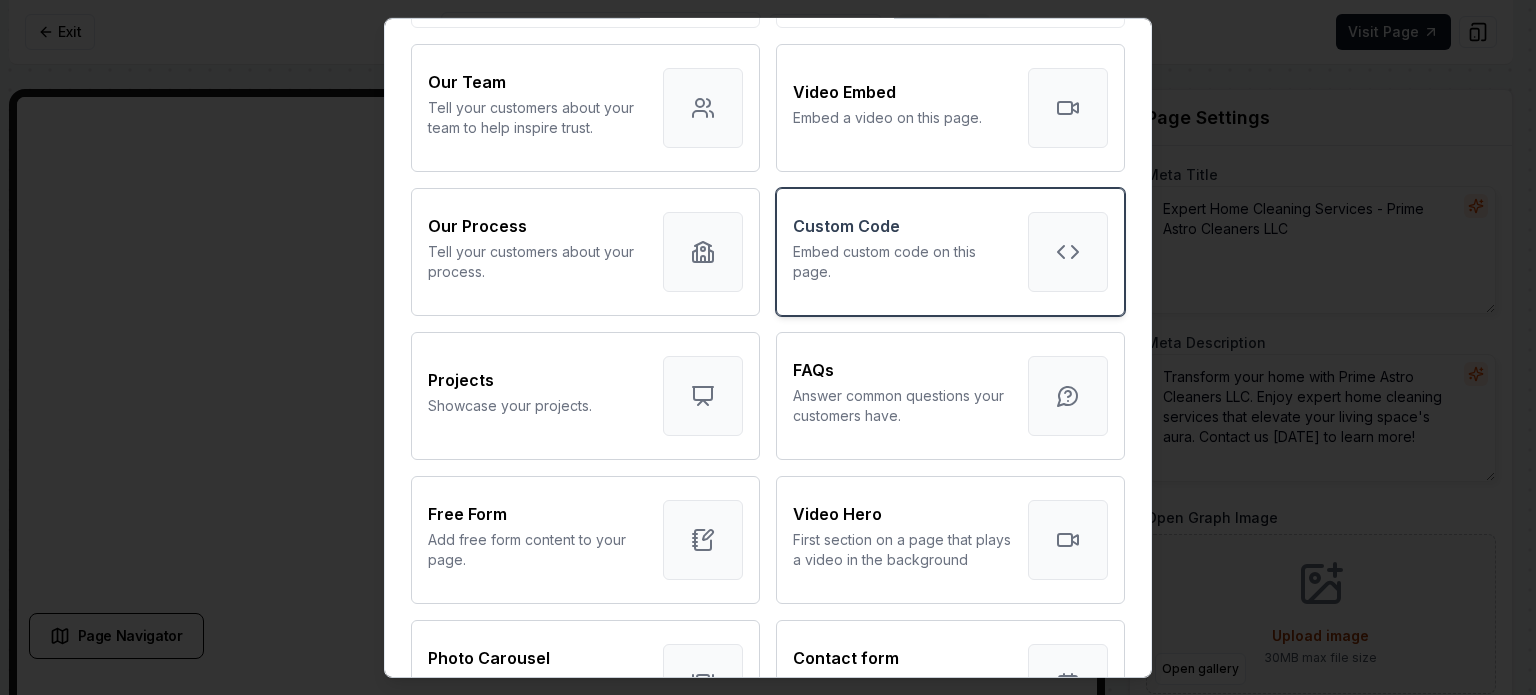 click on "Custom Code Embed custom code on this page." at bounding box center (902, 251) 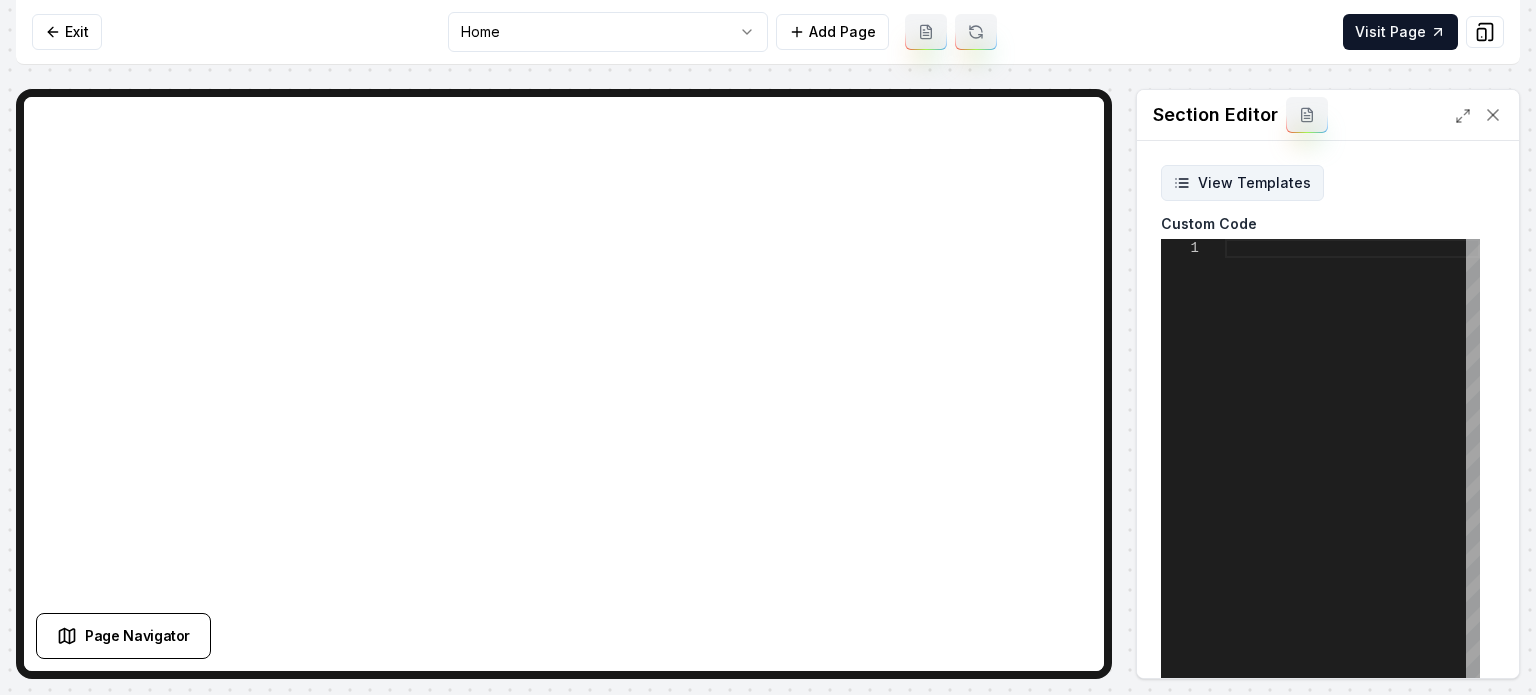 click on "View Templates" at bounding box center (1242, 183) 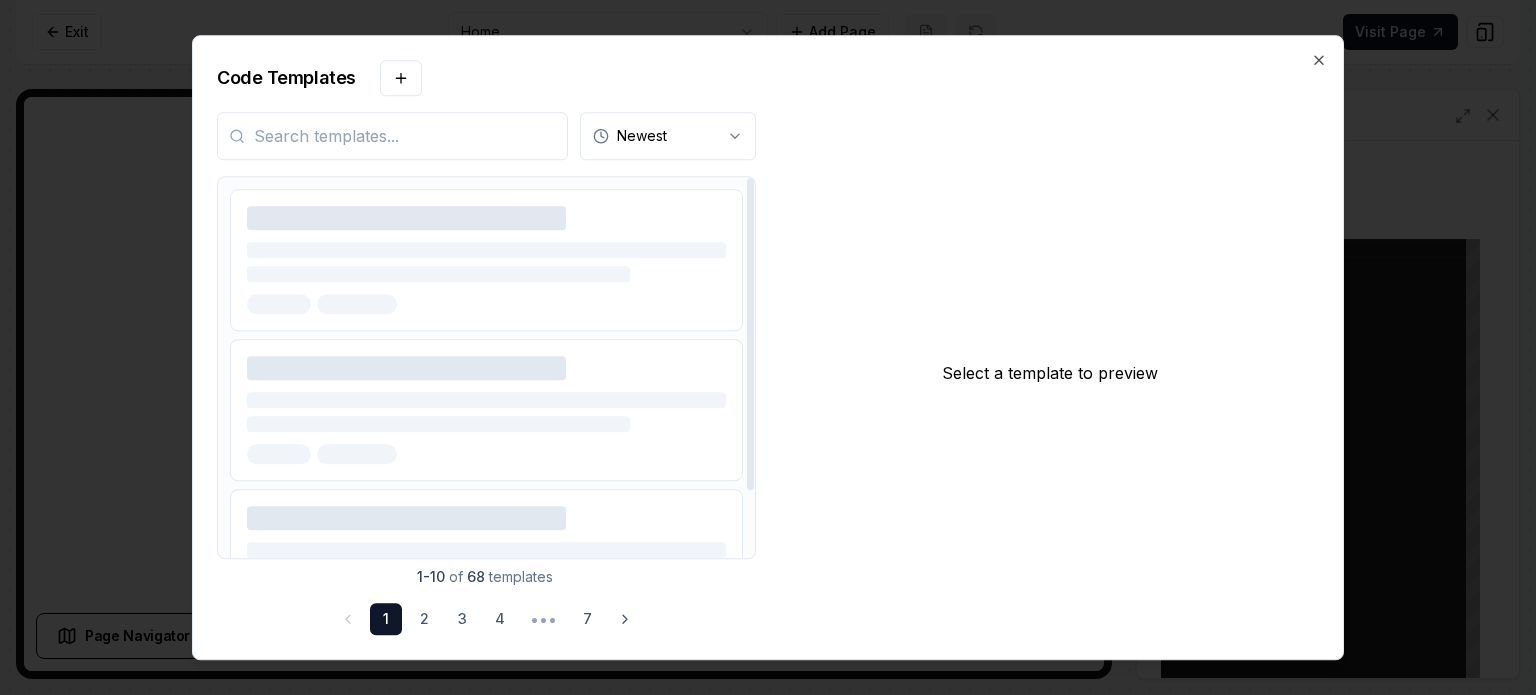click at bounding box center [392, 136] 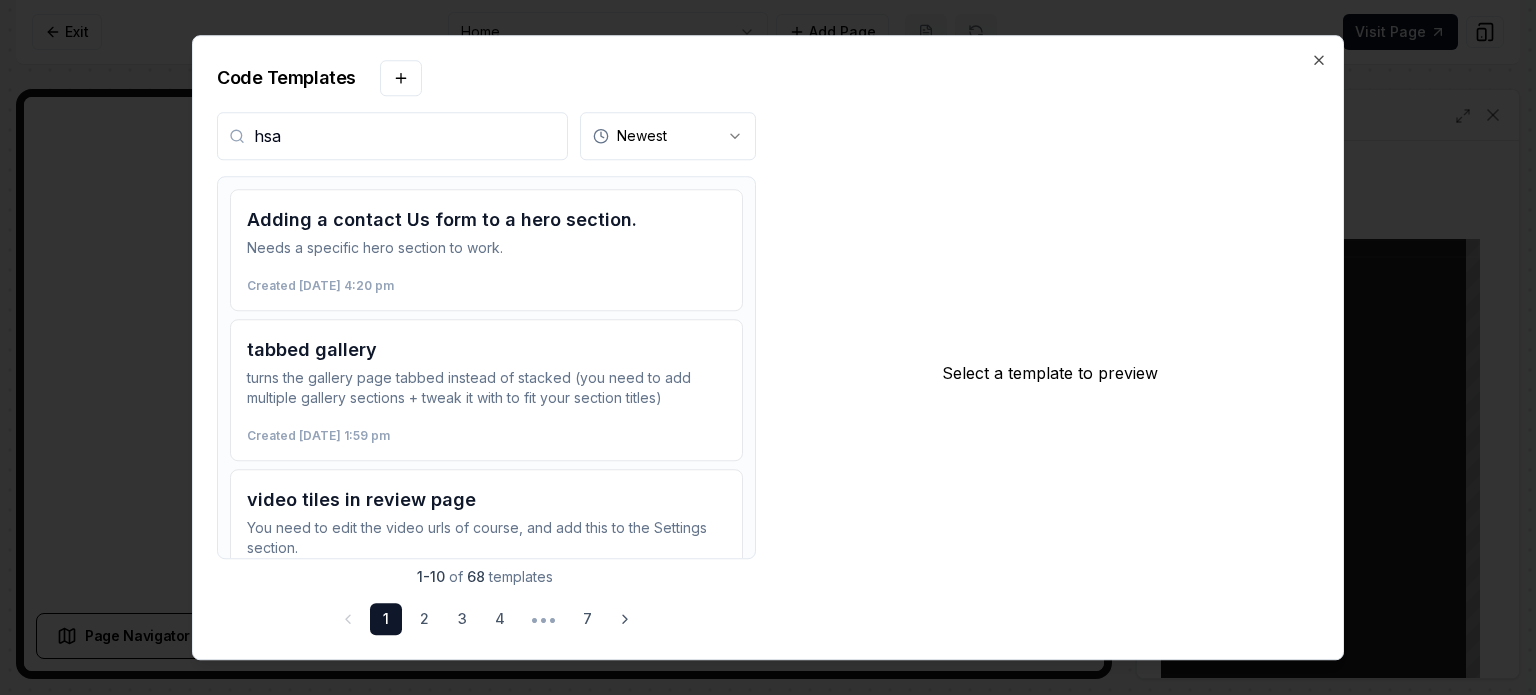 type on "hsa" 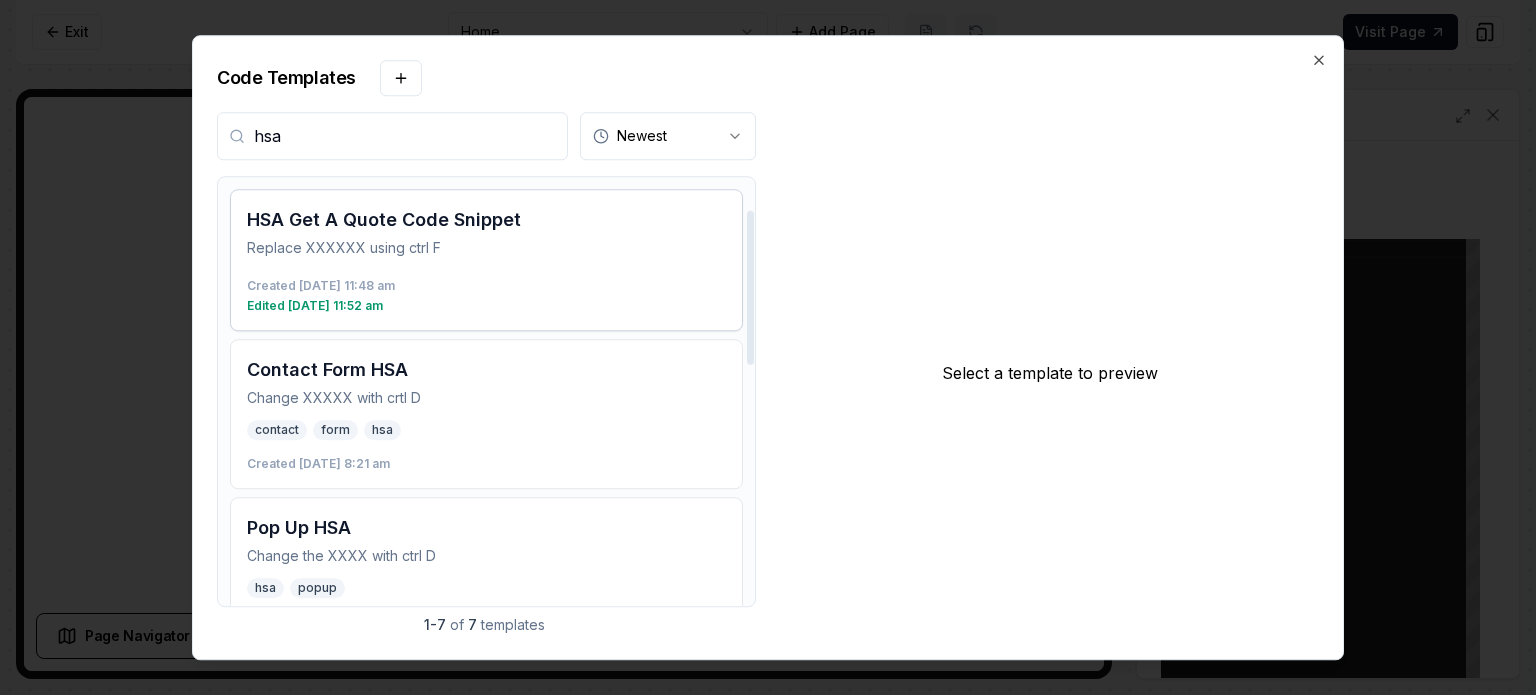 scroll, scrollTop: 700, scrollLeft: 0, axis: vertical 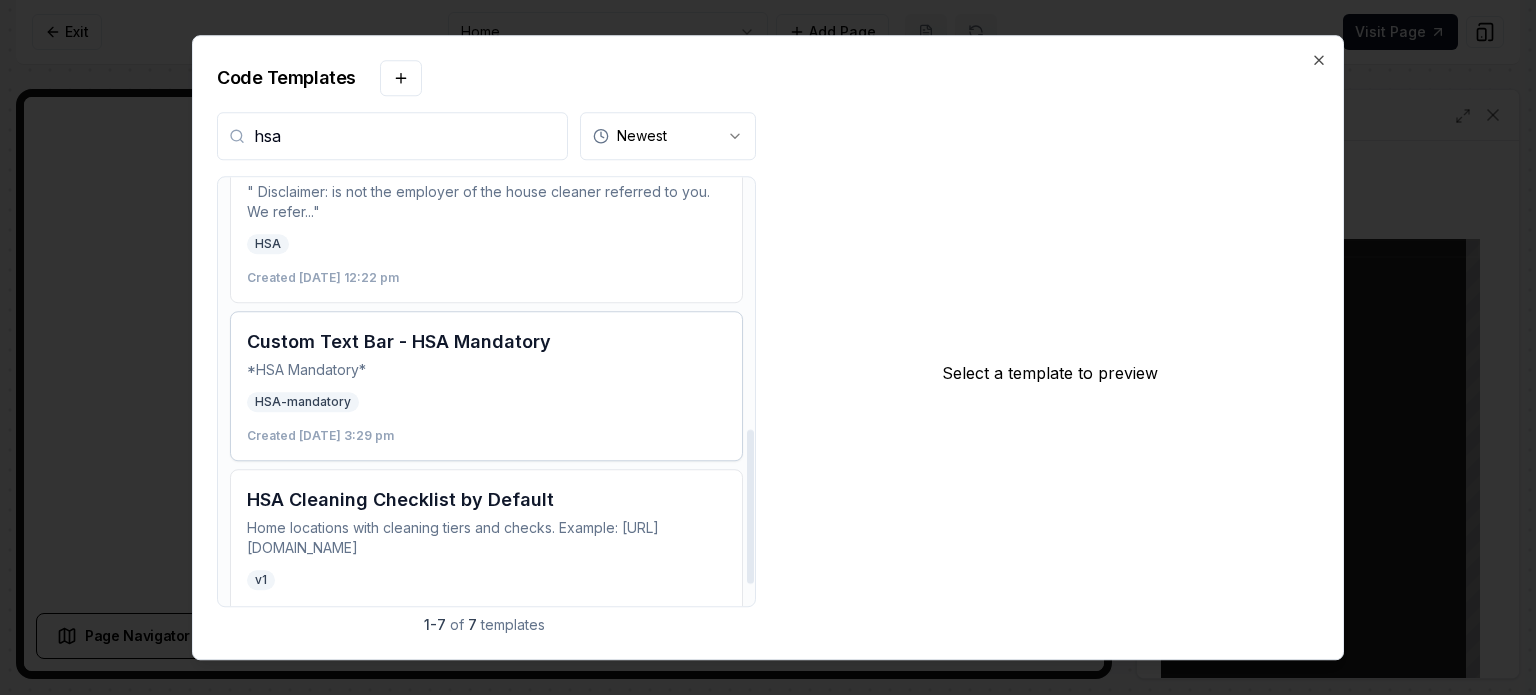 click on "*HSA Mandatory*" at bounding box center [486, 370] 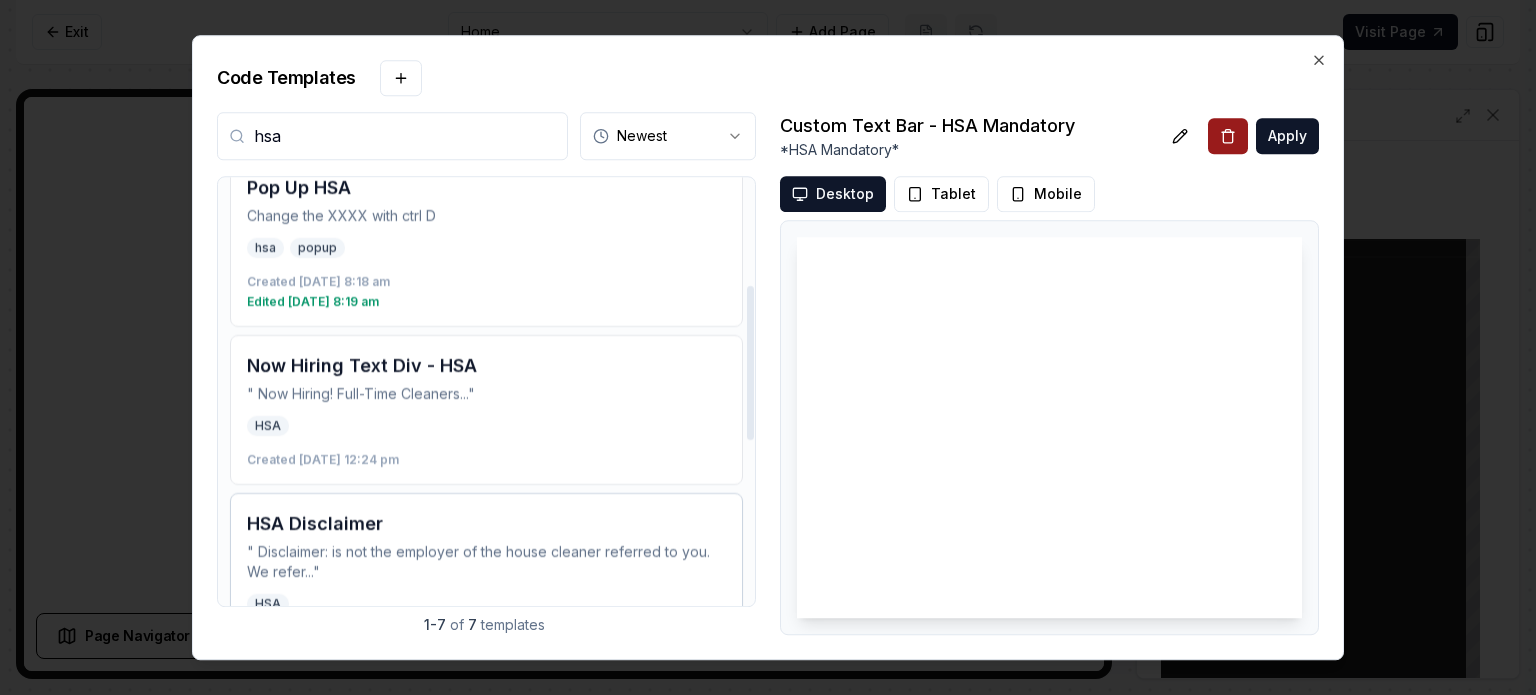 scroll, scrollTop: 300, scrollLeft: 0, axis: vertical 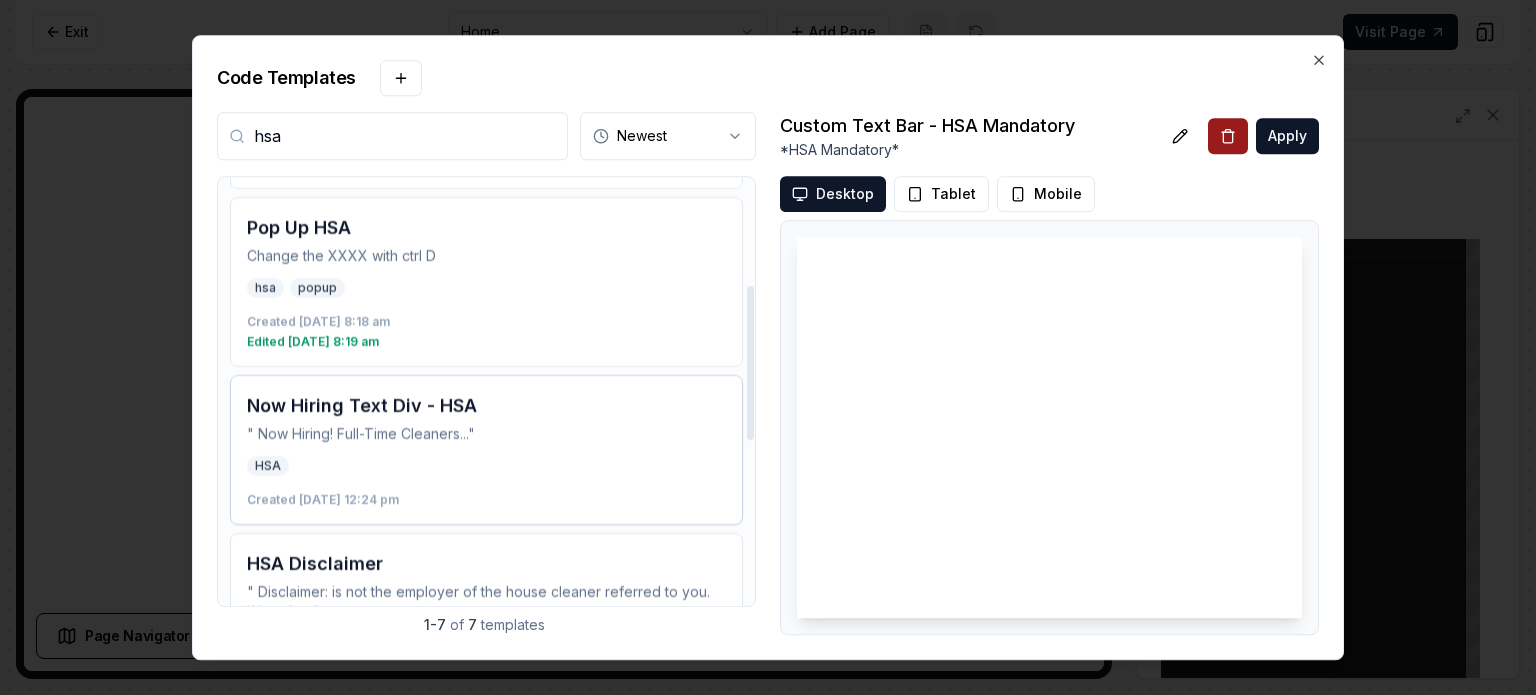 click on "Now Hiring Text Div - HSA" at bounding box center (486, 406) 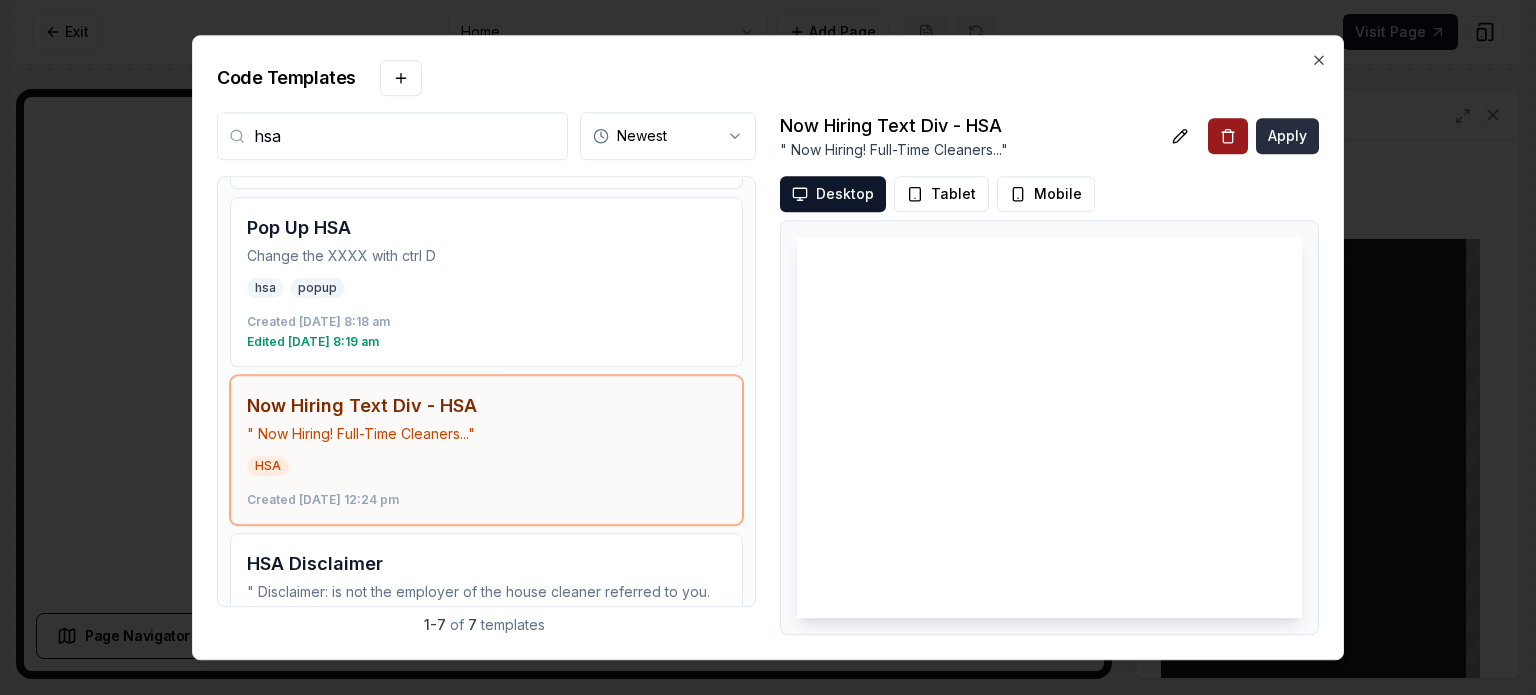 click on "Apply" at bounding box center (1287, 136) 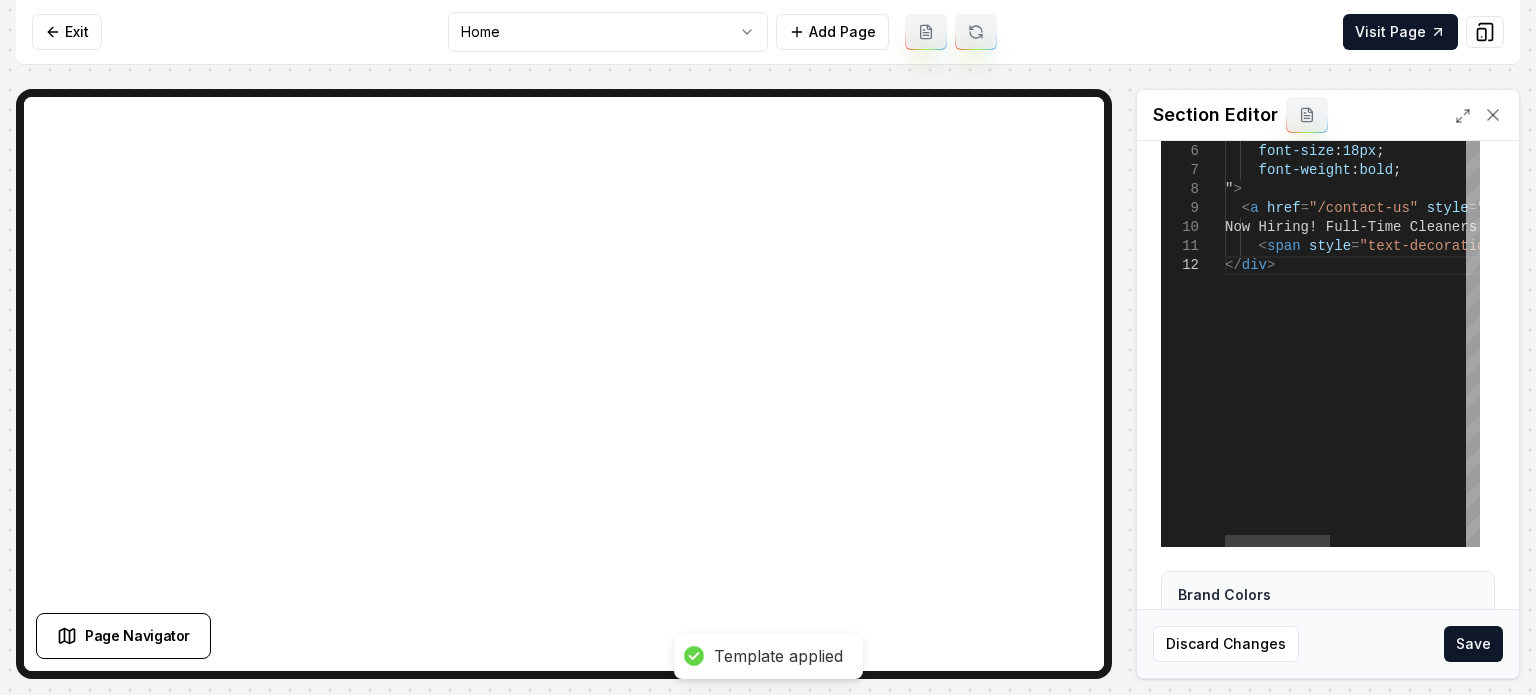 scroll, scrollTop: 252, scrollLeft: 0, axis: vertical 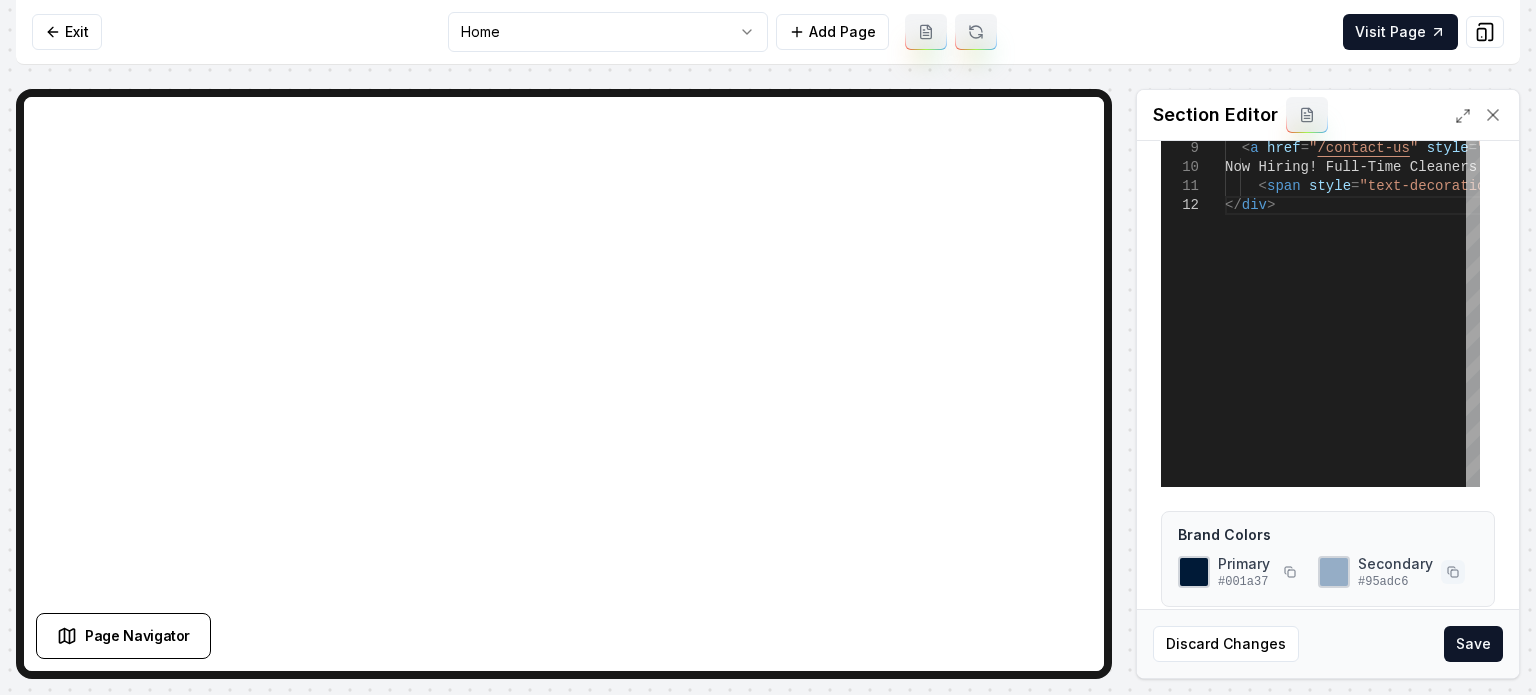 click 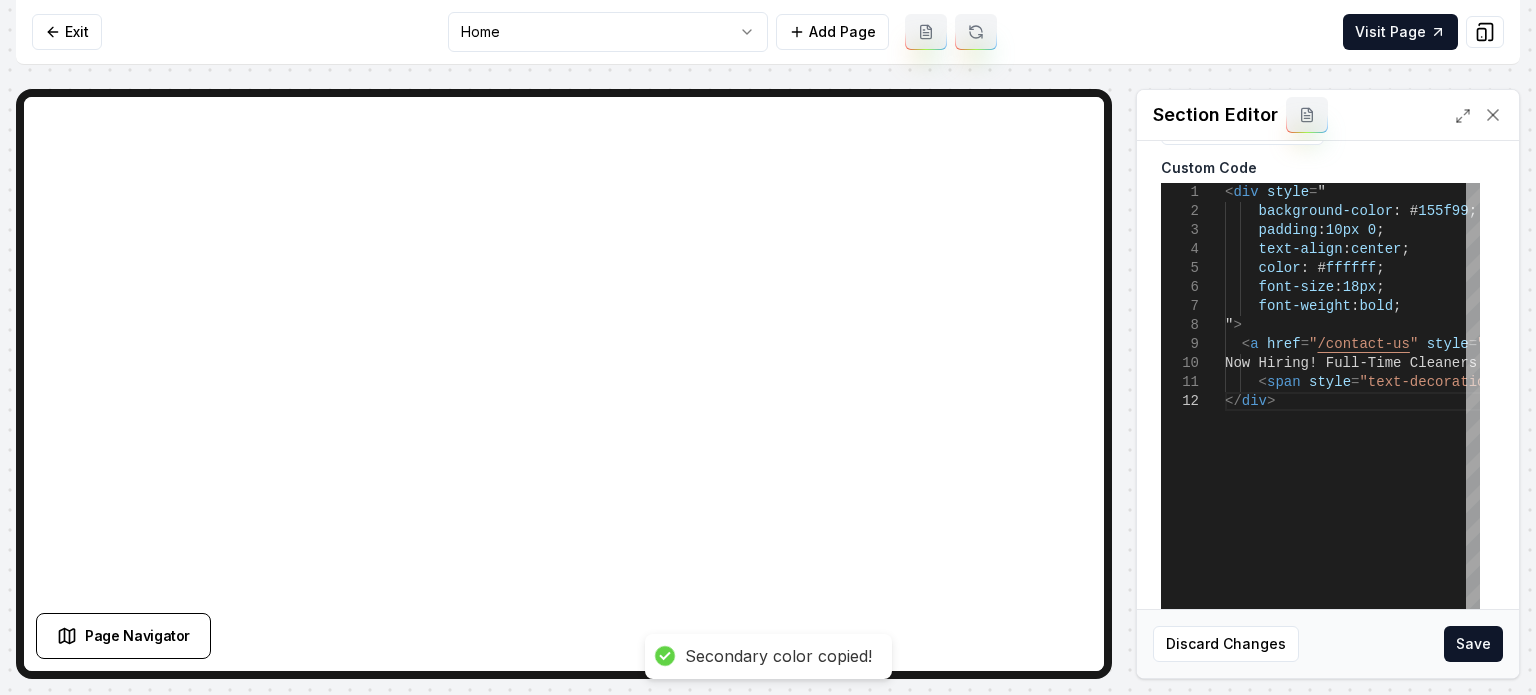 scroll, scrollTop: 0, scrollLeft: 0, axis: both 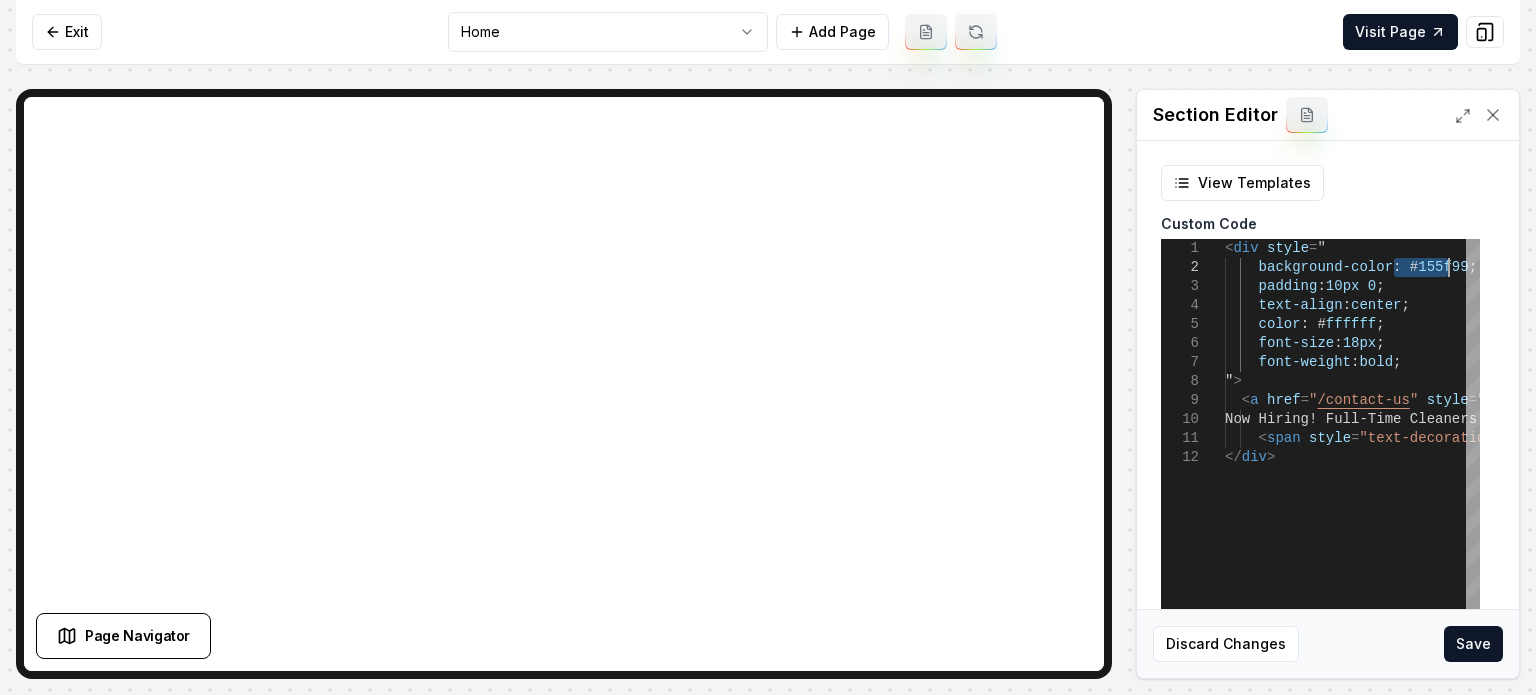 drag, startPoint x: 1395, startPoint y: 267, endPoint x: 1448, endPoint y: 268, distance: 53.009434 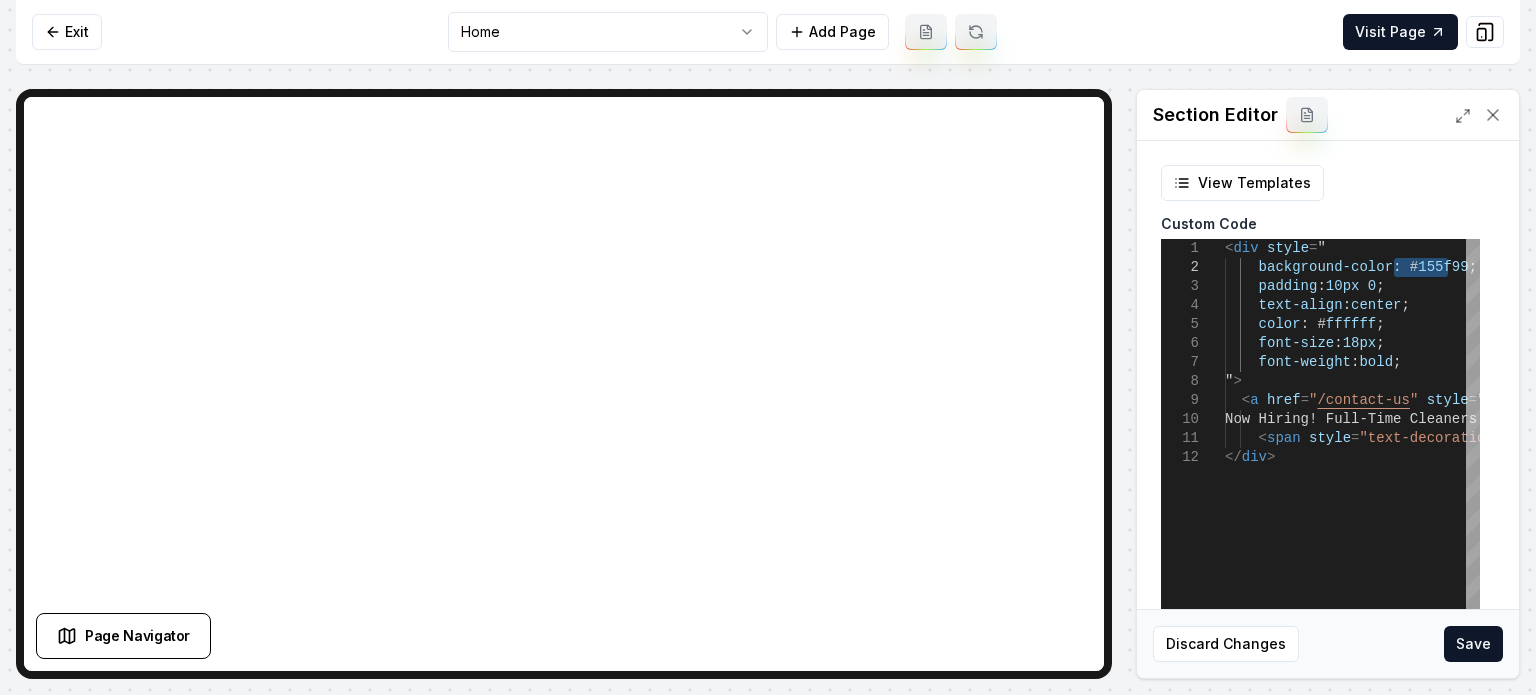type on "**********" 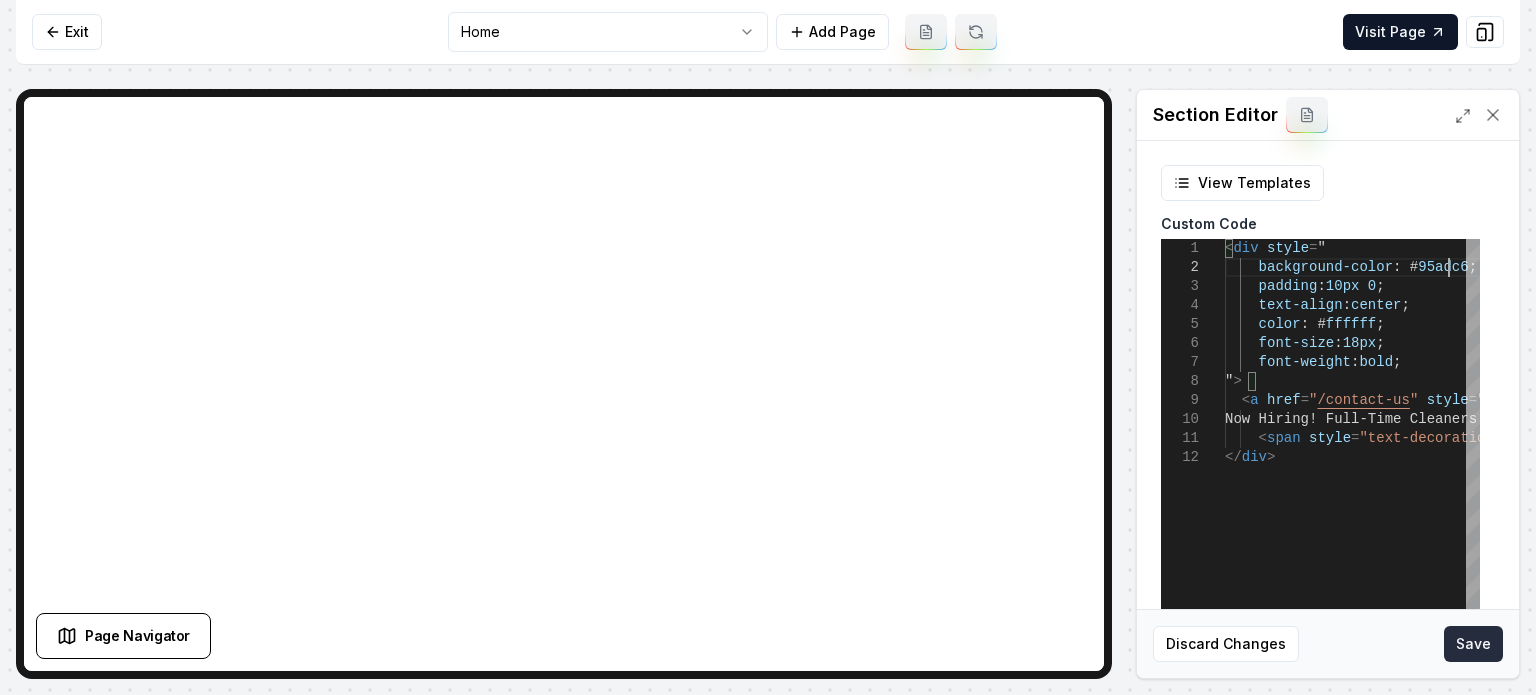 click on "Save" at bounding box center [1473, 644] 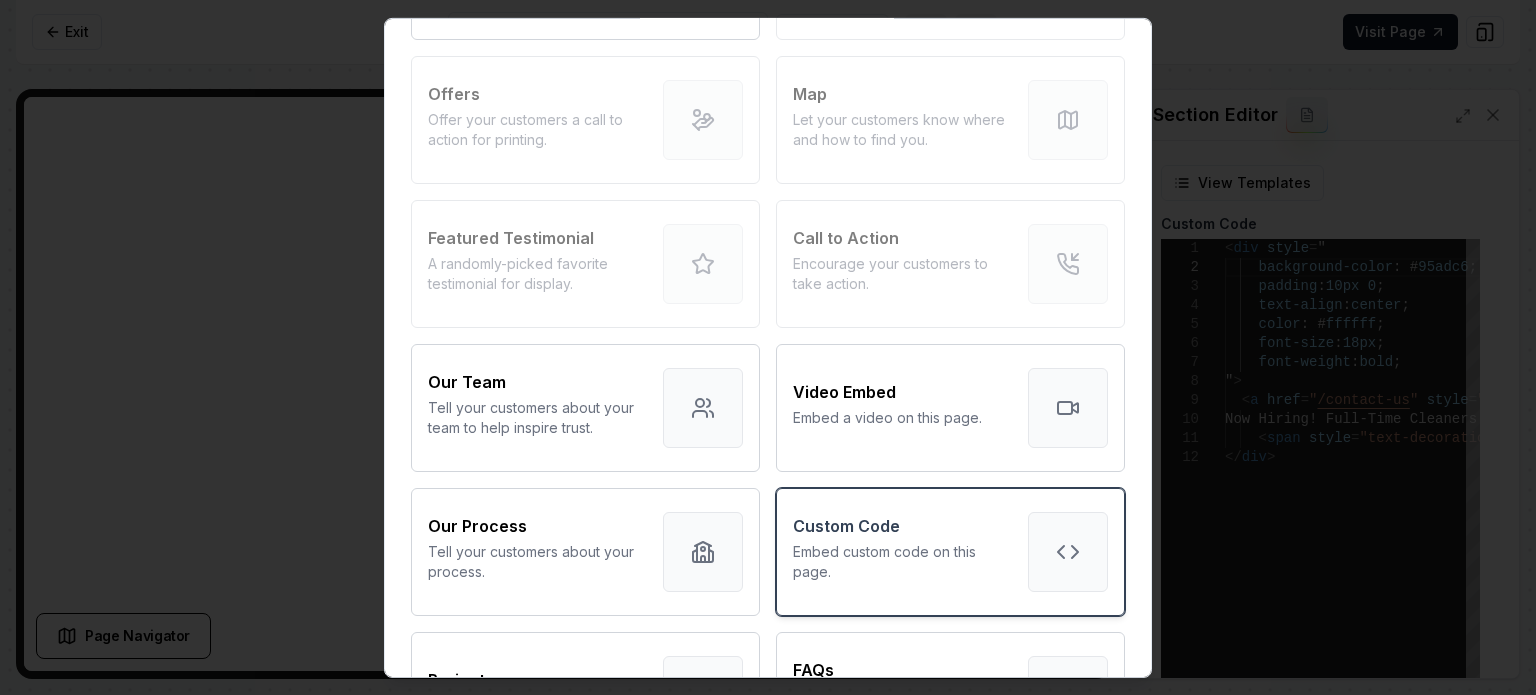 scroll, scrollTop: 600, scrollLeft: 0, axis: vertical 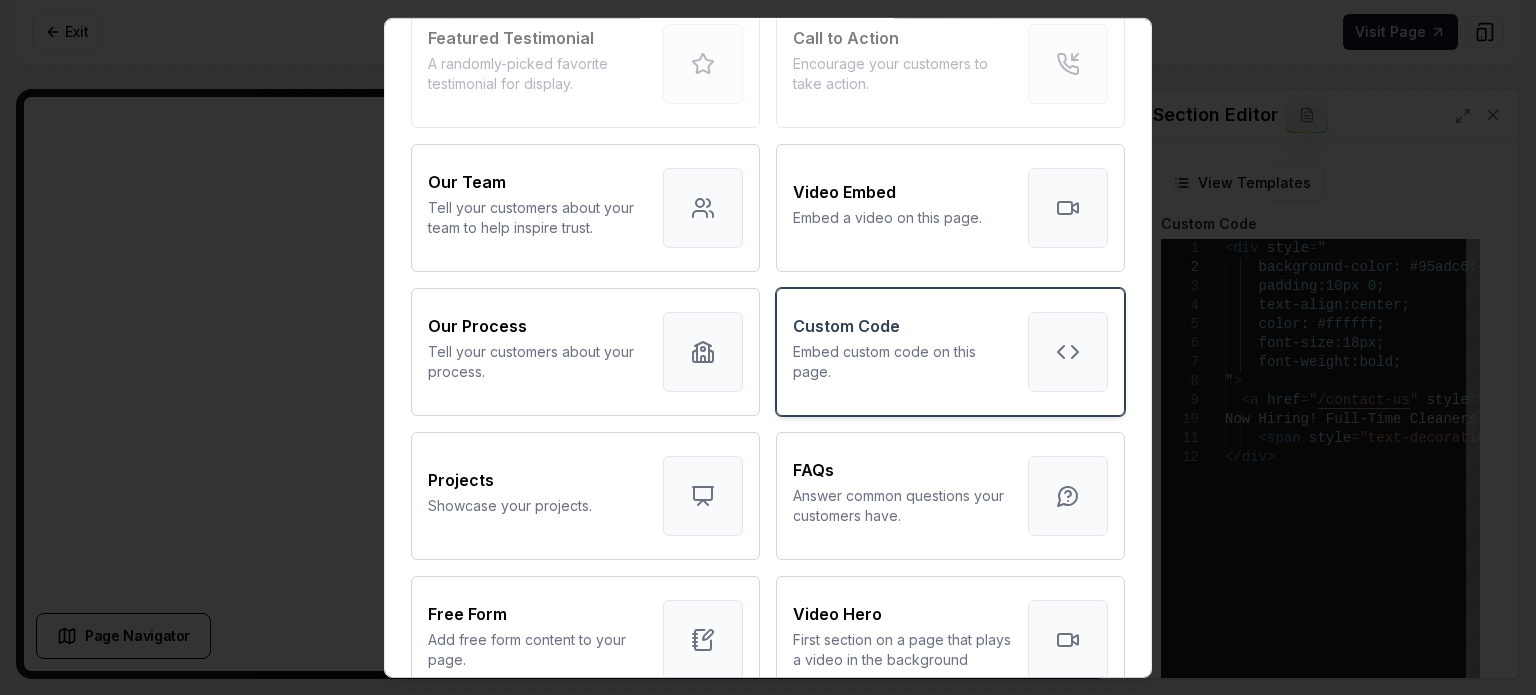 click on "Embed custom code on this page." at bounding box center [902, 361] 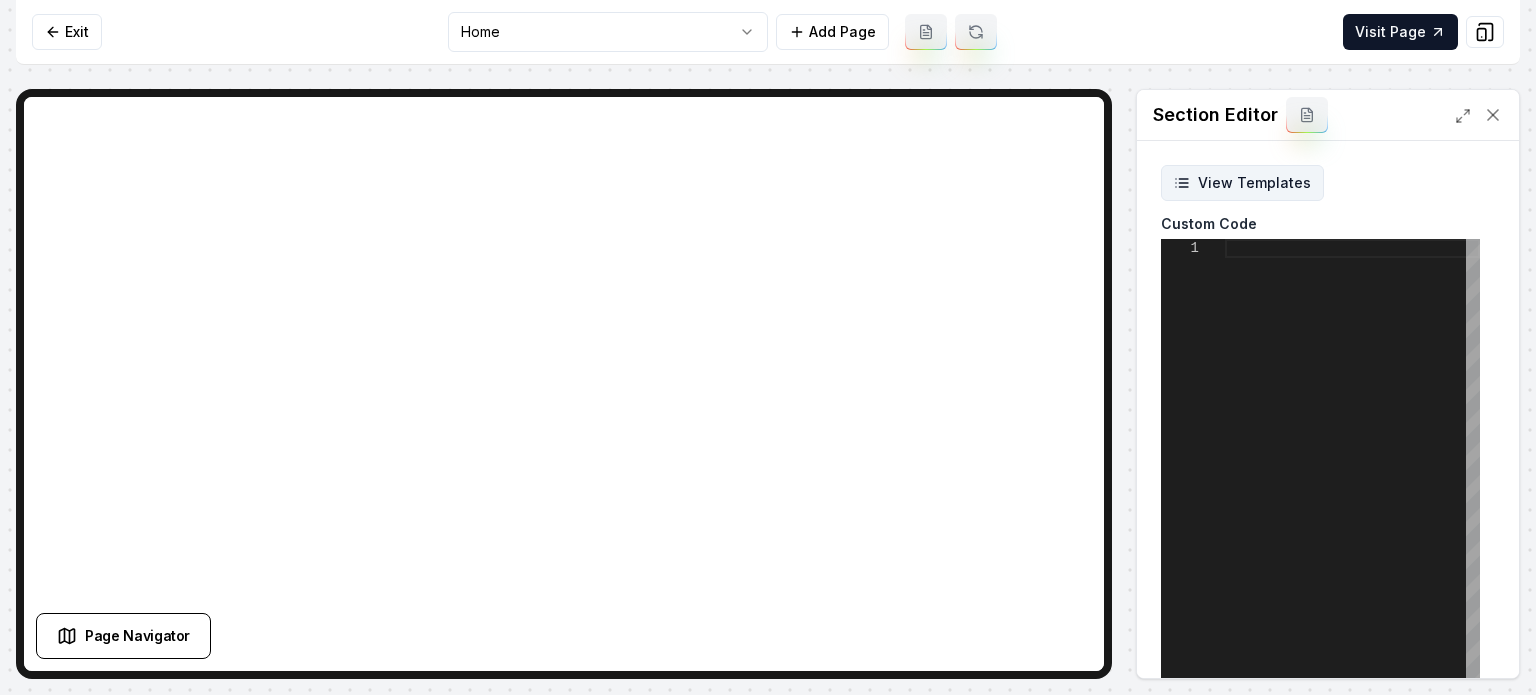 click on "View Templates" at bounding box center [1242, 183] 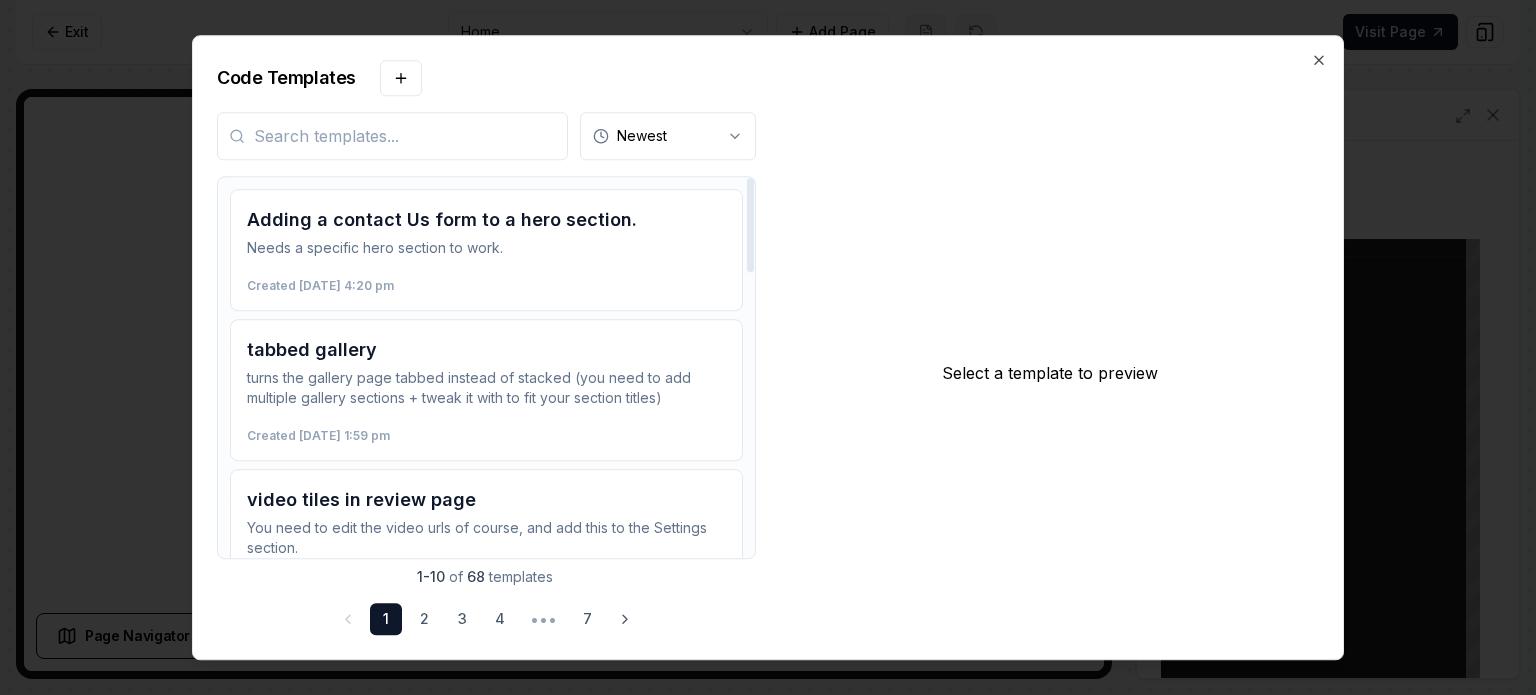 click at bounding box center [392, 136] 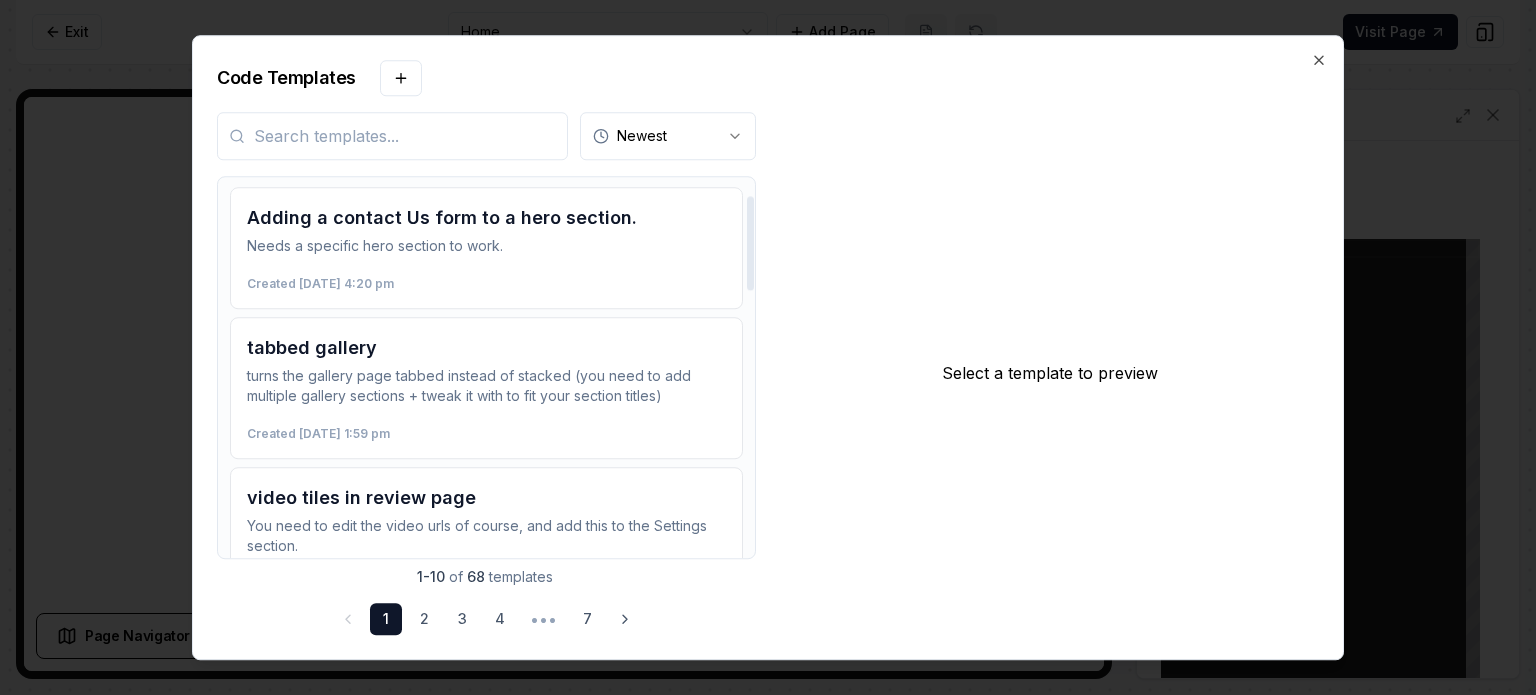 scroll, scrollTop: 0, scrollLeft: 0, axis: both 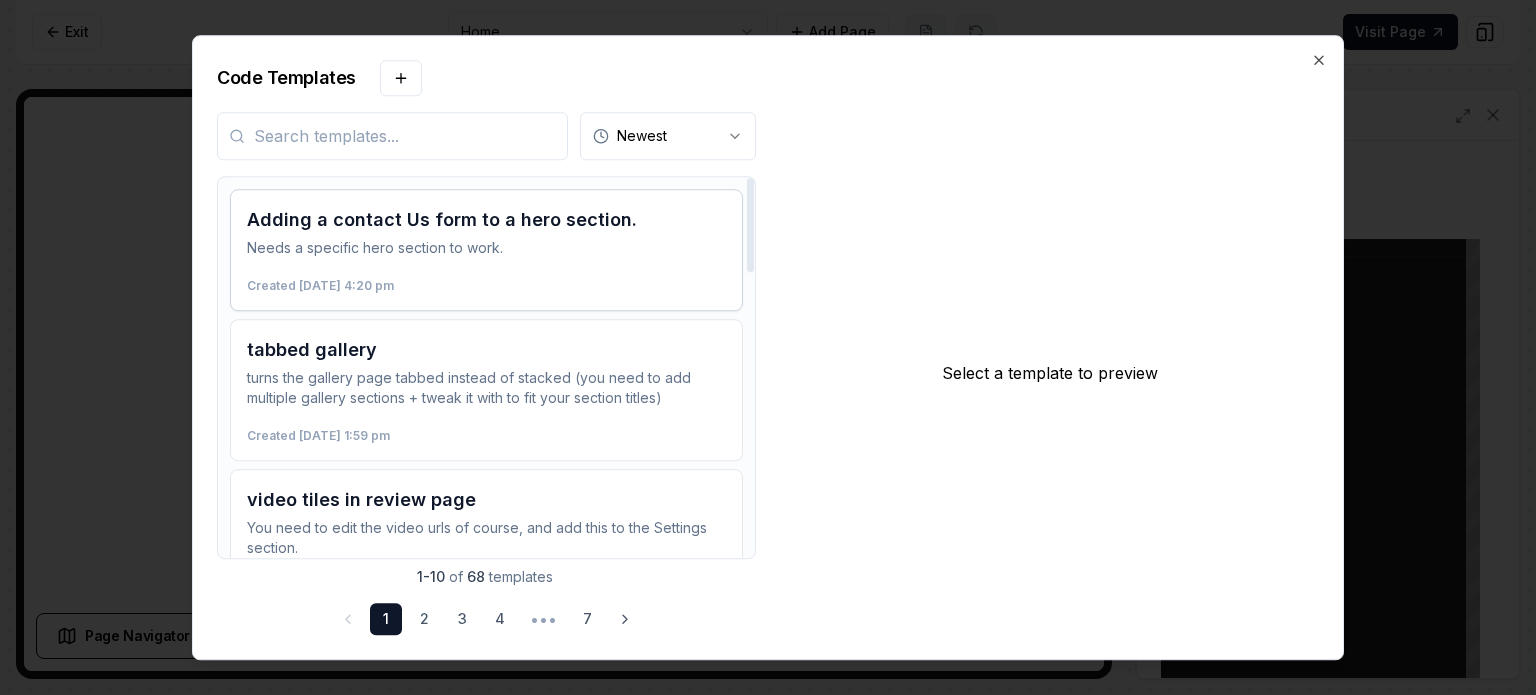 drag, startPoint x: 749, startPoint y: 371, endPoint x: 709, endPoint y: 223, distance: 153.31015 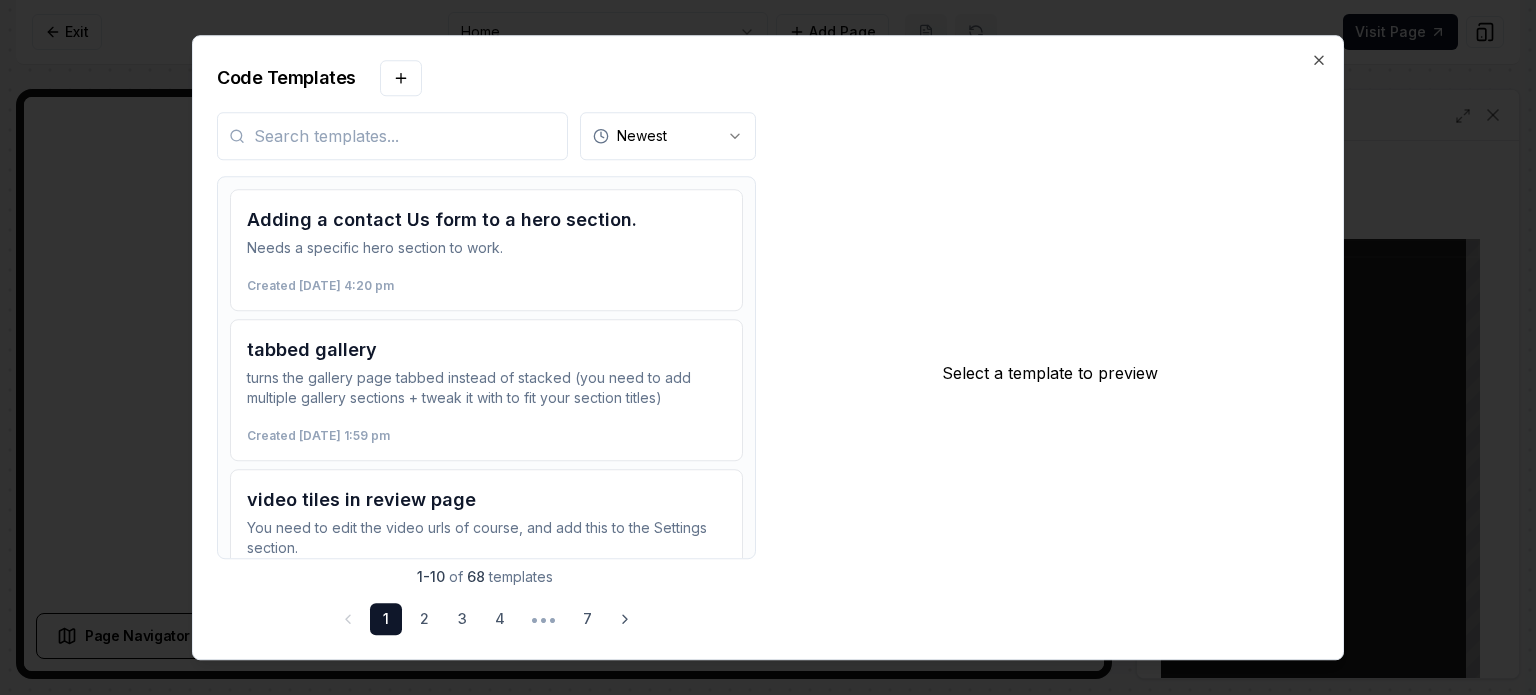 click at bounding box center (392, 136) 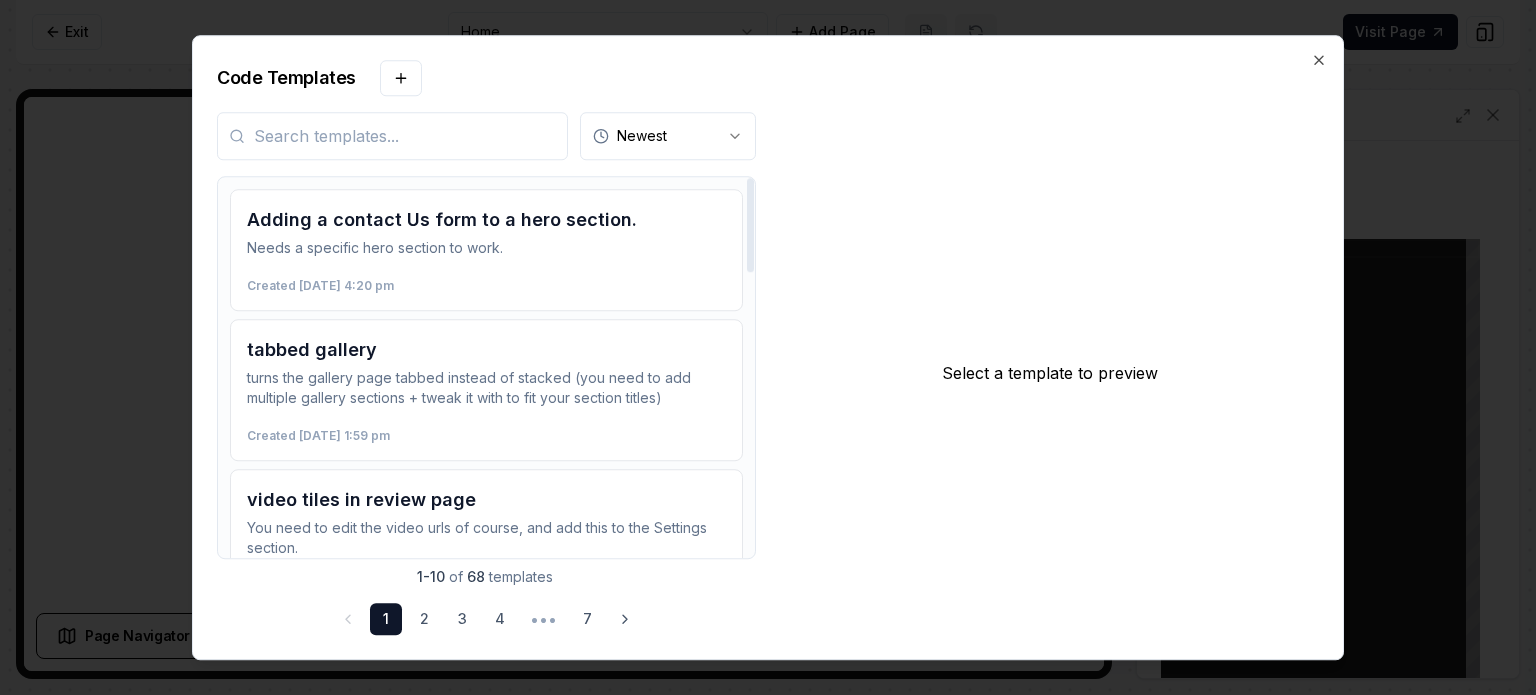 click at bounding box center (392, 136) 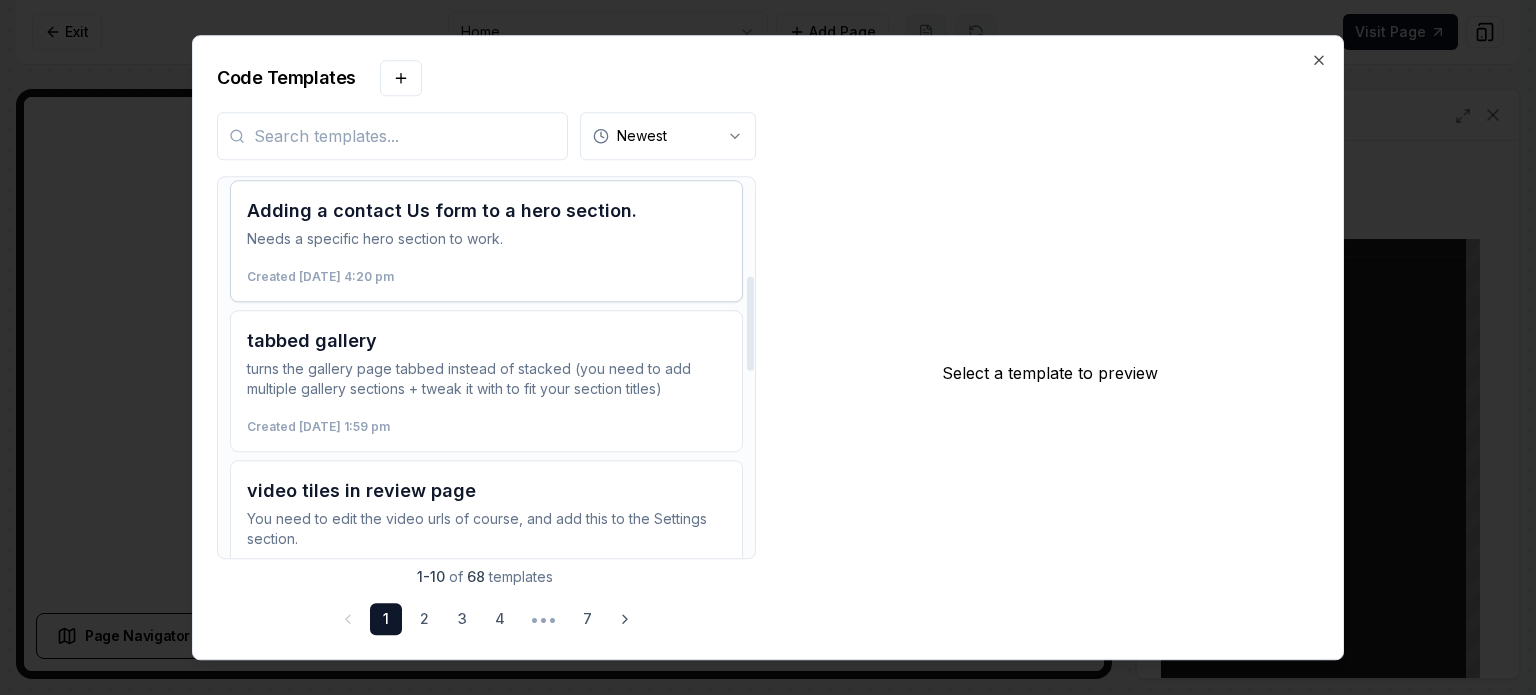 scroll, scrollTop: 0, scrollLeft: 0, axis: both 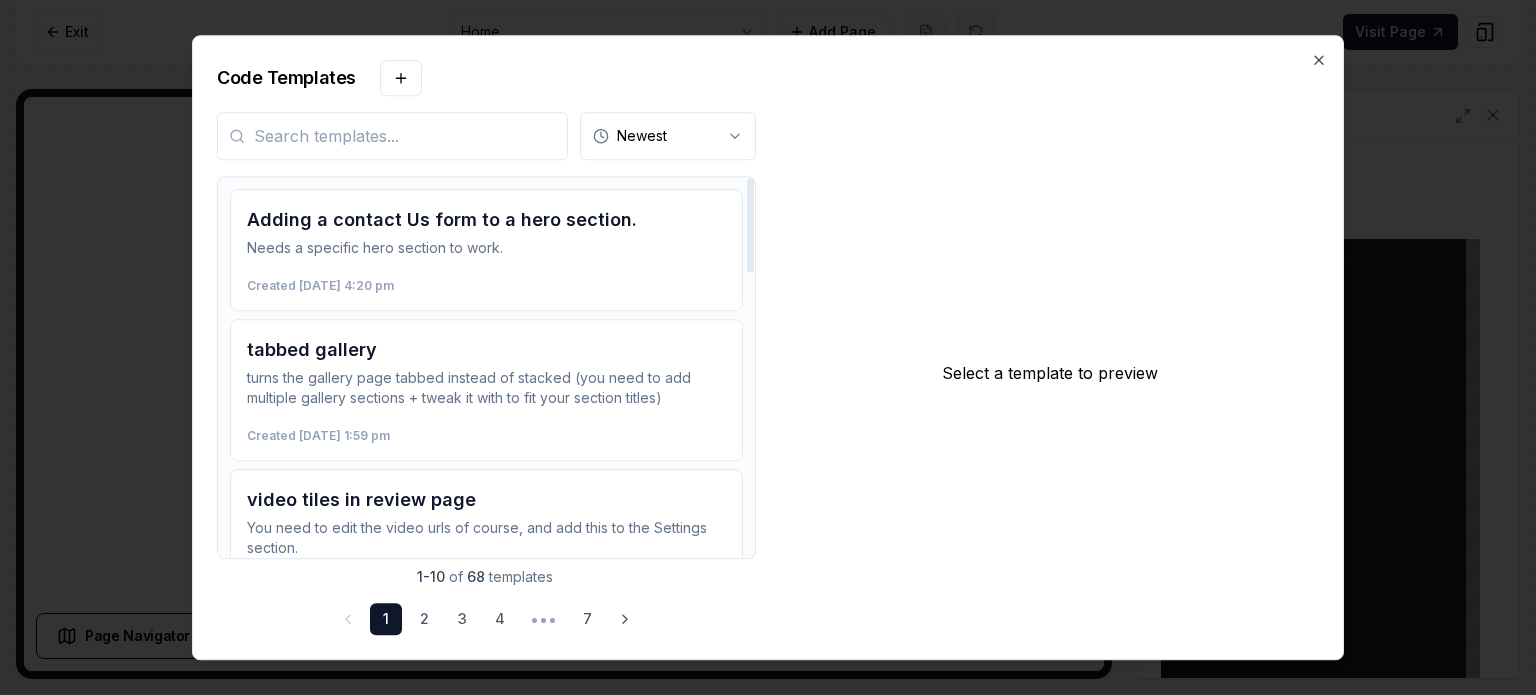 click at bounding box center (392, 136) 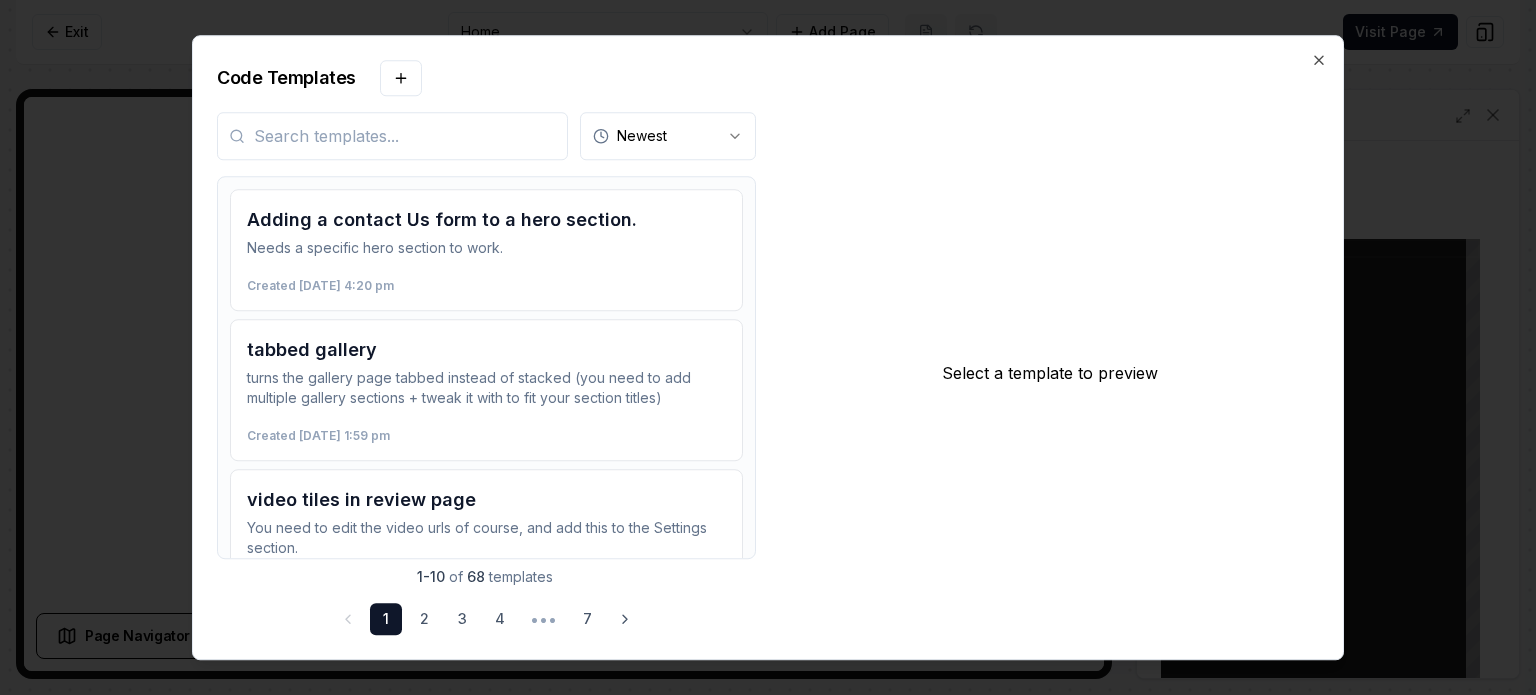 click at bounding box center (392, 136) 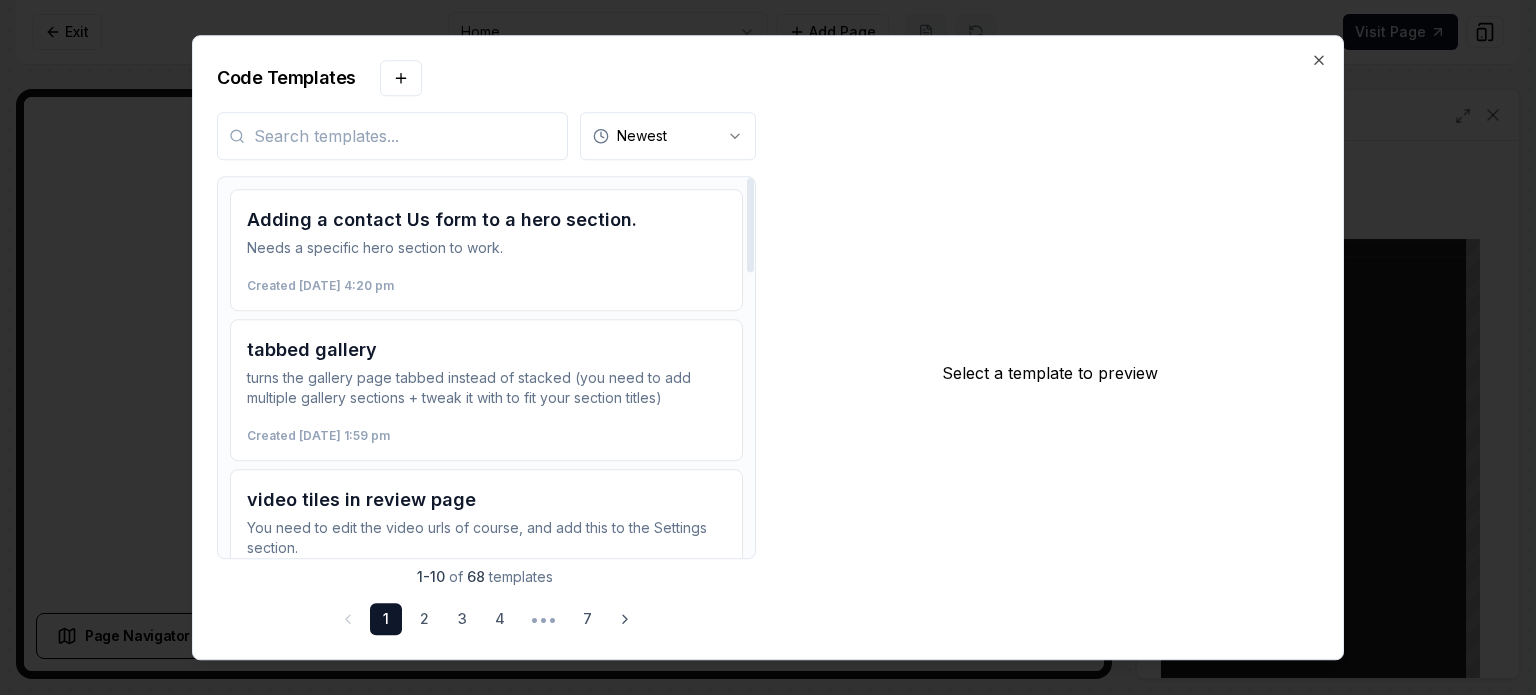 click at bounding box center (392, 136) 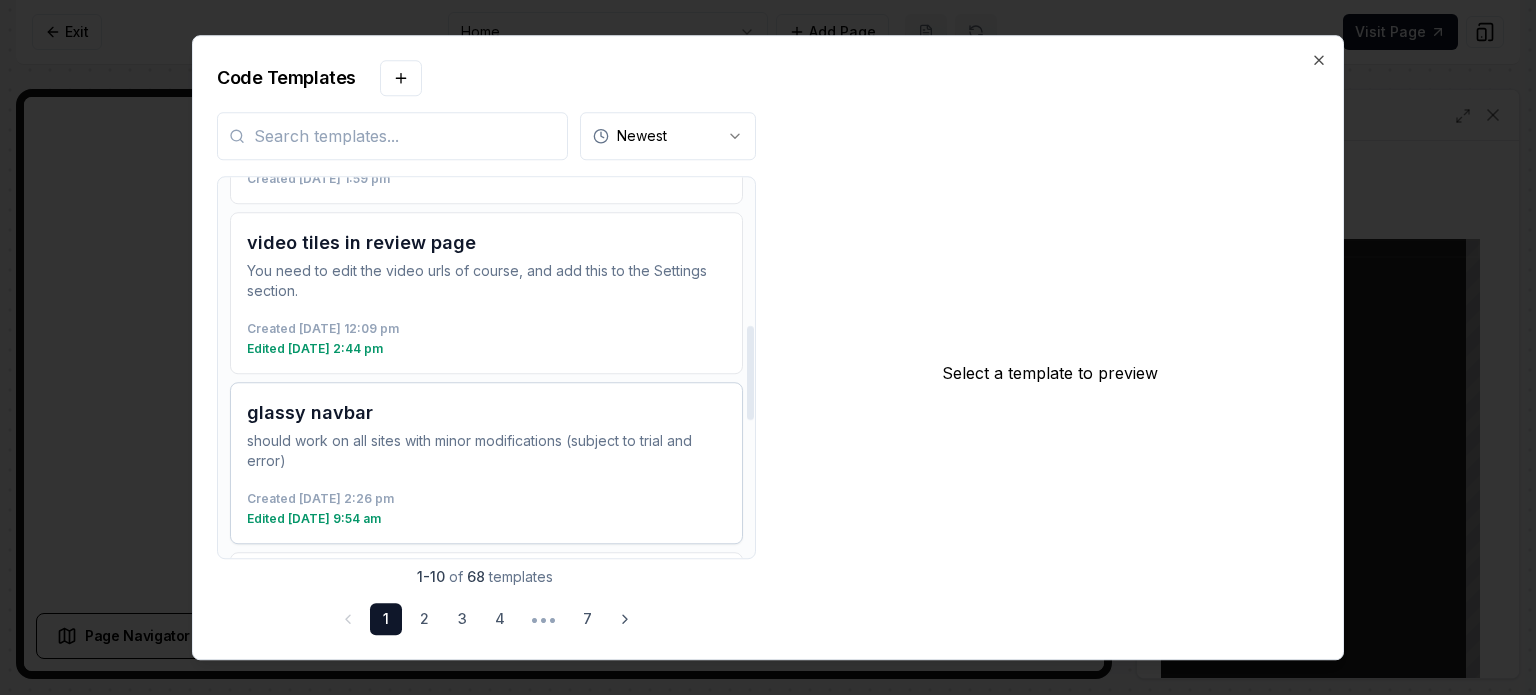 scroll, scrollTop: 0, scrollLeft: 0, axis: both 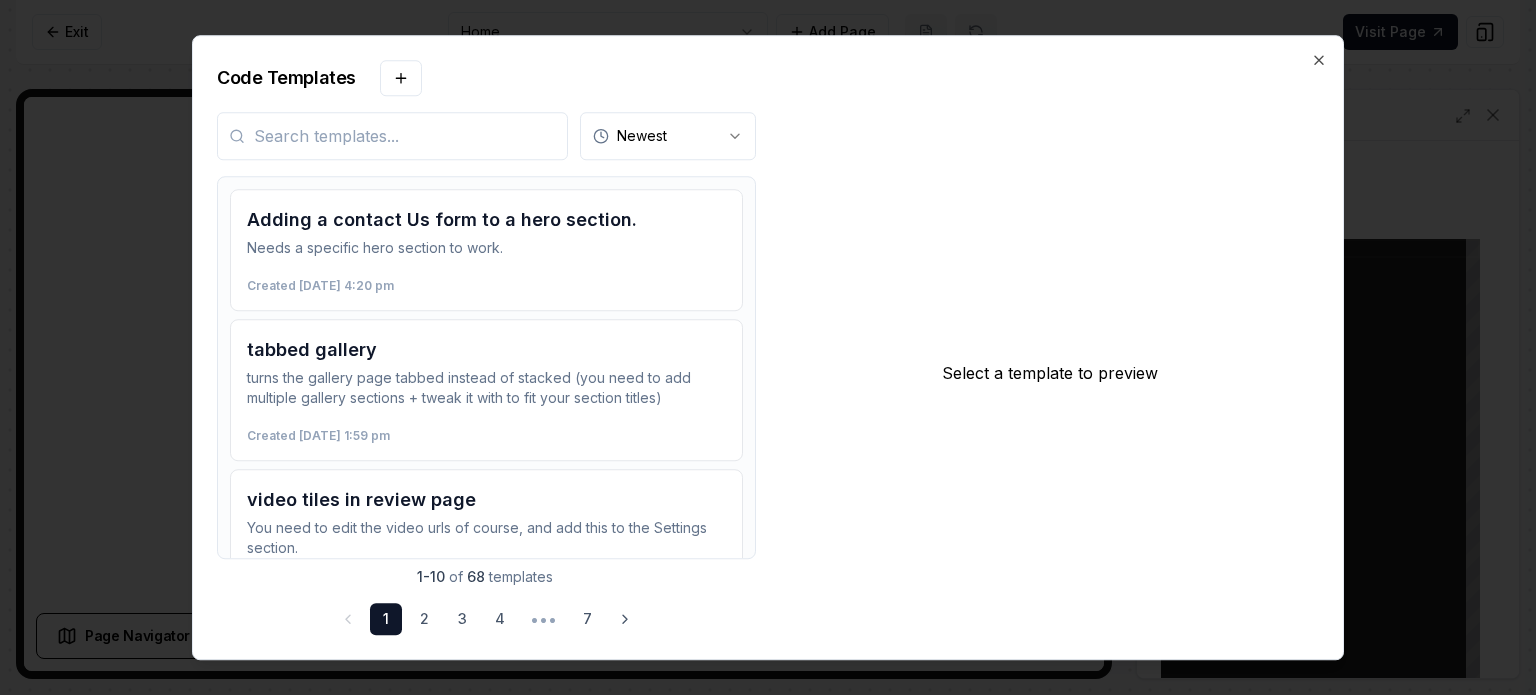 click at bounding box center [392, 136] 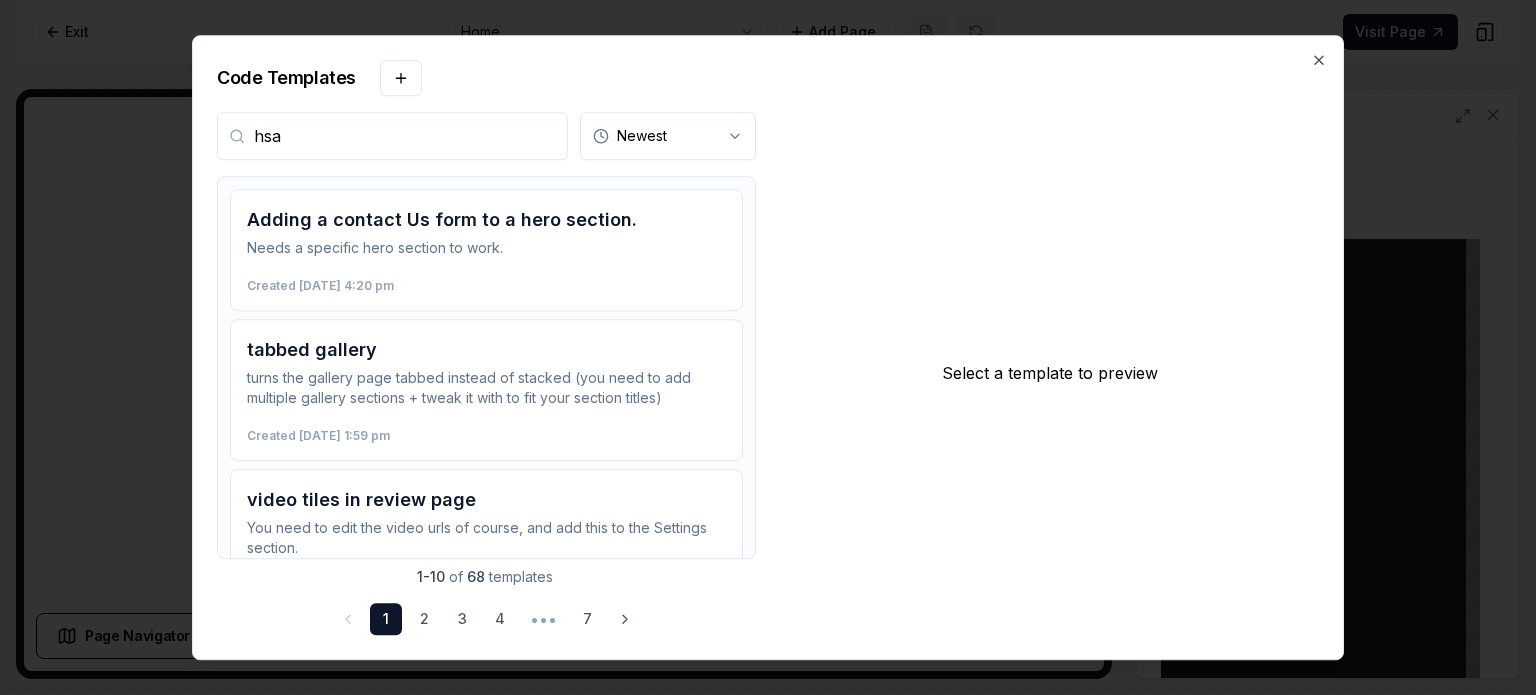 type on "hsa" 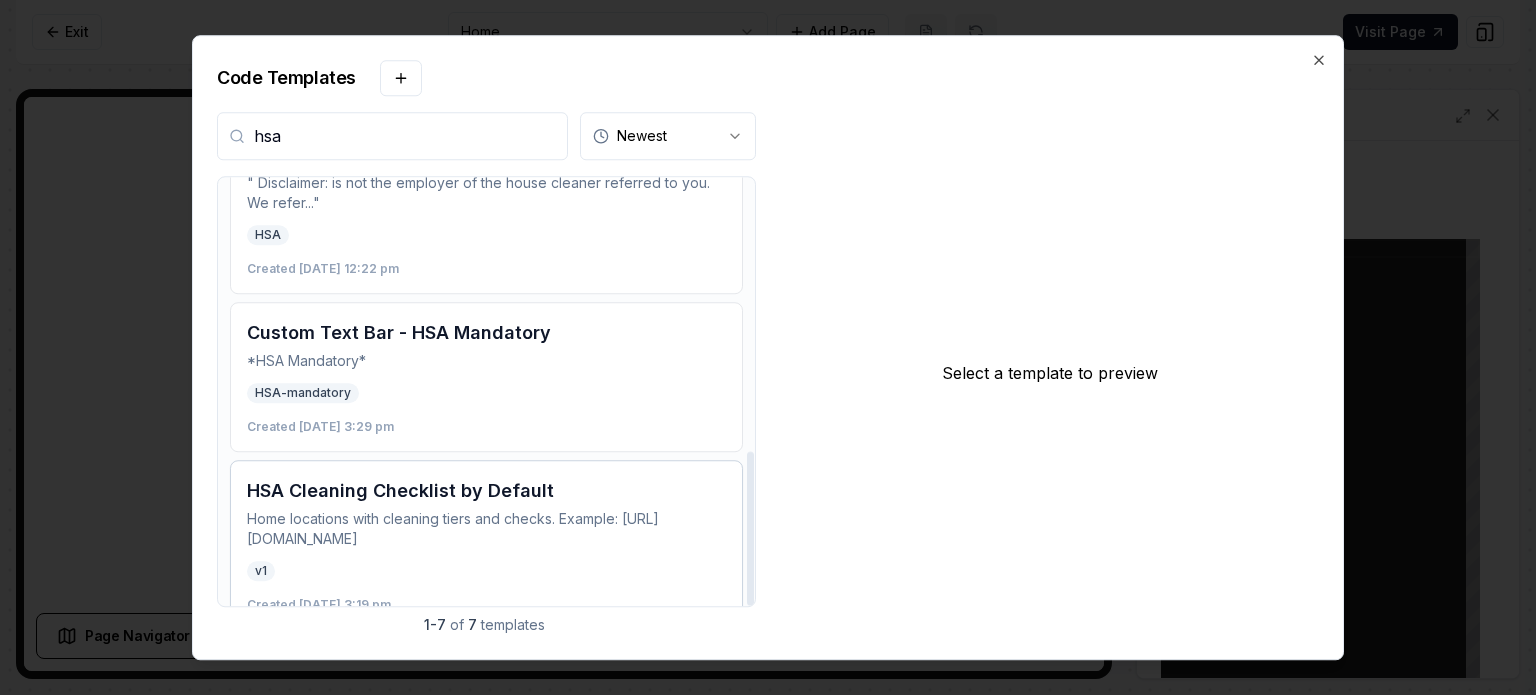 scroll, scrollTop: 760, scrollLeft: 0, axis: vertical 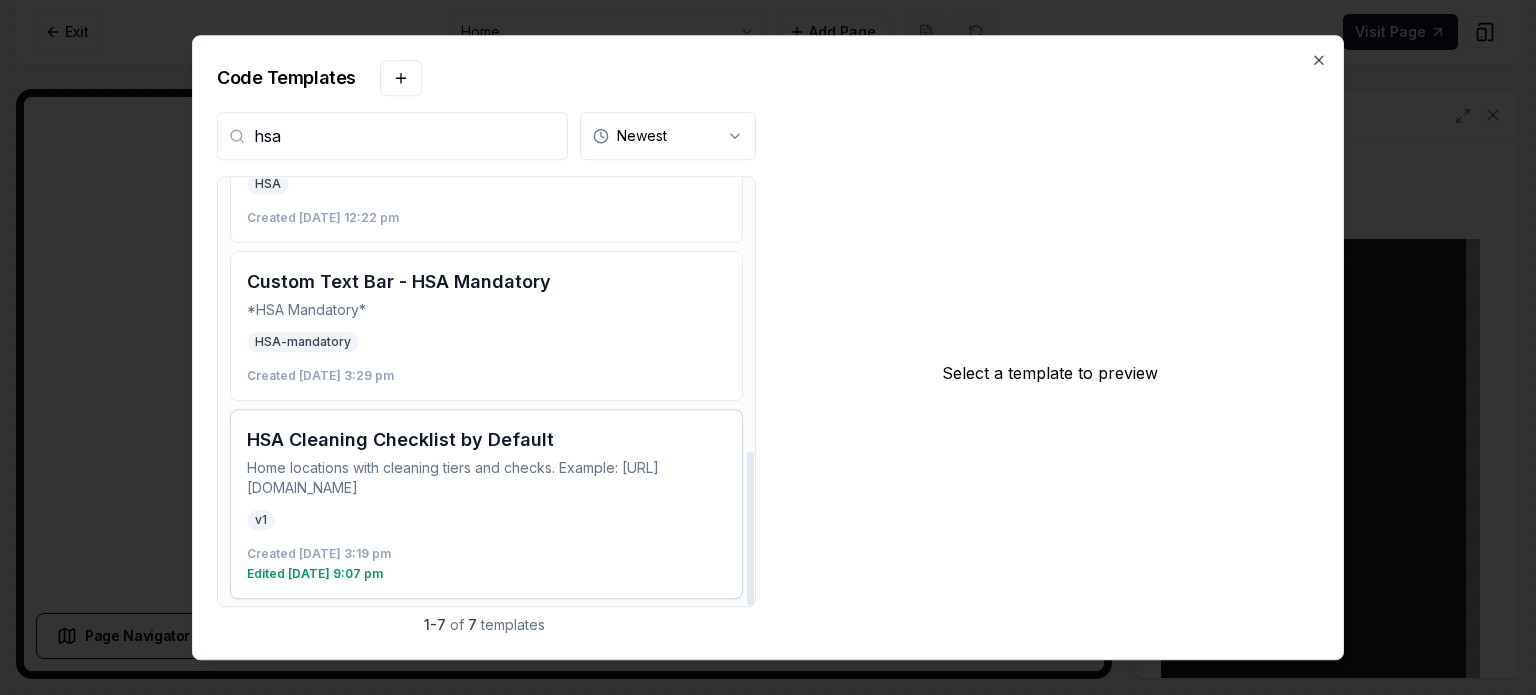 click on "HSA Cleaning Checklist by Default Home locations with cleaning tiers and checks.
Example: [URL][DOMAIN_NAME] v1 Created [DATE] 3:19 pm Edited [DATE] 9:07 pm" at bounding box center [486, 504] 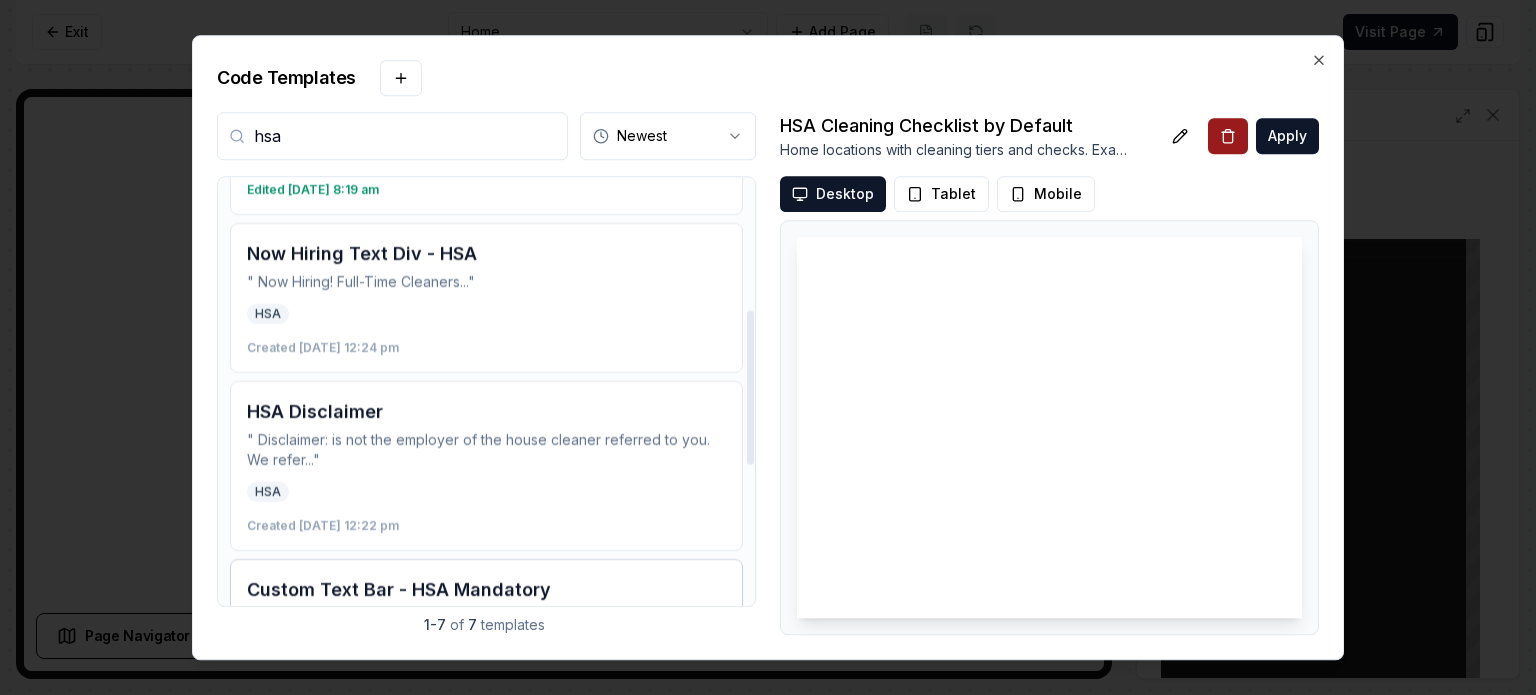scroll, scrollTop: 360, scrollLeft: 0, axis: vertical 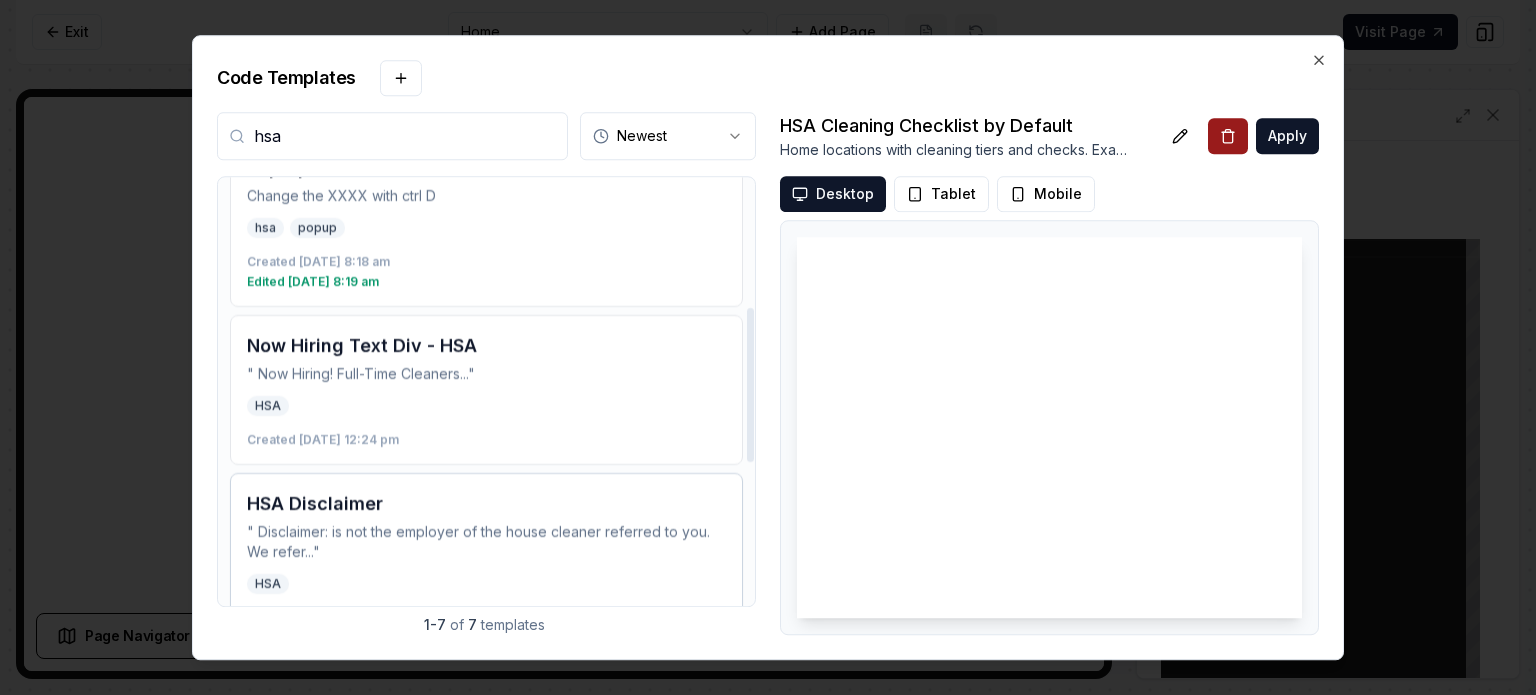 click on "HSA Disclaimer "  Disclaimer:  is not the employer of the house cleaner referred to you. We refer..." HSA Created [DATE] 12:22 pm" at bounding box center [486, 558] 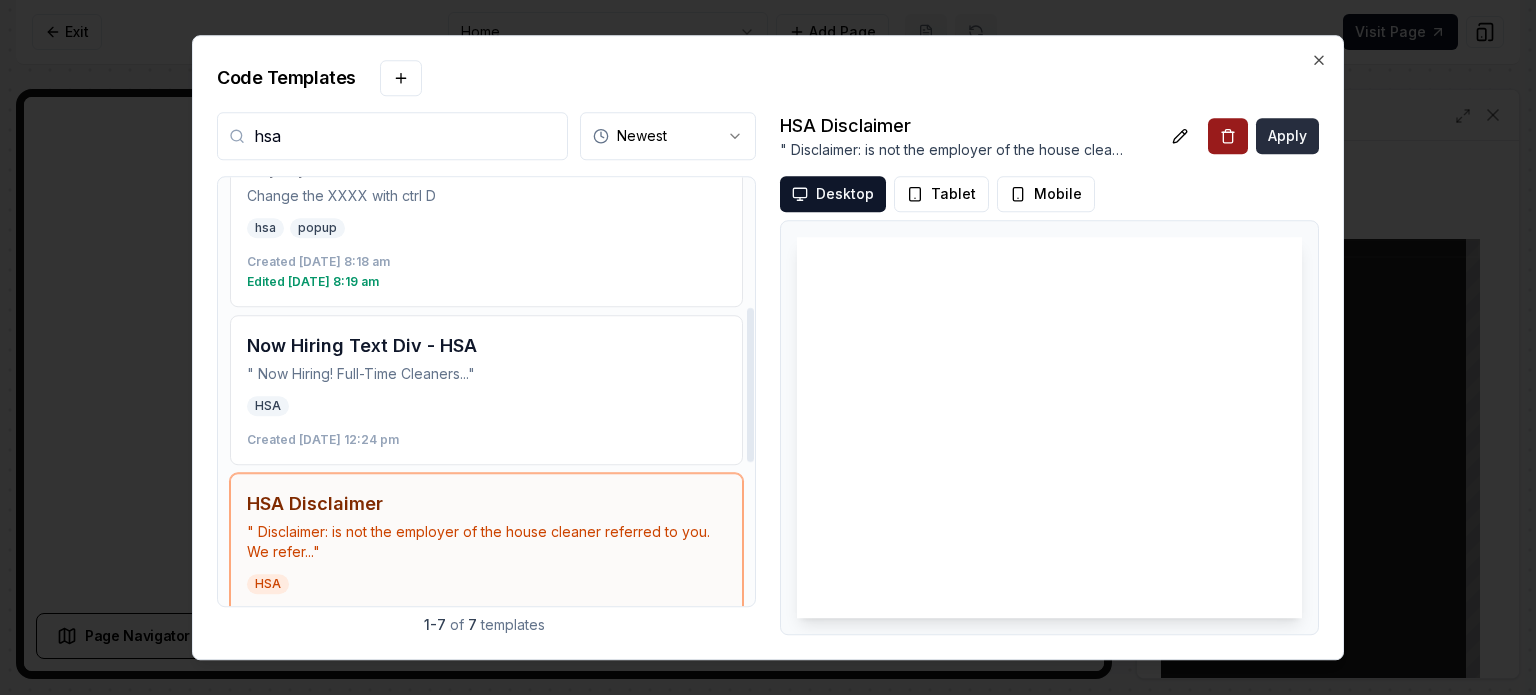 click on "Apply" at bounding box center [1287, 136] 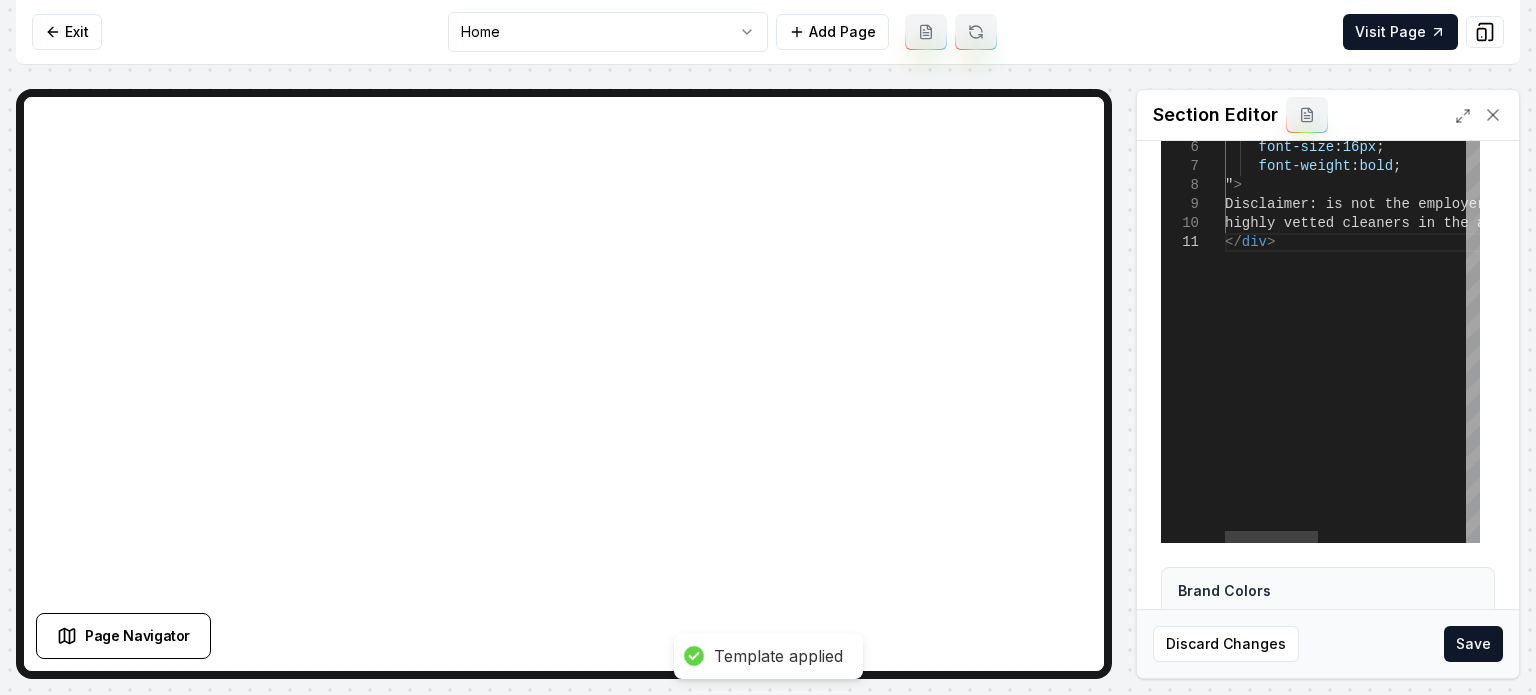 scroll, scrollTop: 252, scrollLeft: 0, axis: vertical 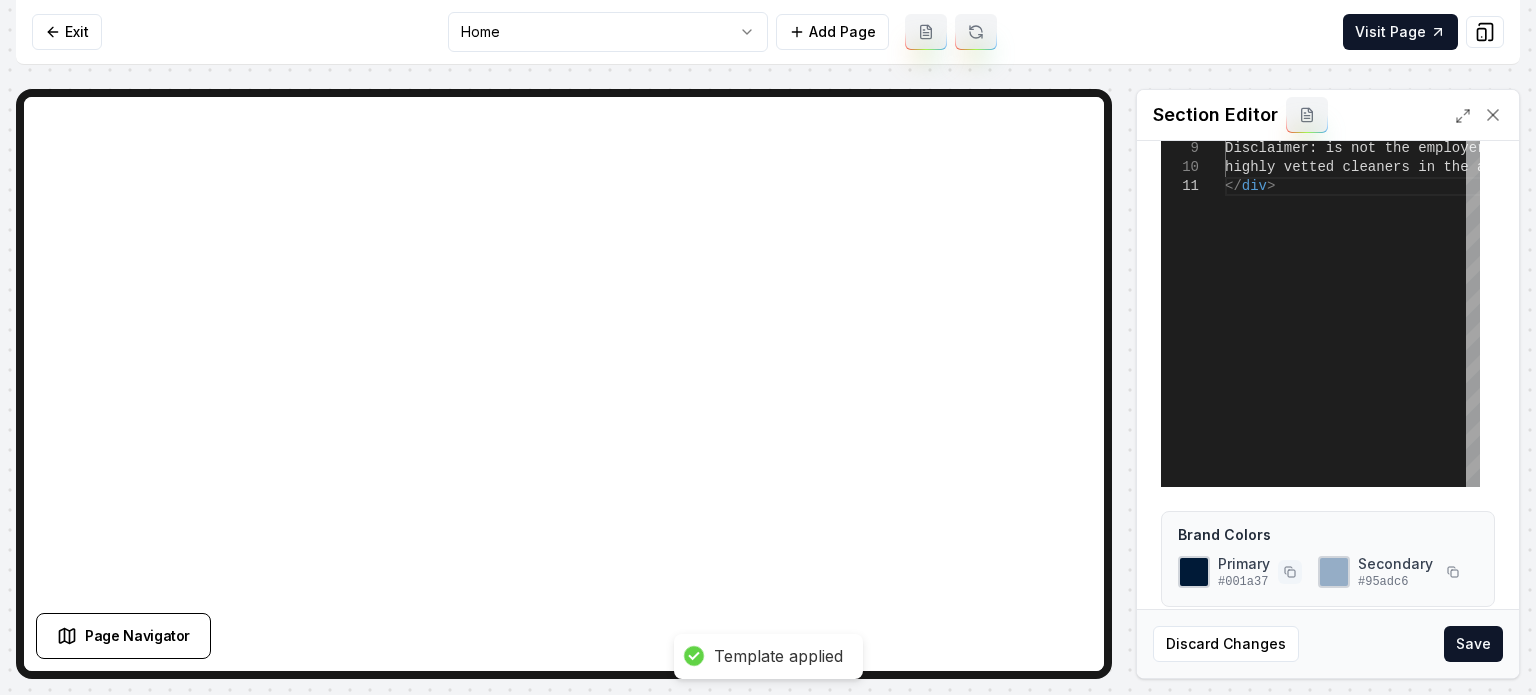 click 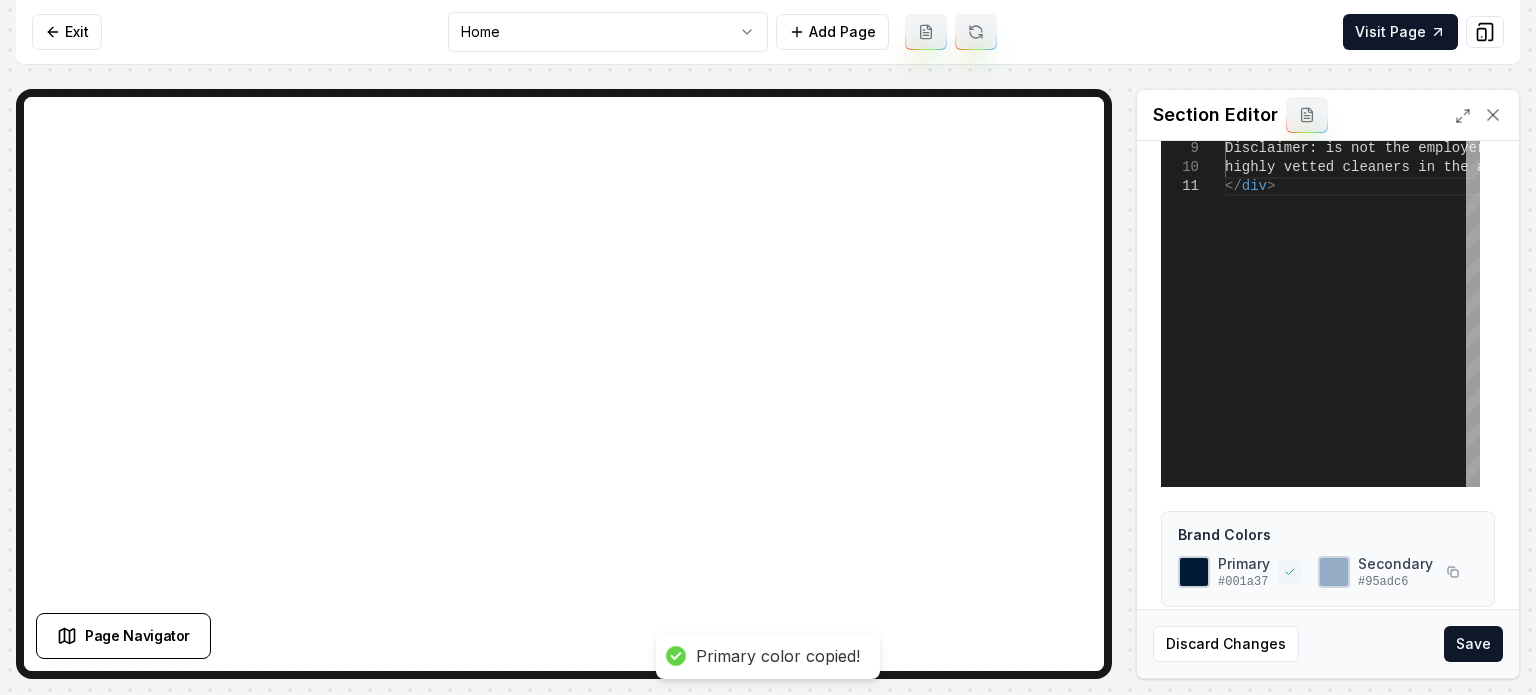 scroll, scrollTop: 0, scrollLeft: 0, axis: both 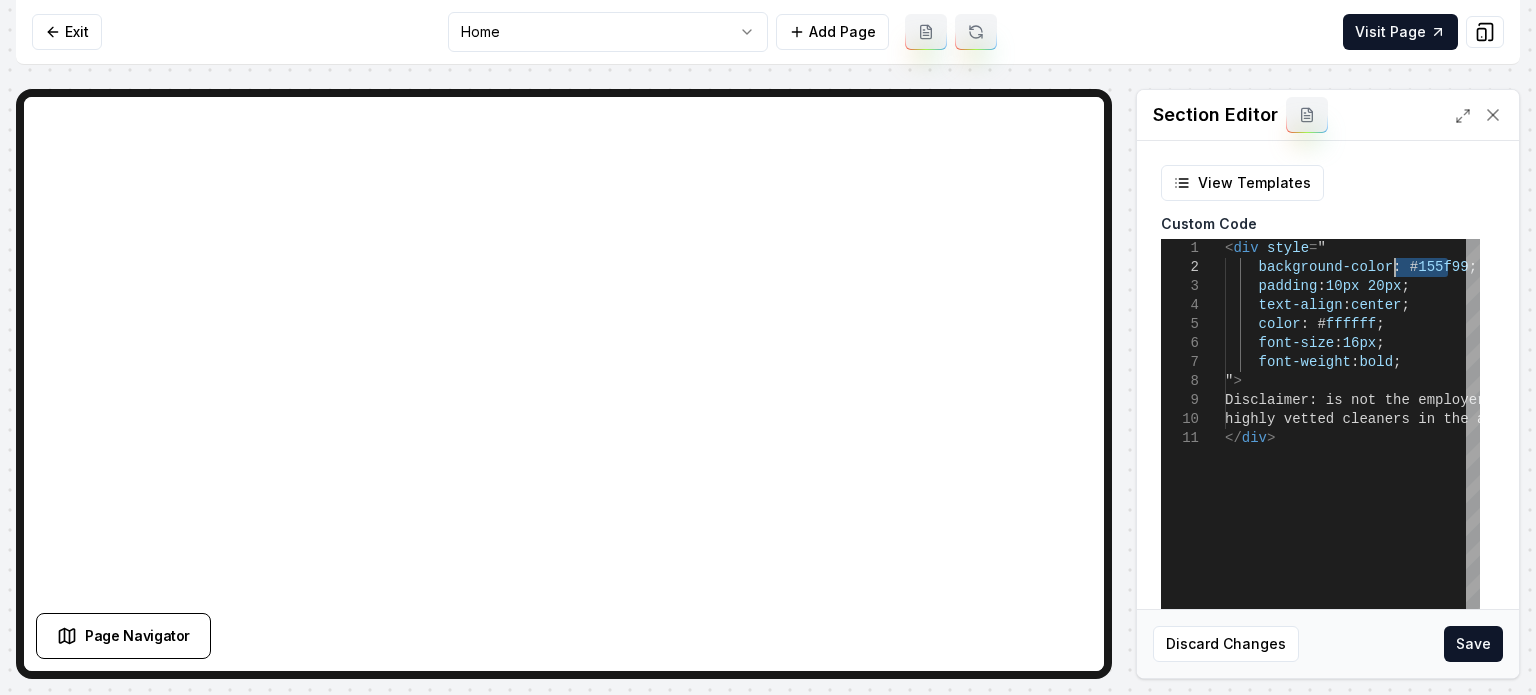 drag, startPoint x: 1447, startPoint y: 259, endPoint x: 1392, endPoint y: 267, distance: 55.578773 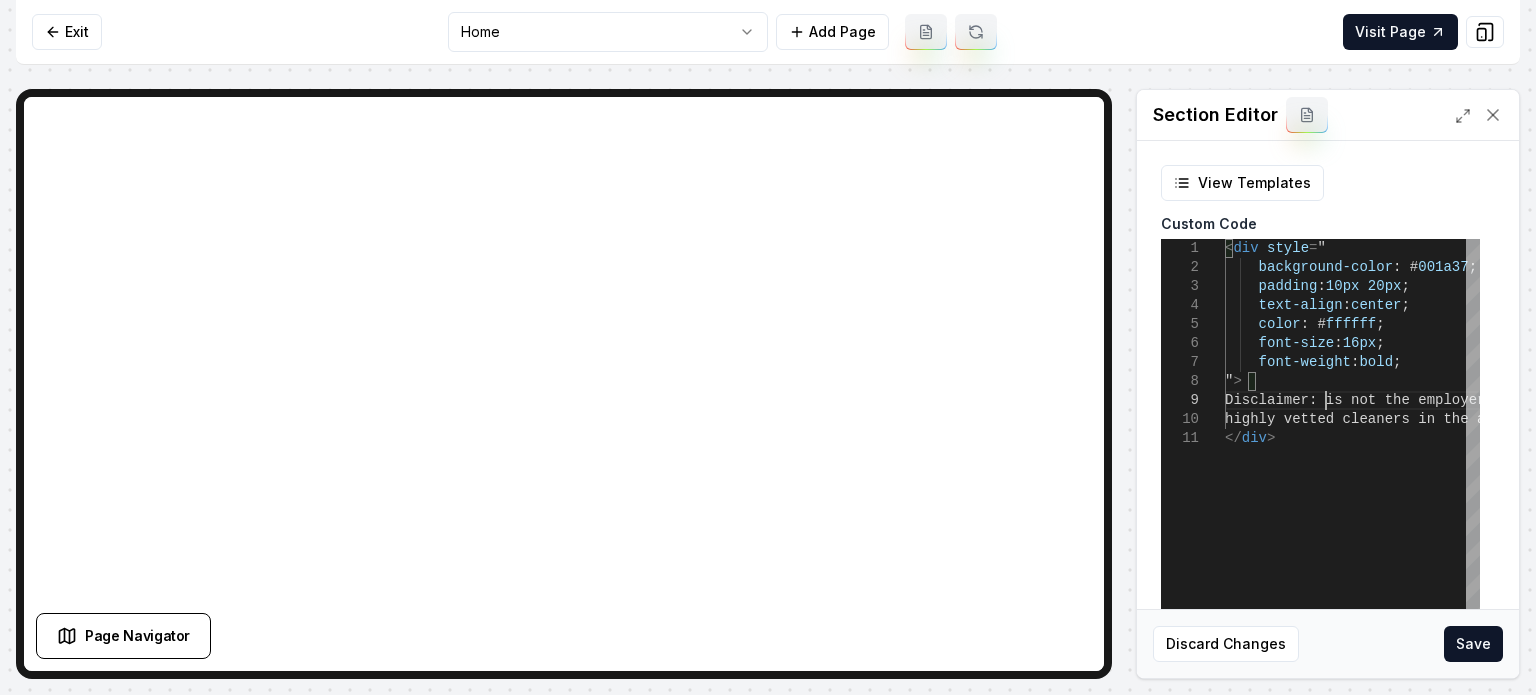 click on "< div   style = "      background-color : # 001a37 ;      padding :  10px   20px ;      text-align :  center ;      color : # ffffff ;      font-size :  16px ;      font-weight :  bold ;   " >   Disclaimer: is not the employer of the house cle aner referred to you. We refer   highly vetted cleaners in the area to our custom ers. </ div >" at bounding box center [1555, 489] 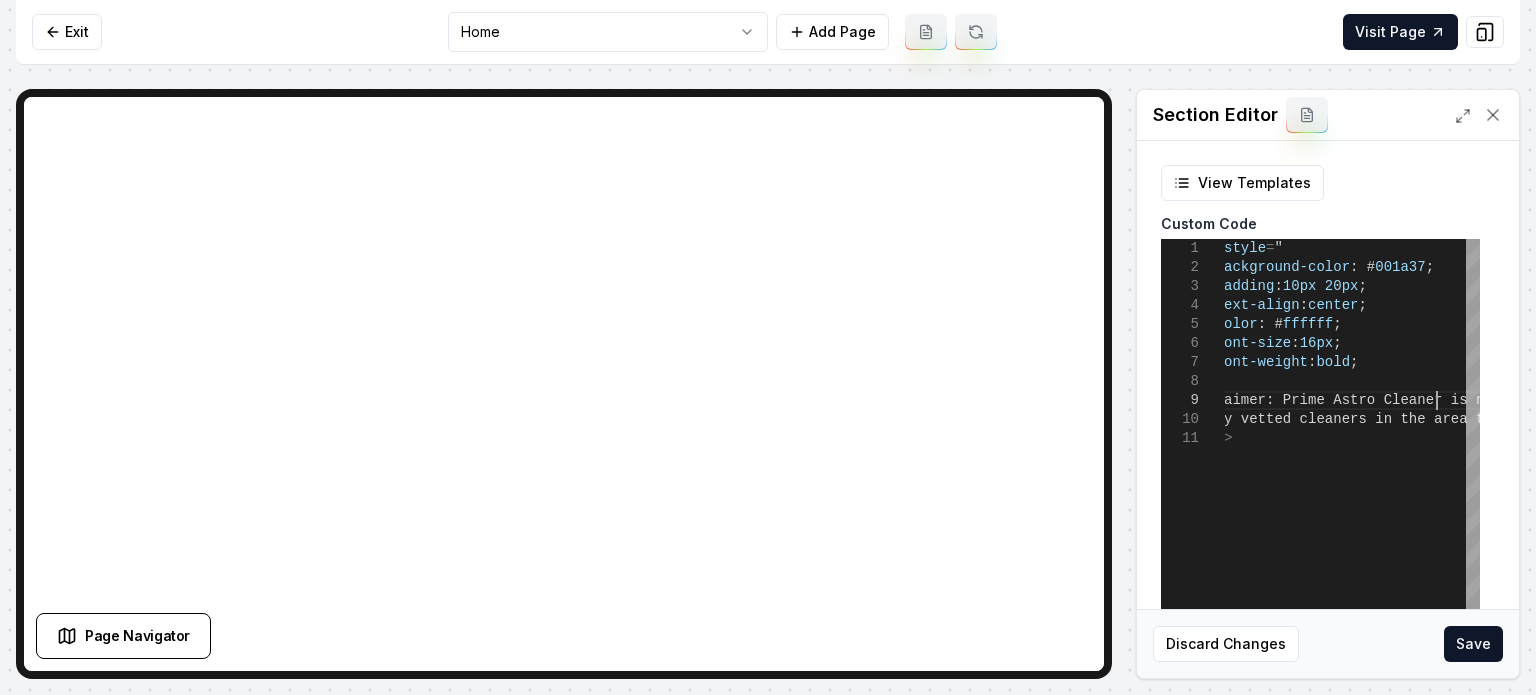 scroll, scrollTop: 152, scrollLeft: 260, axis: both 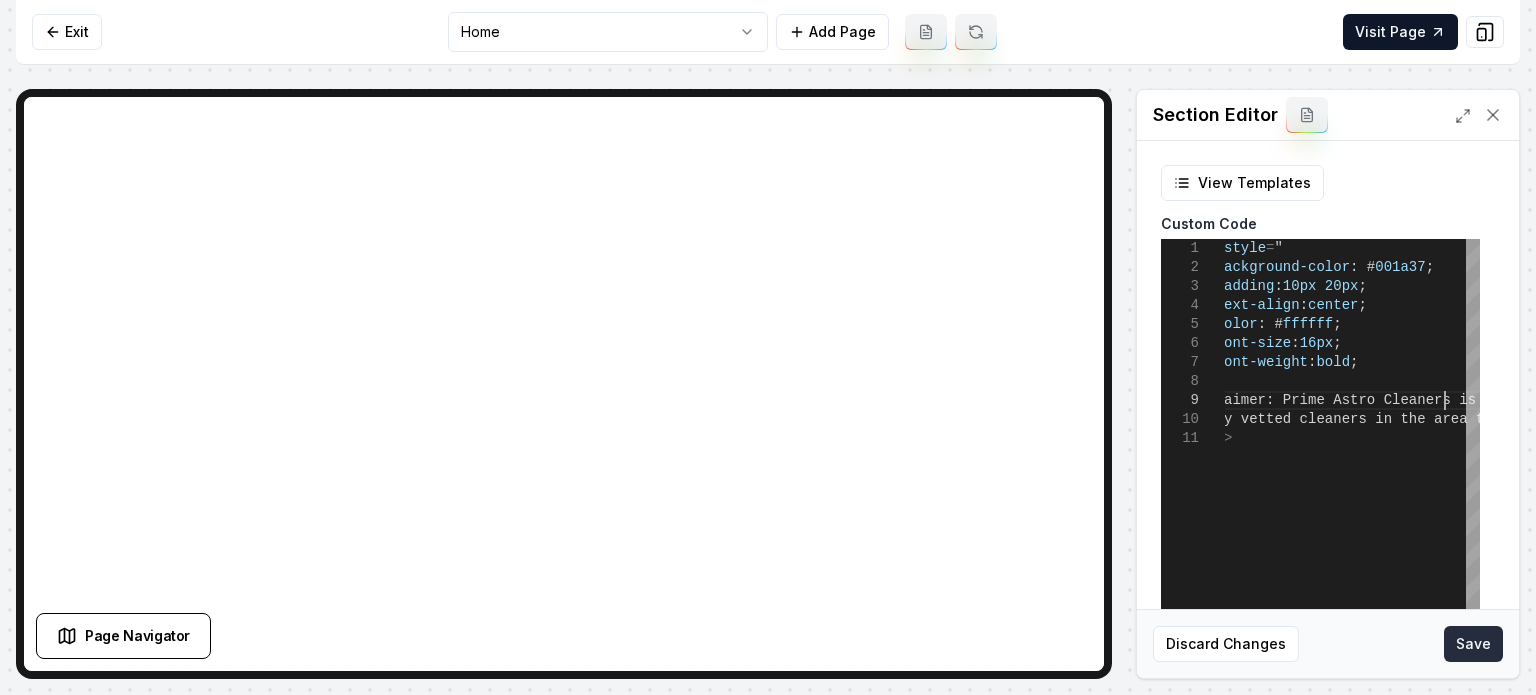 type on "**********" 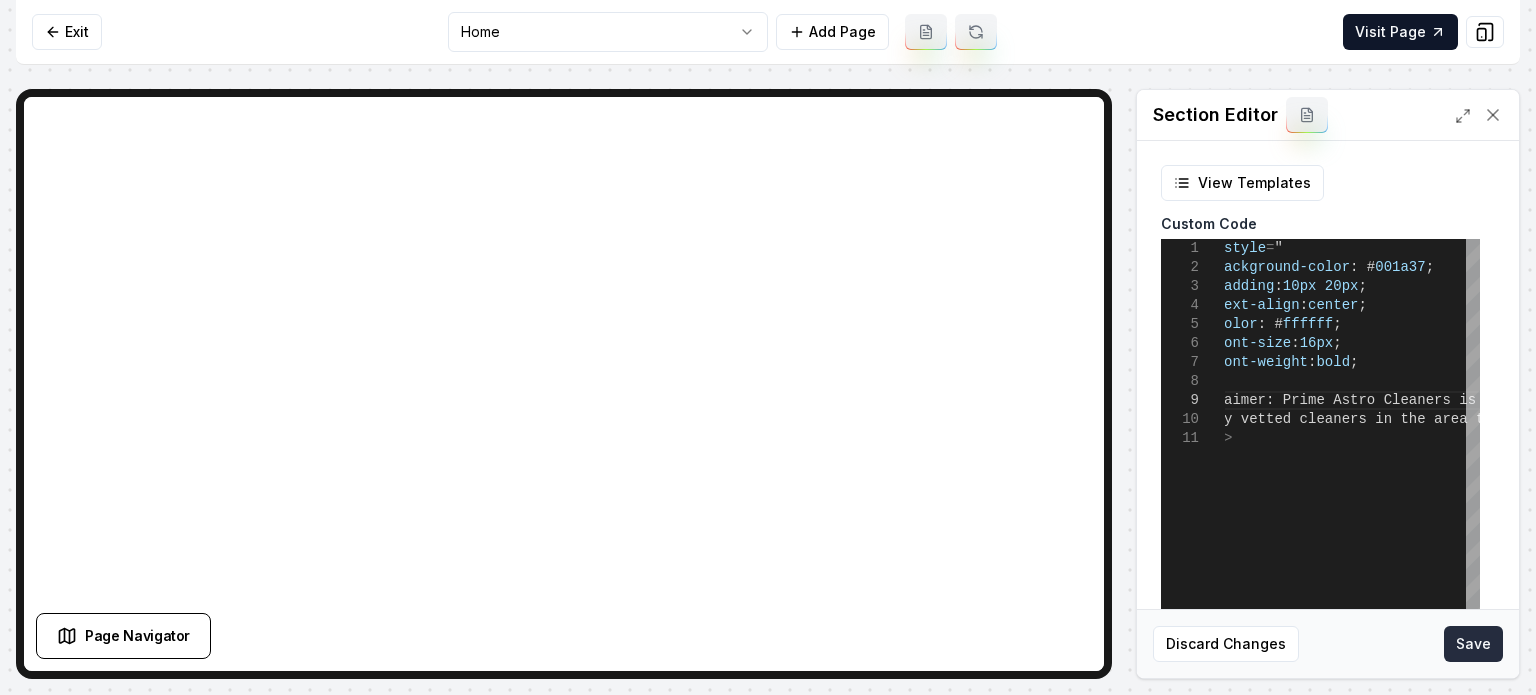click on "Save" at bounding box center [1473, 644] 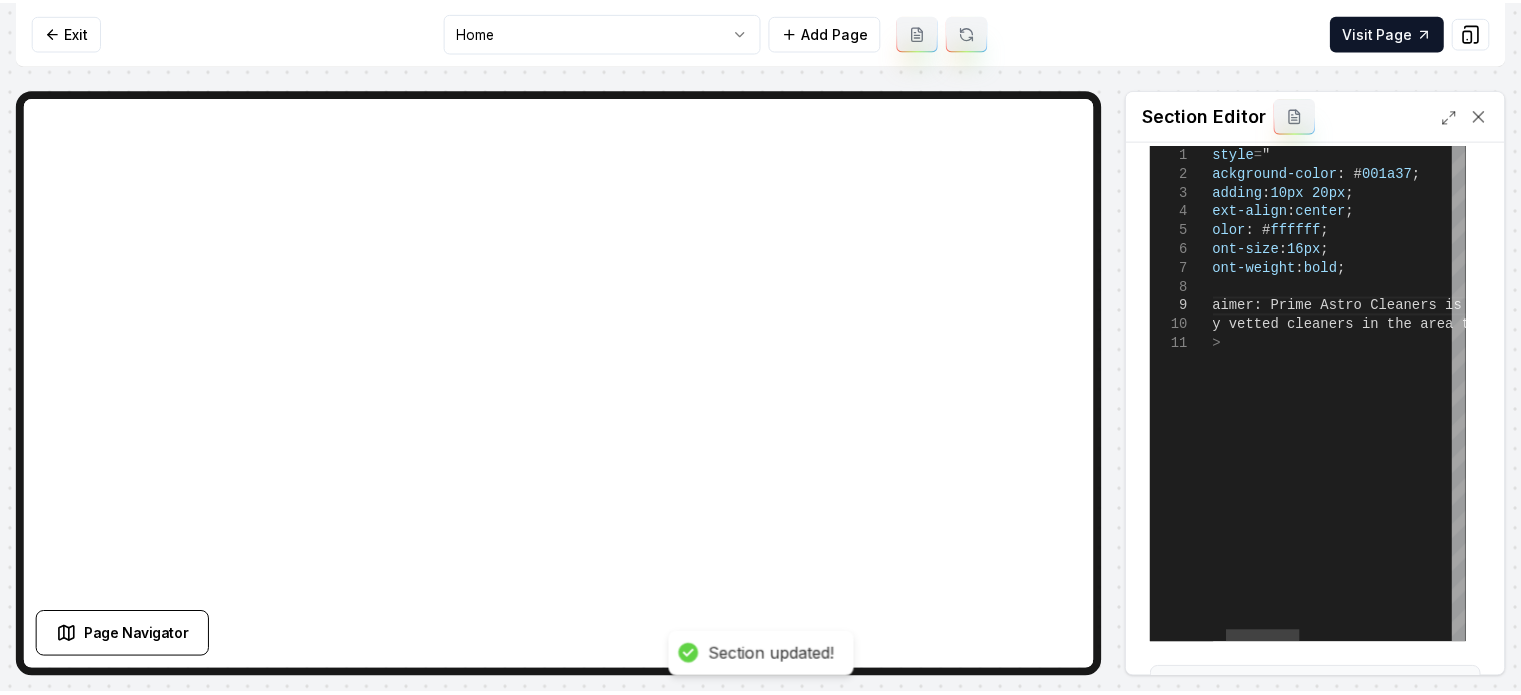 scroll, scrollTop: 0, scrollLeft: 0, axis: both 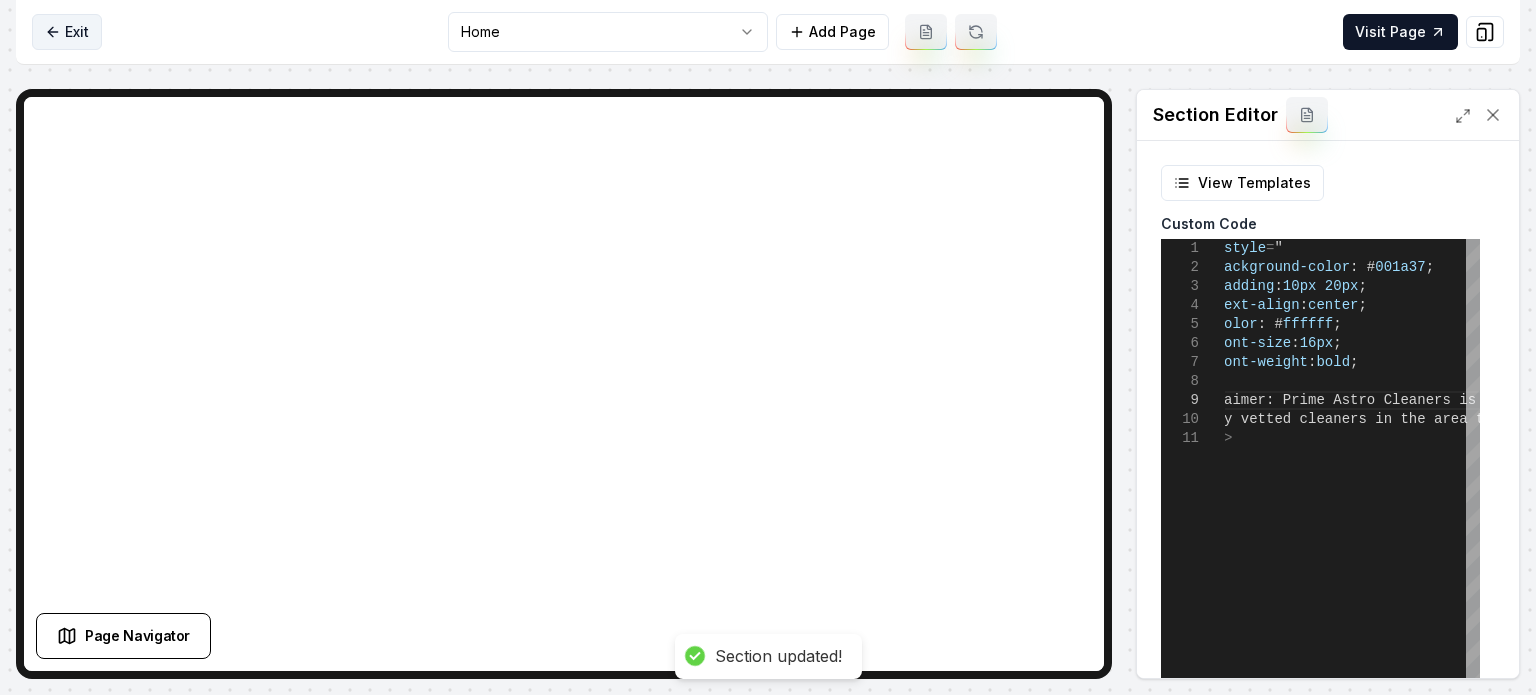 click on "Exit" at bounding box center (67, 32) 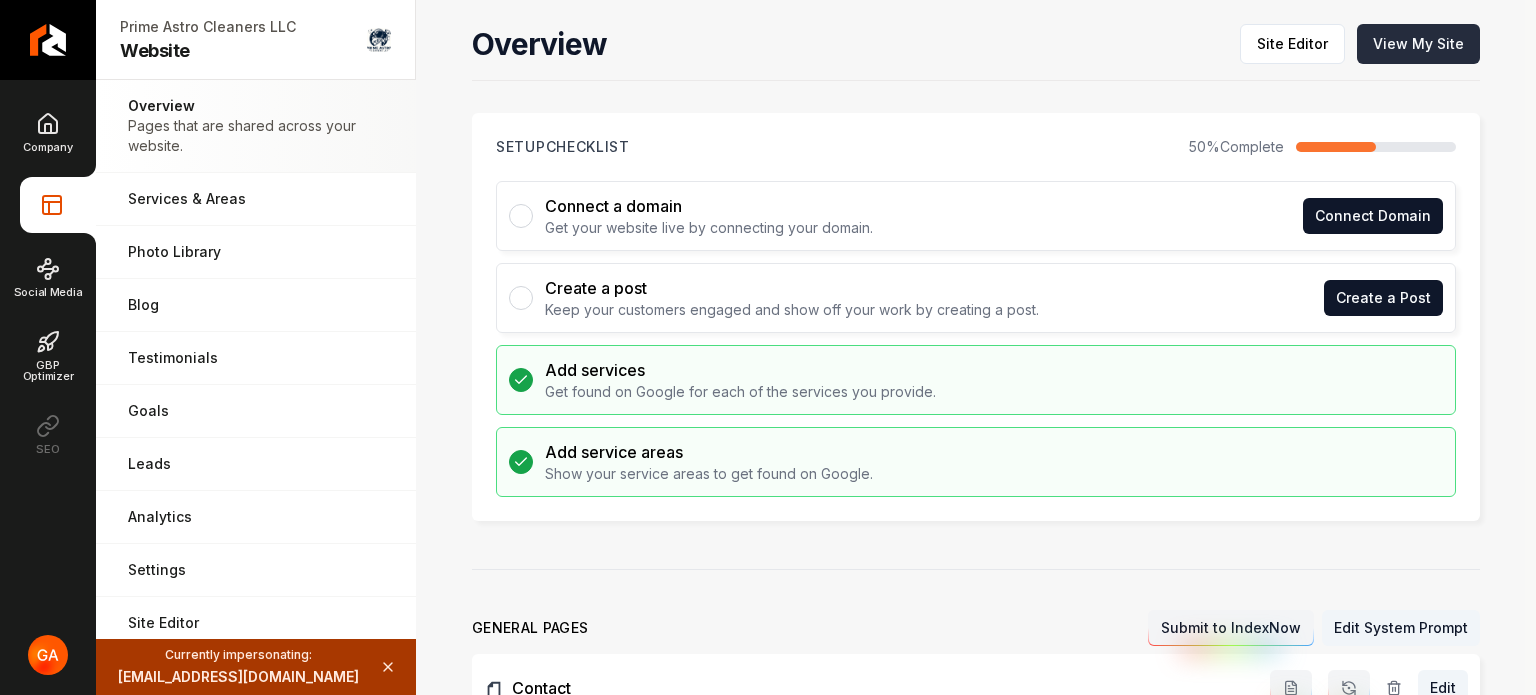 click on "View My Site" at bounding box center [1418, 44] 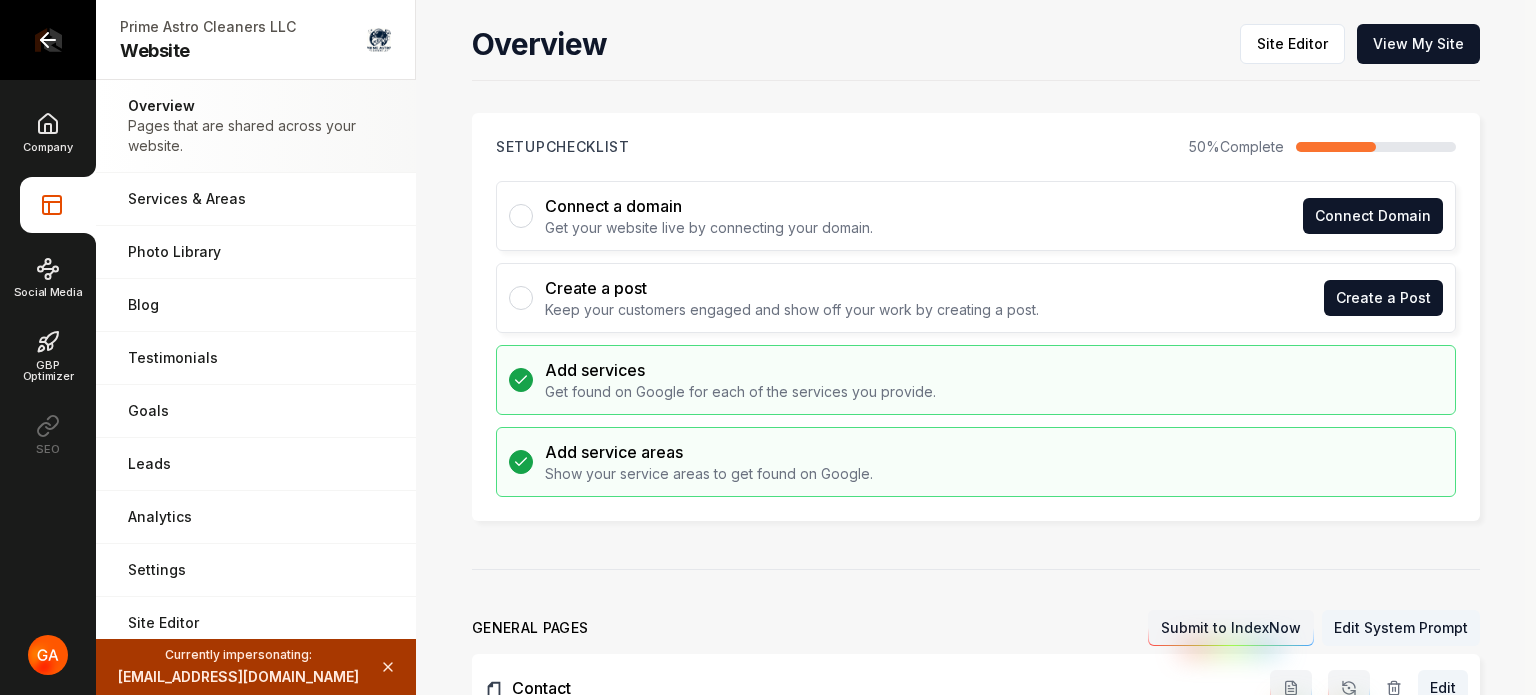 click at bounding box center [48, 40] 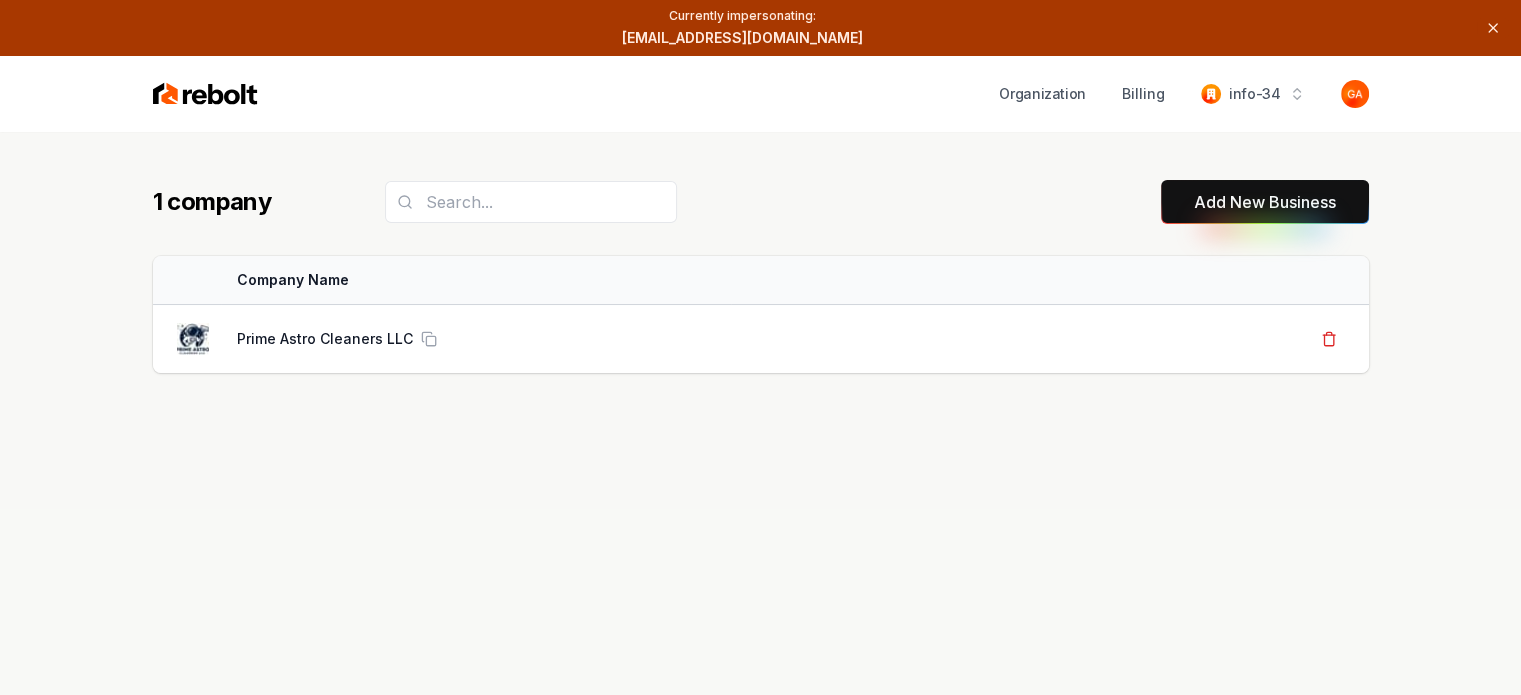 click on "End" at bounding box center (1493, 28) 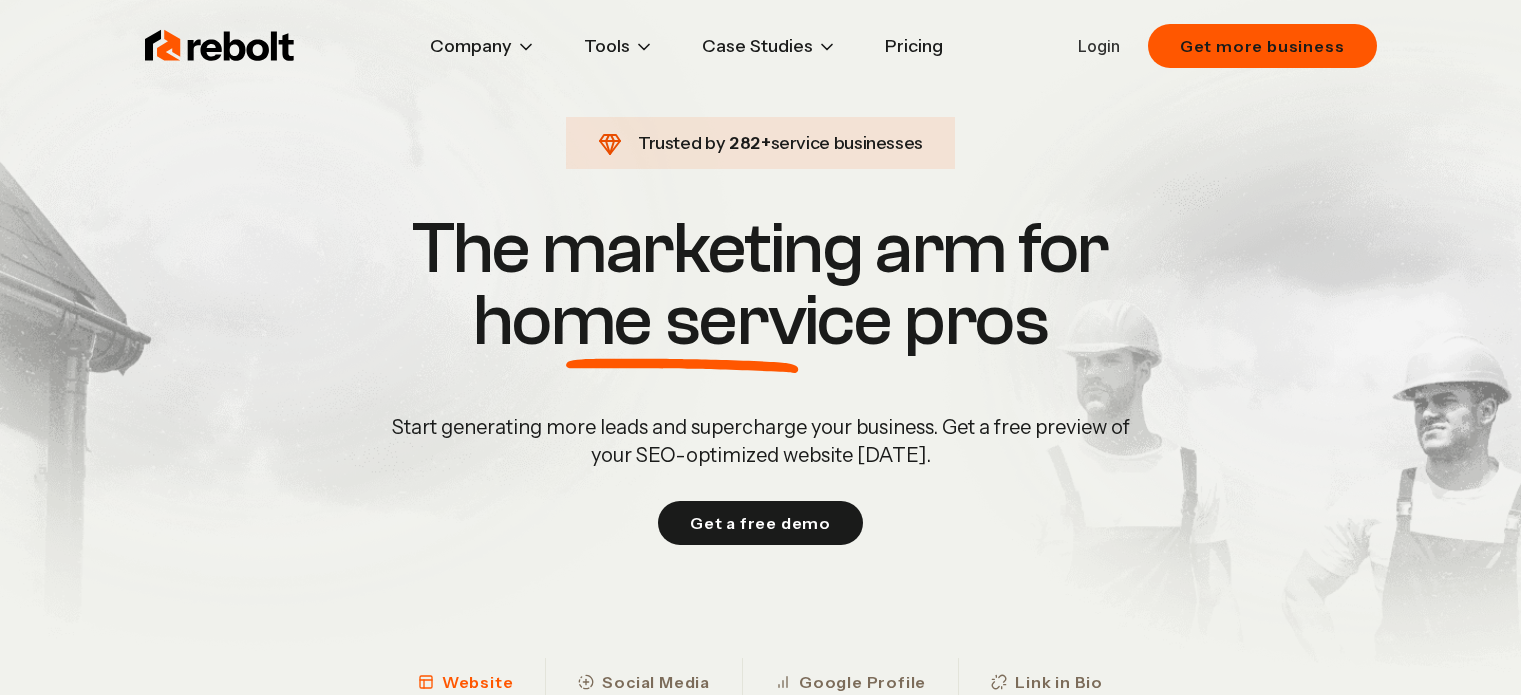 scroll, scrollTop: 0, scrollLeft: 0, axis: both 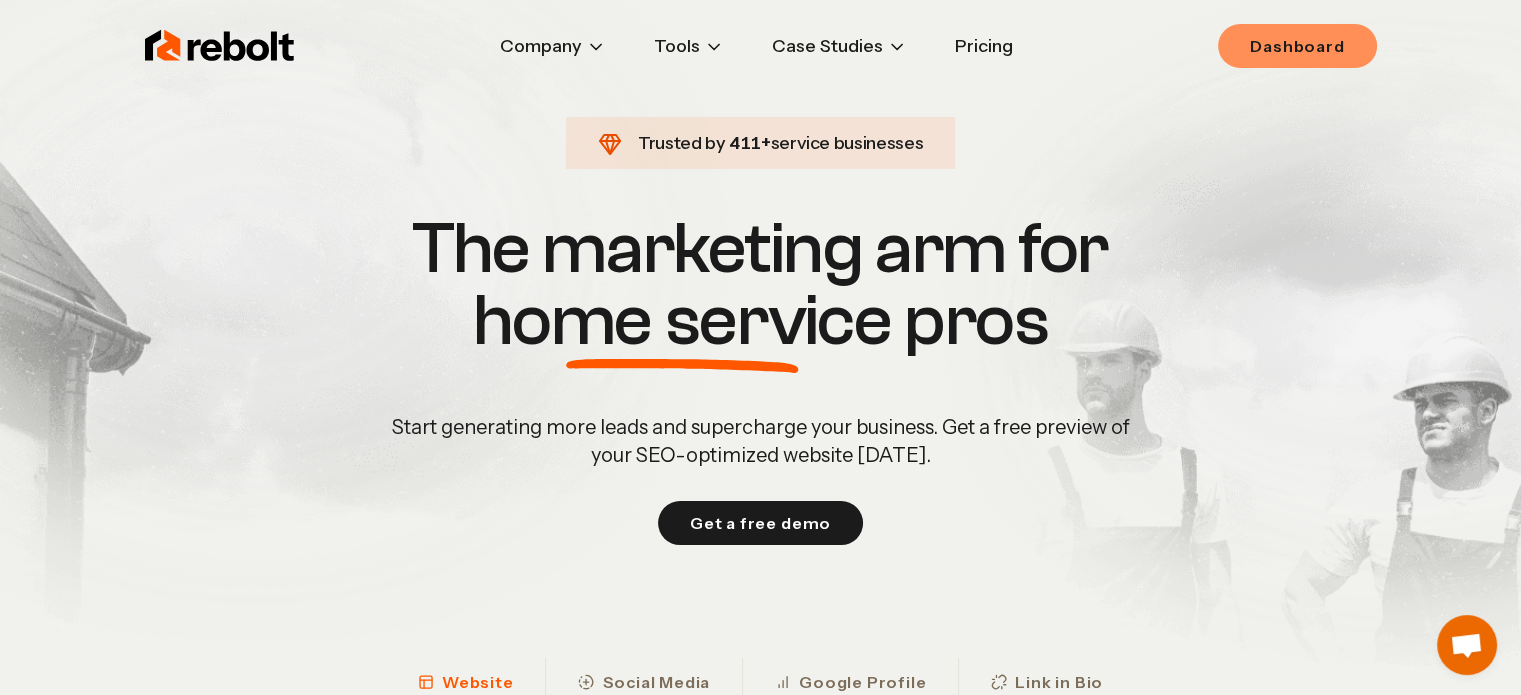 click on "Dashboard" at bounding box center (1297, 46) 